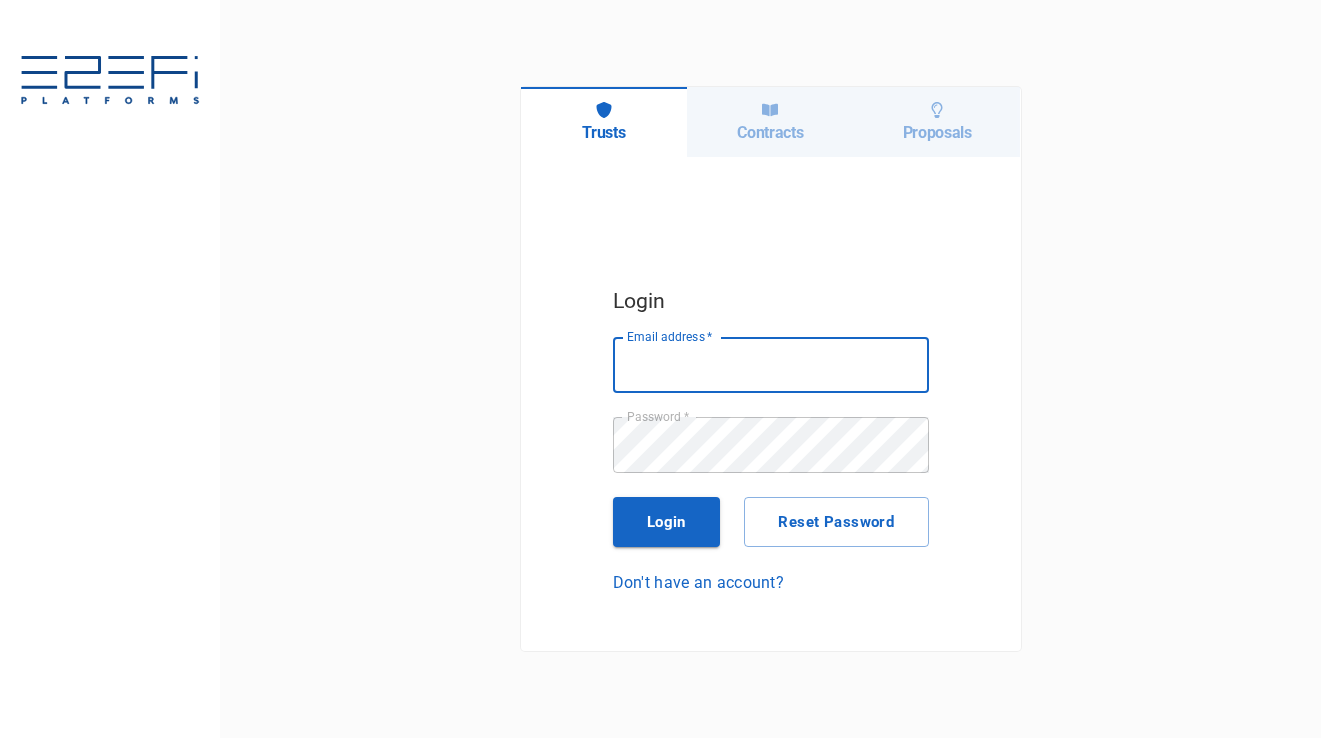 scroll, scrollTop: 0, scrollLeft: 0, axis: both 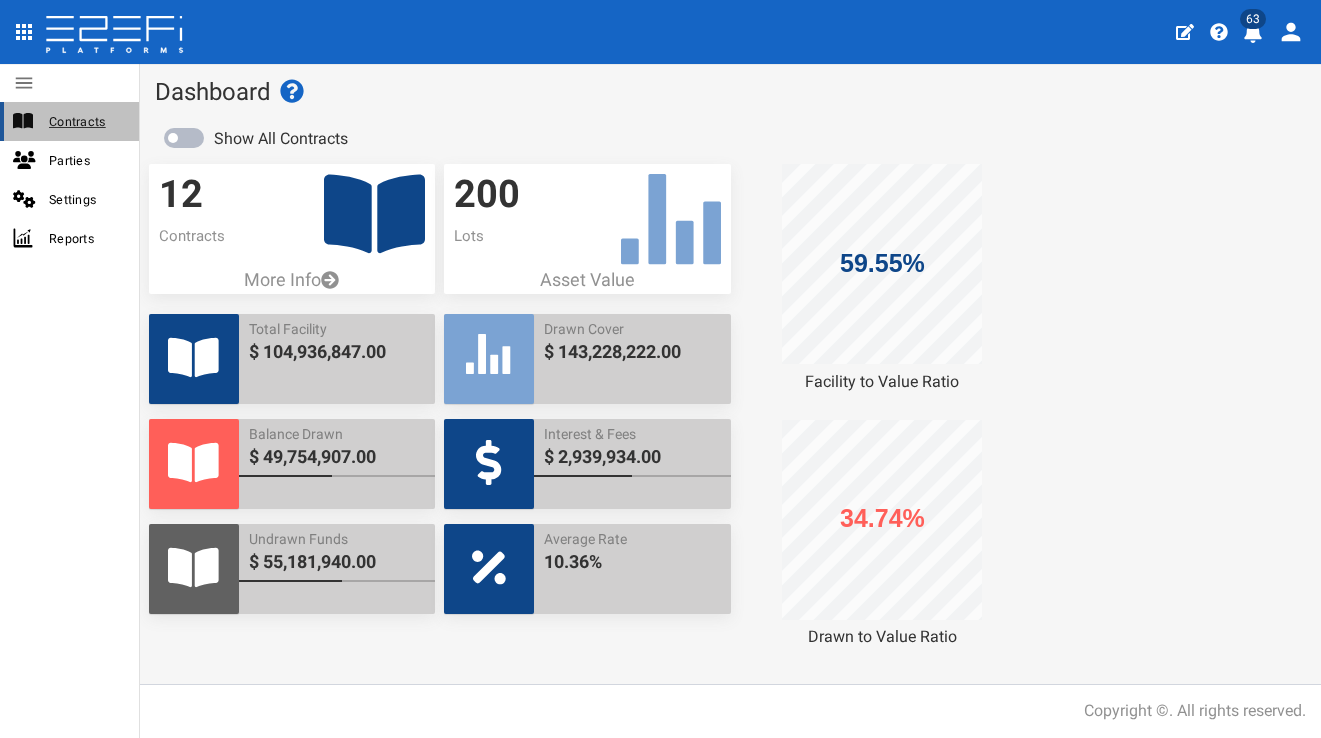 click on "Contracts" at bounding box center [86, 121] 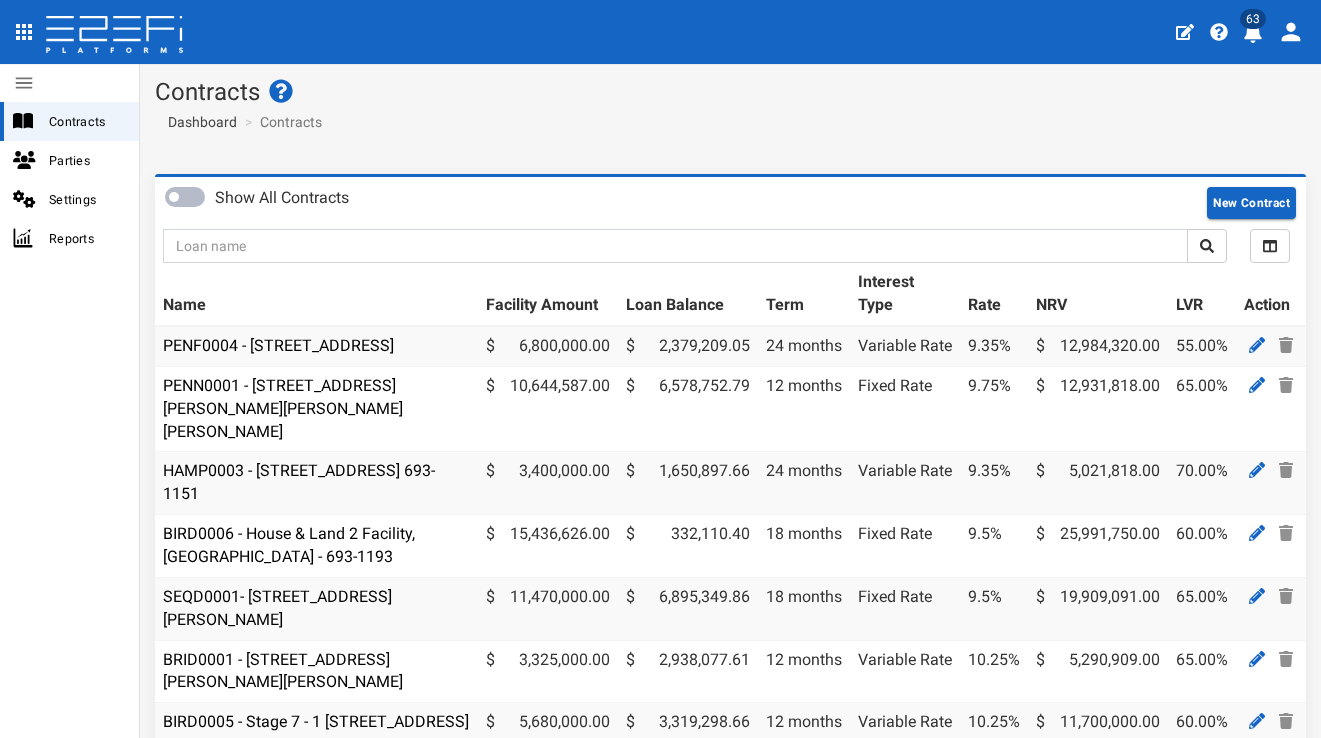 scroll, scrollTop: 0, scrollLeft: 0, axis: both 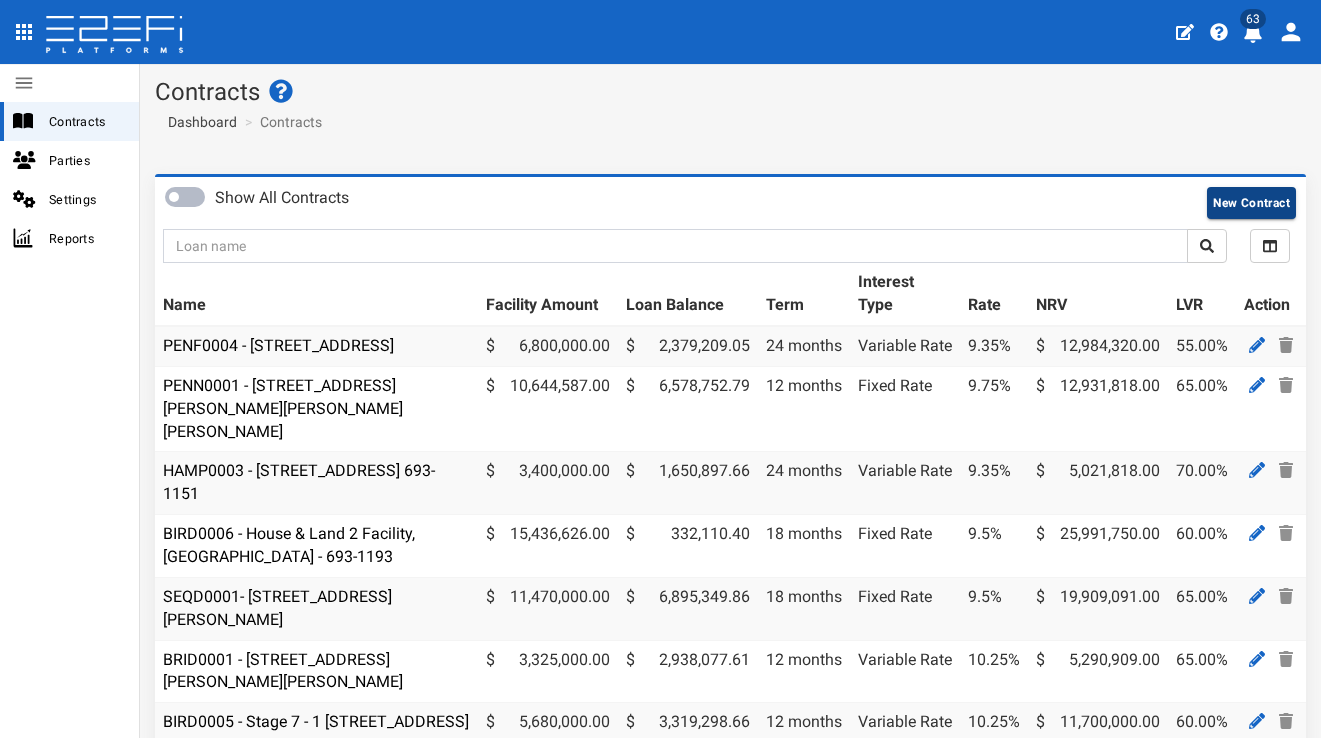 click on "New Contract" at bounding box center [1251, 203] 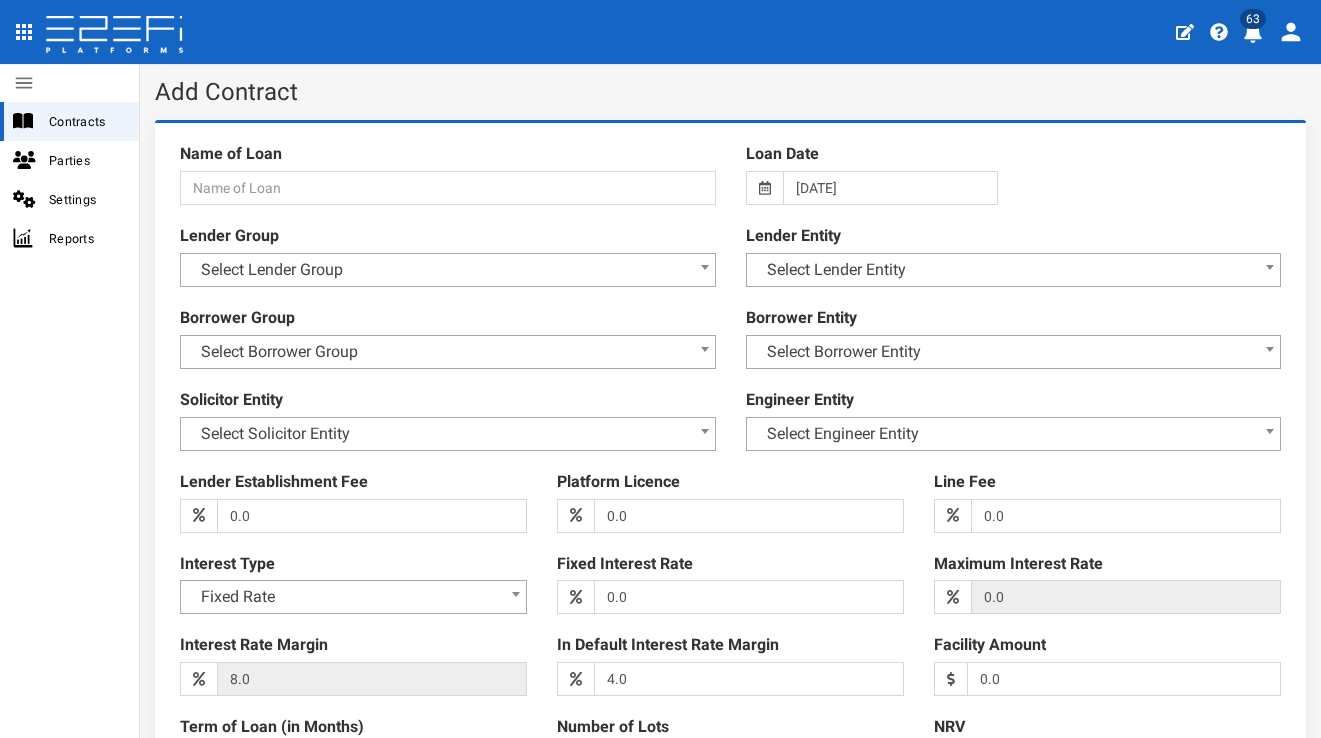 scroll, scrollTop: 0, scrollLeft: 0, axis: both 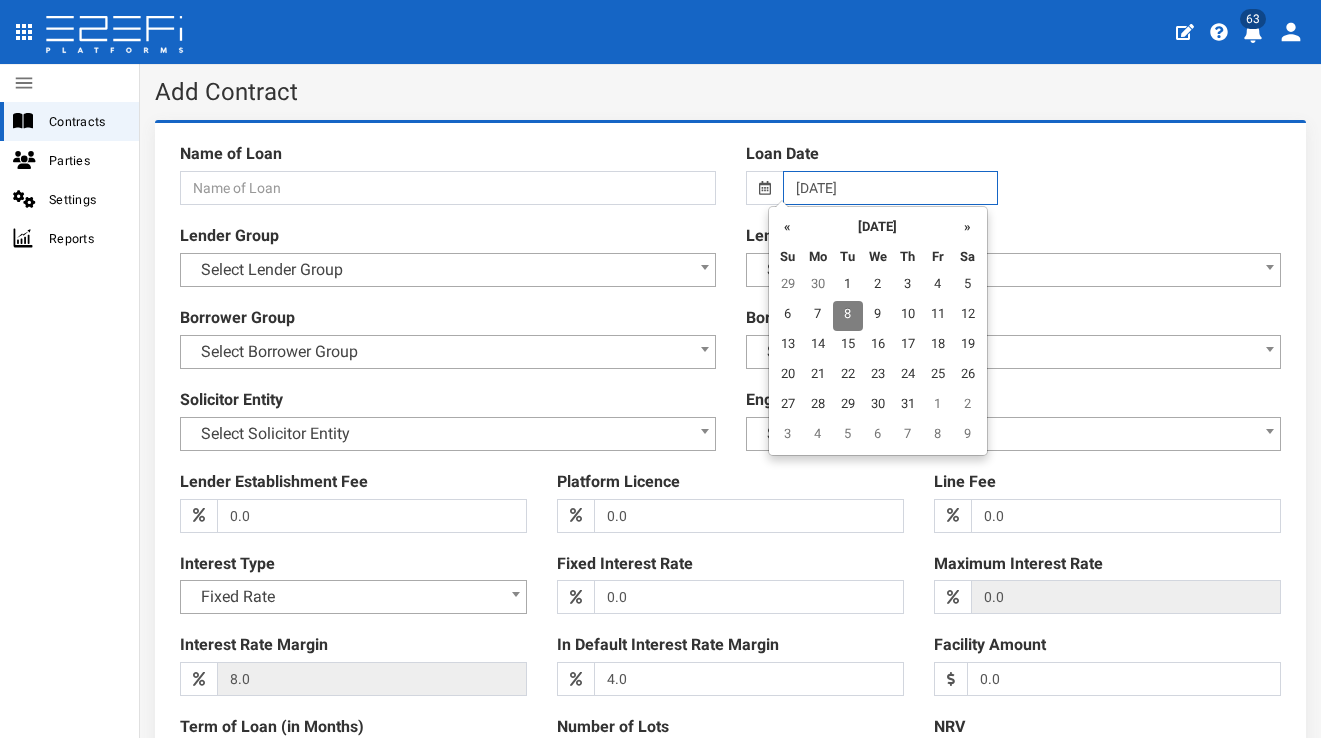 click on "08-07-2025" at bounding box center [891, 188] 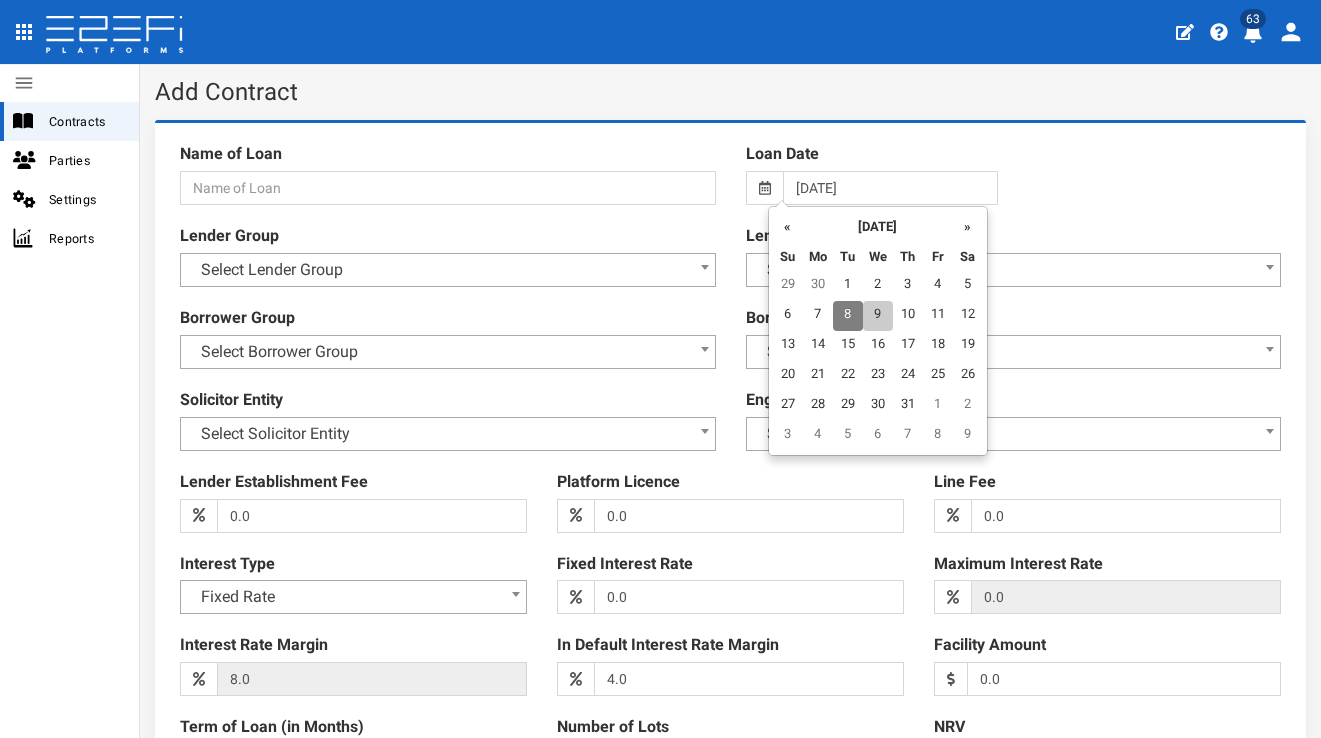 click on "9" at bounding box center [878, 316] 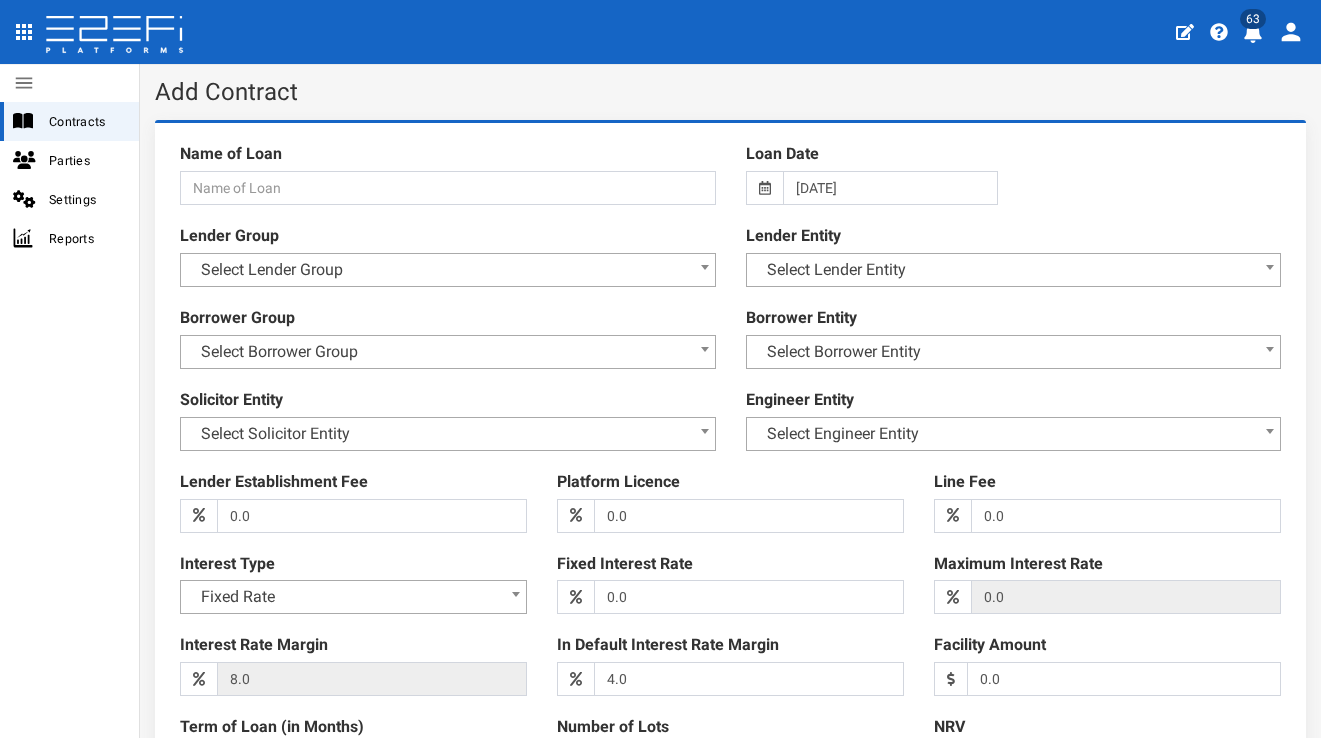 click at bounding box center (730, 501) 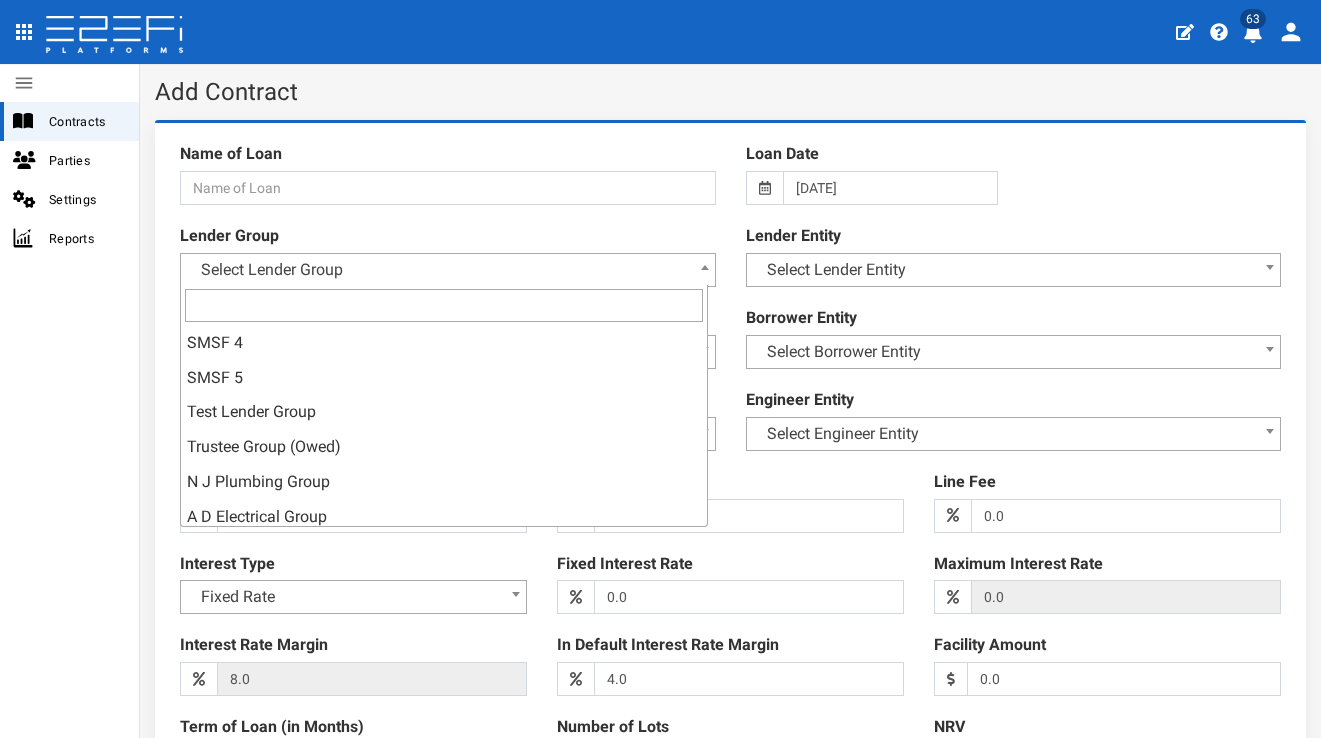 scroll, scrollTop: 0, scrollLeft: 0, axis: both 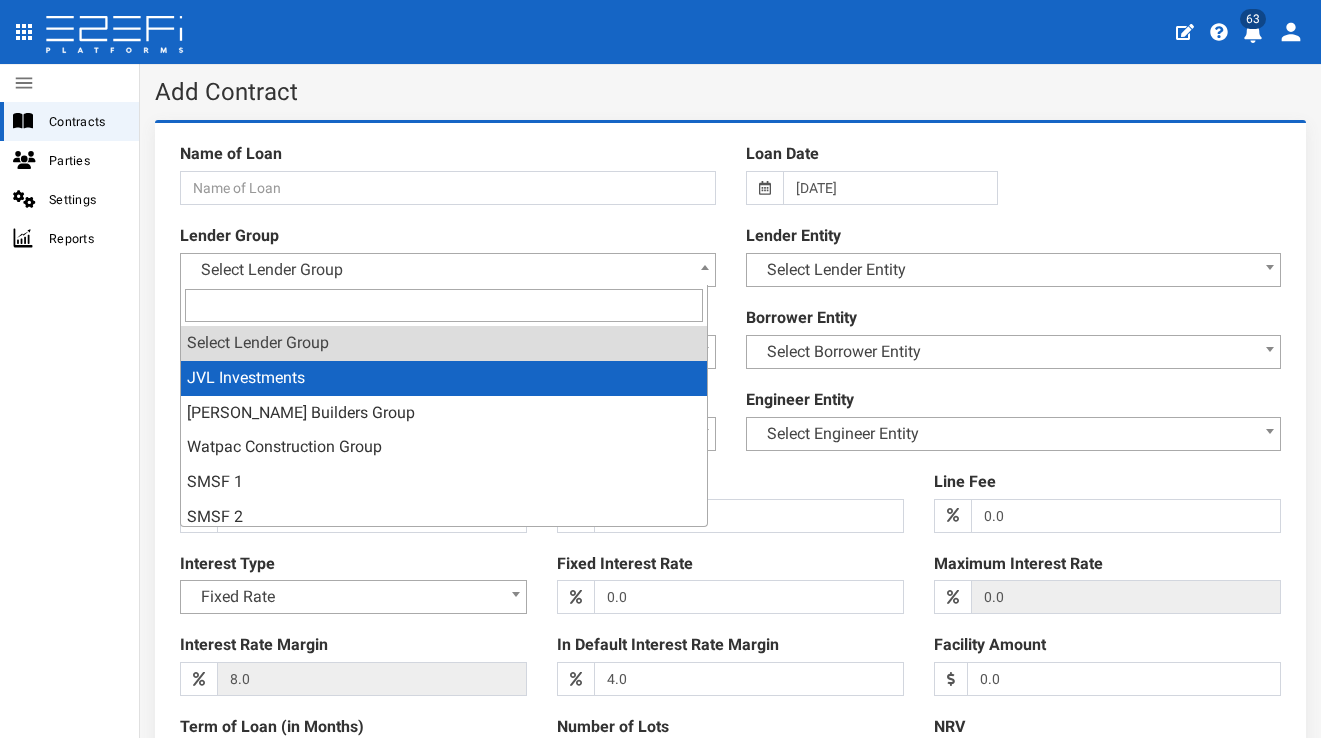 select on "2" 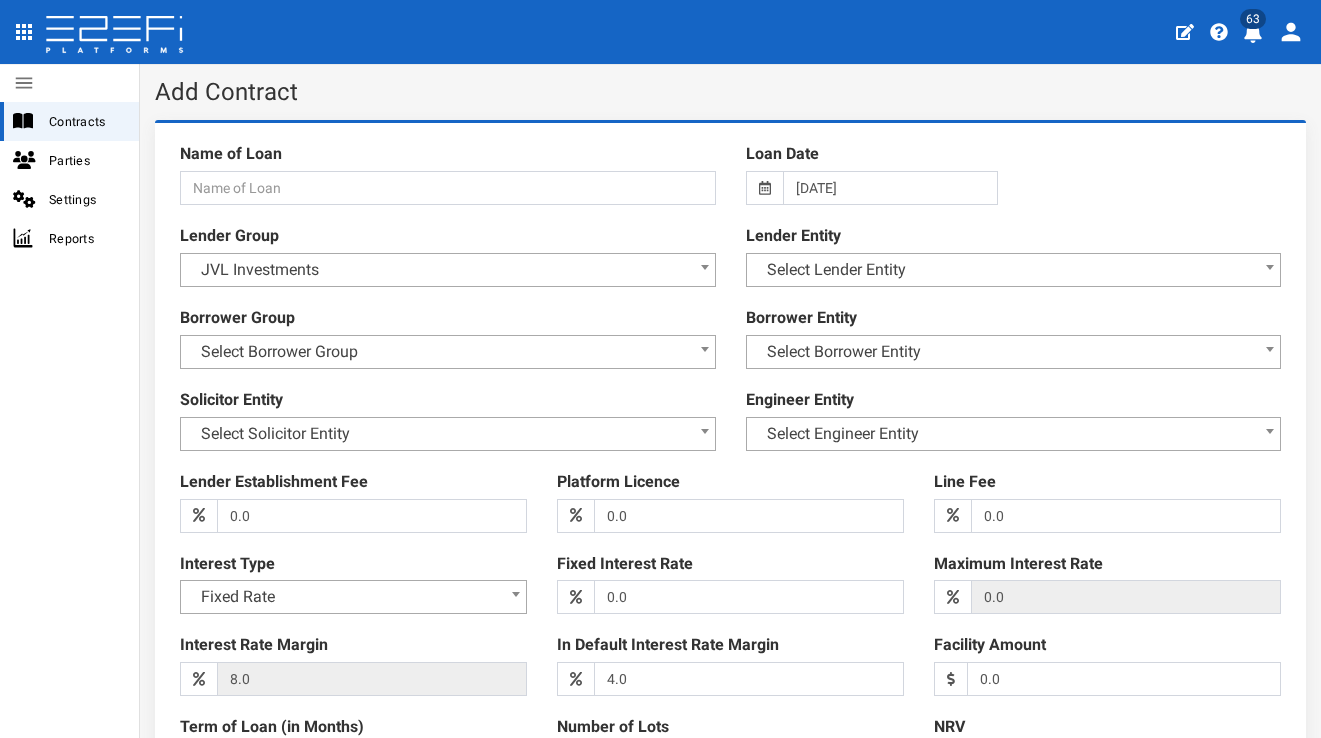 click on "Select Lender Entity" at bounding box center [1014, 270] 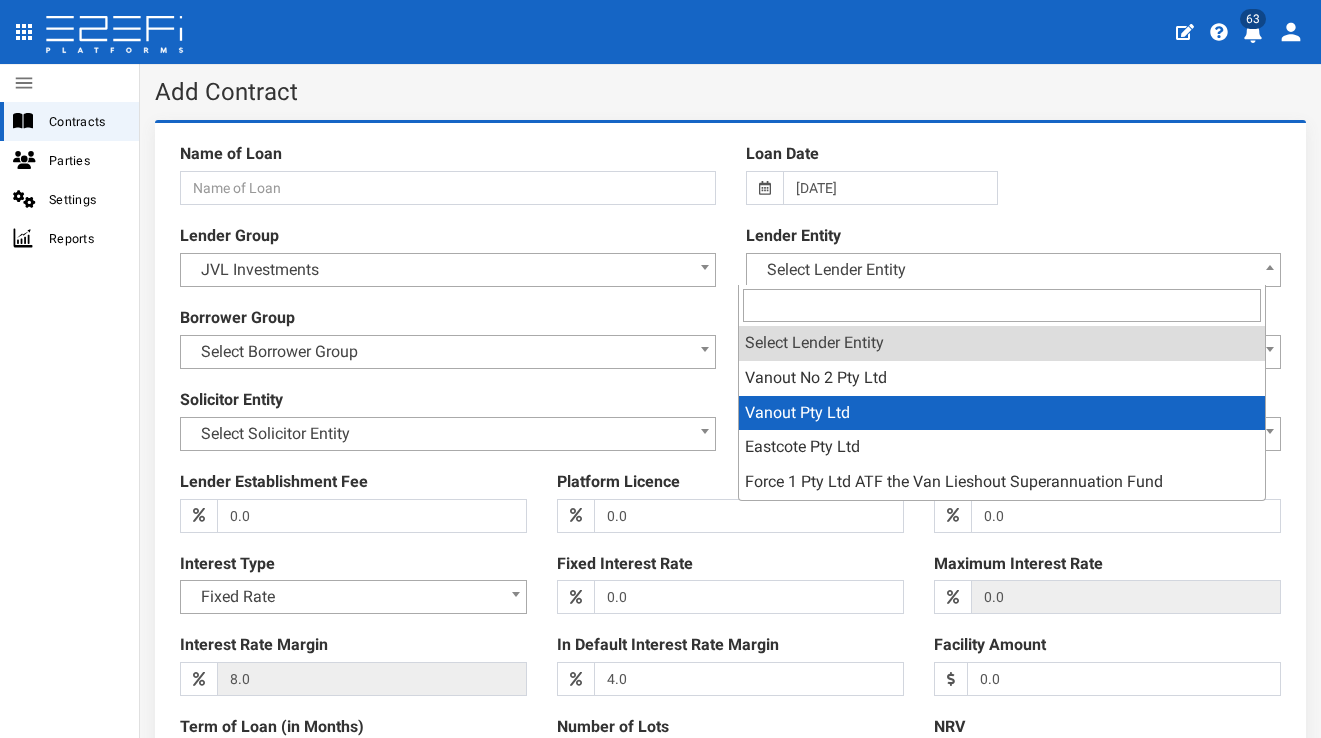 select on "4" 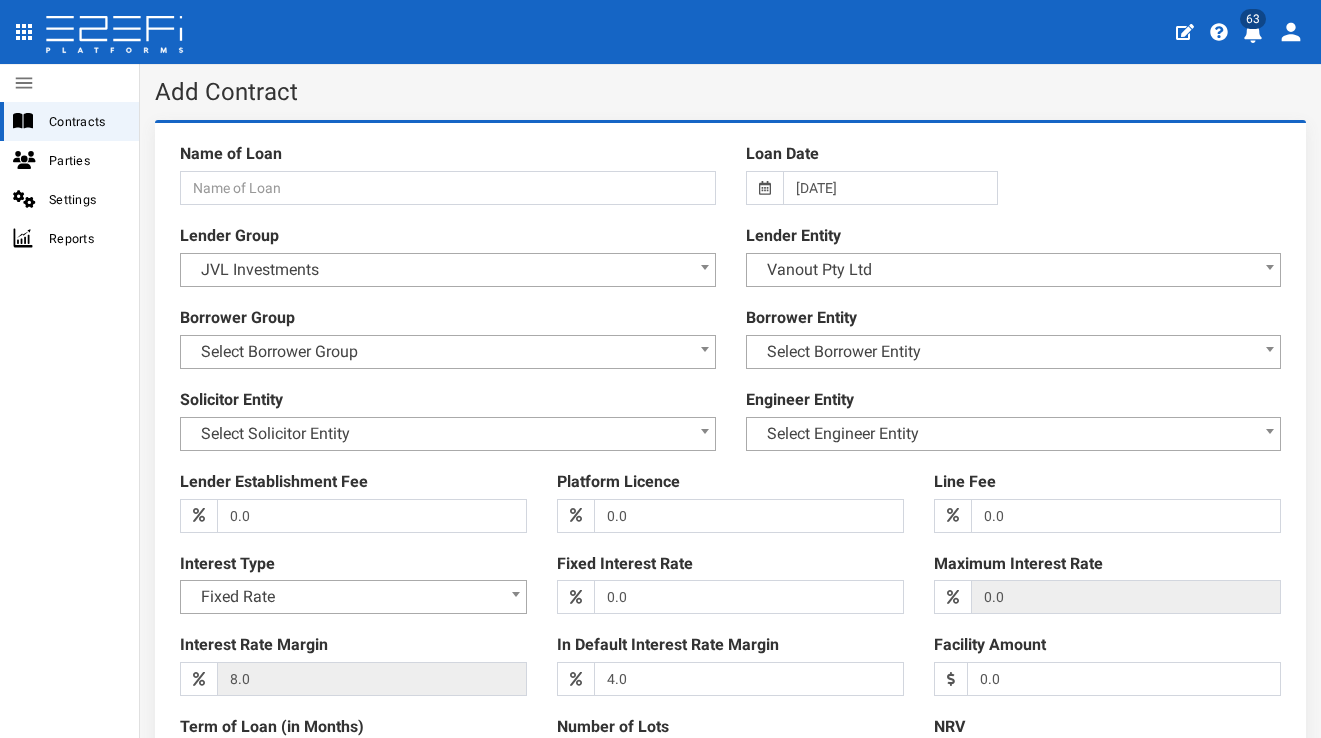 click at bounding box center (730, 501) 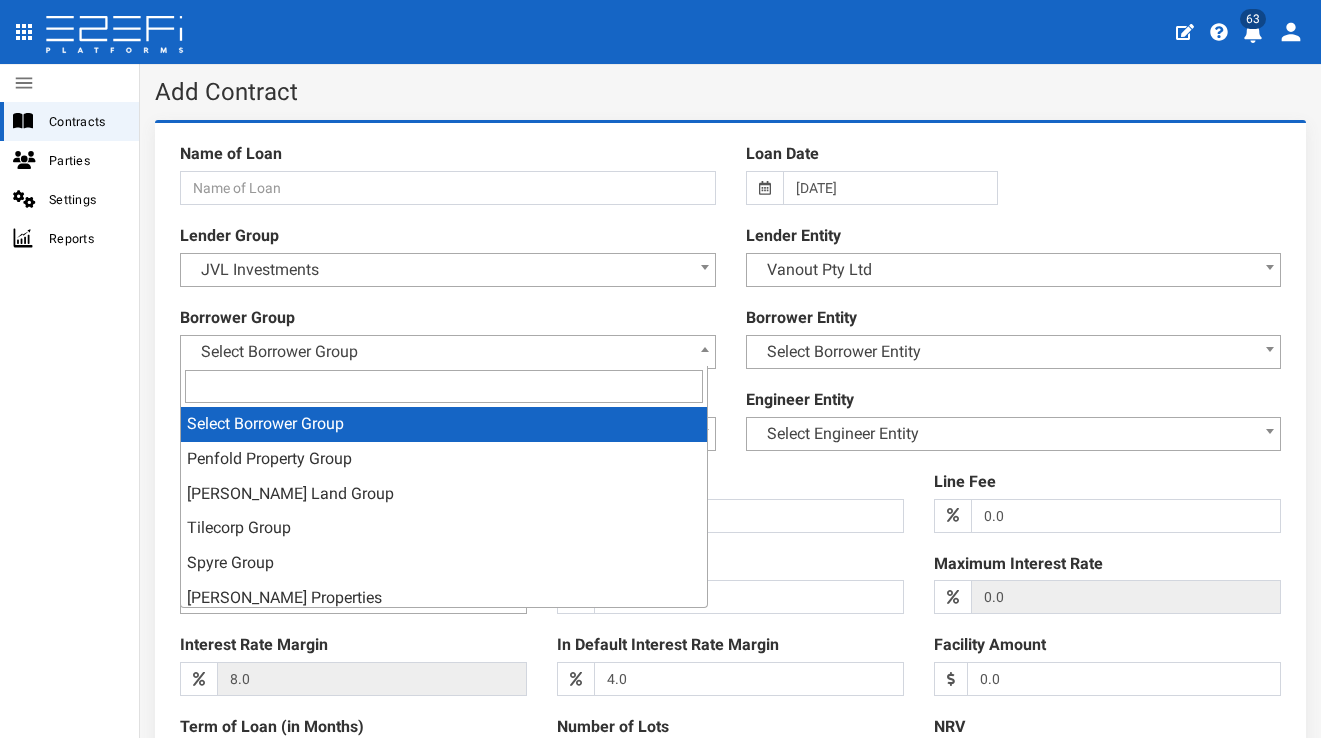 click on "Select Borrower Group" at bounding box center (448, 352) 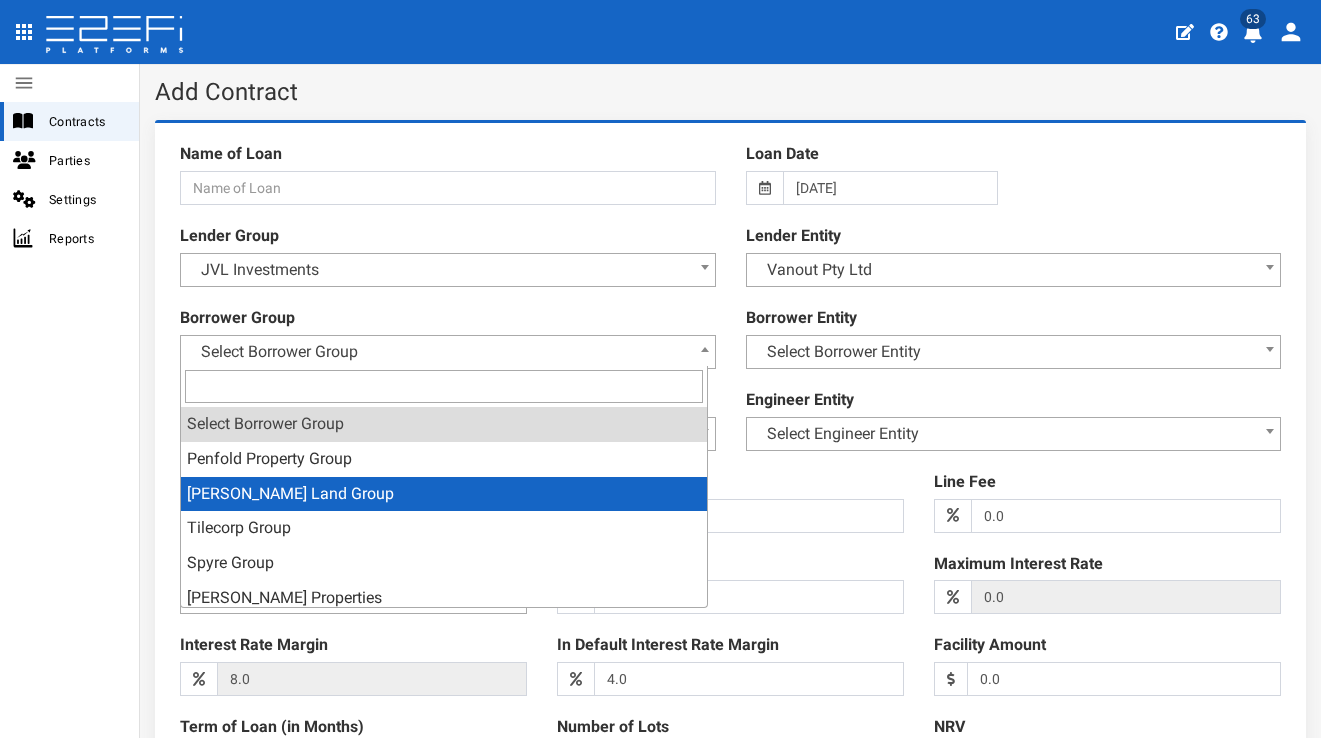 select on "7" 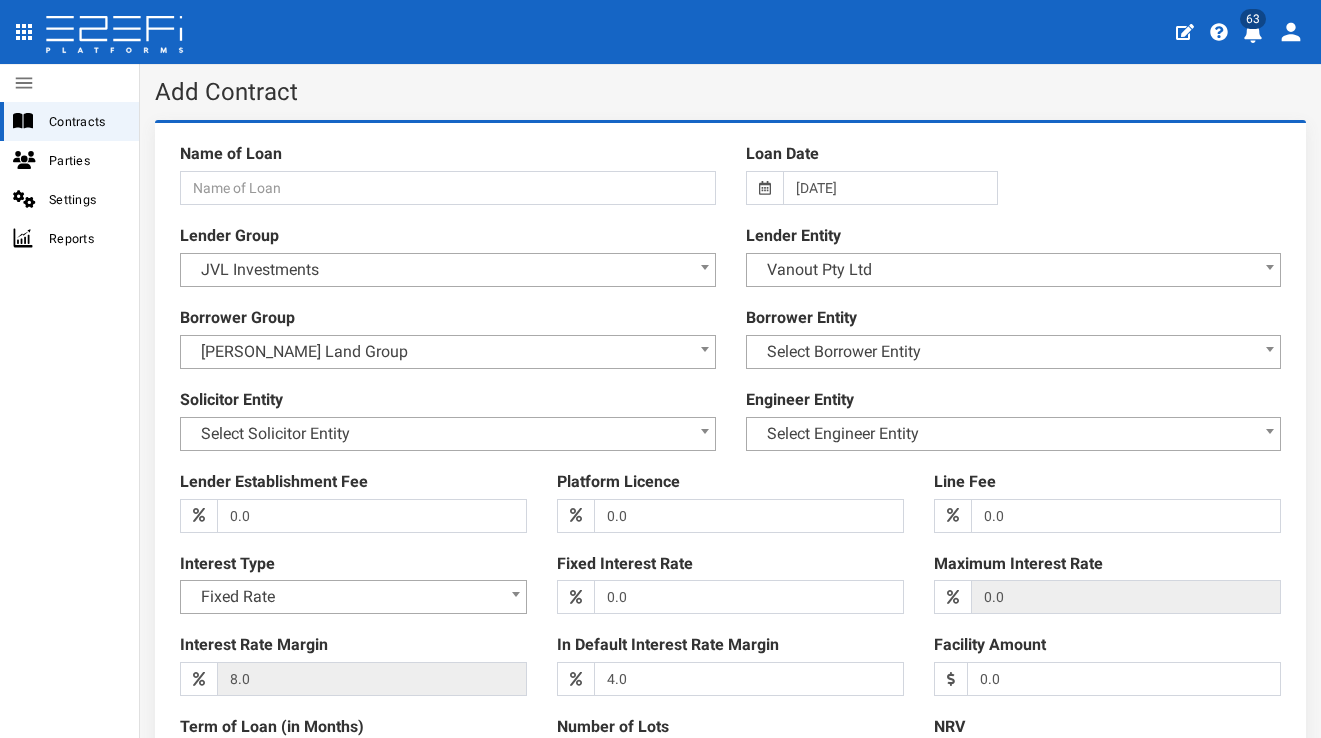 click on "Select Borrower Entity" at bounding box center [1014, 352] 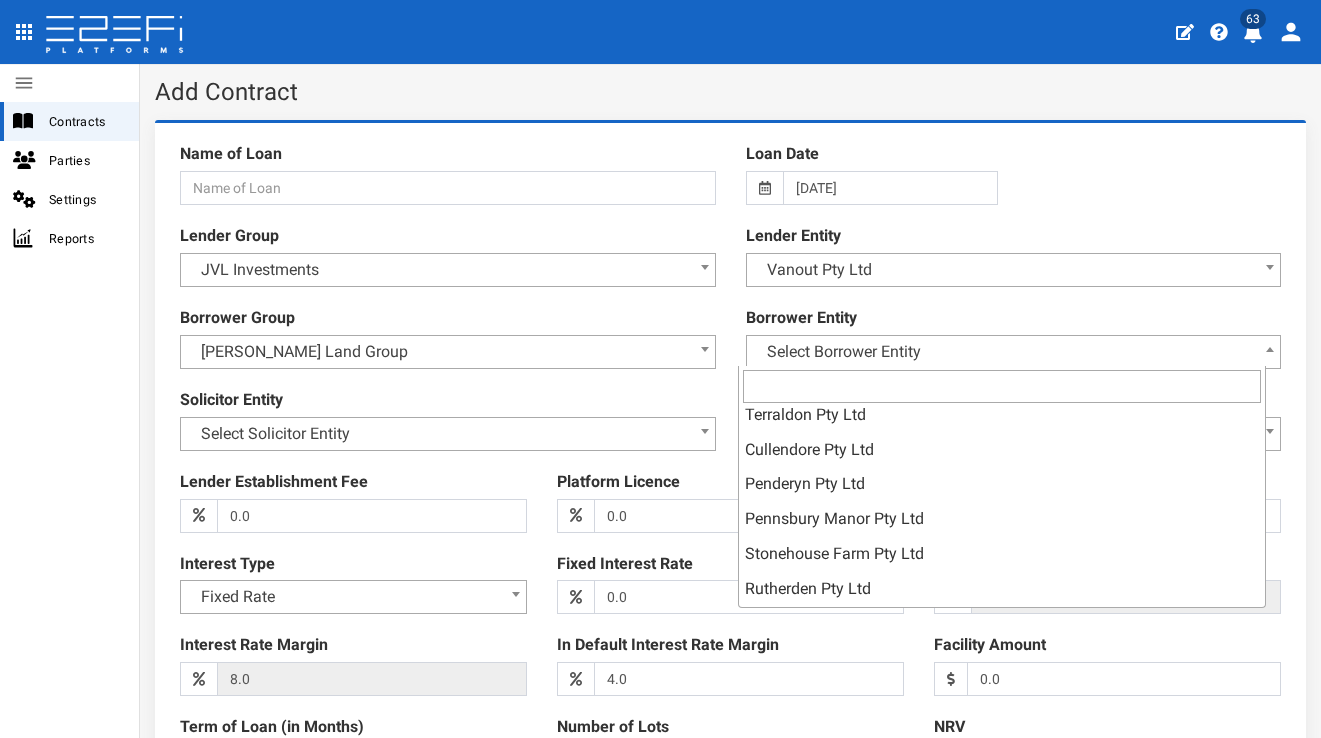 scroll, scrollTop: 0, scrollLeft: 0, axis: both 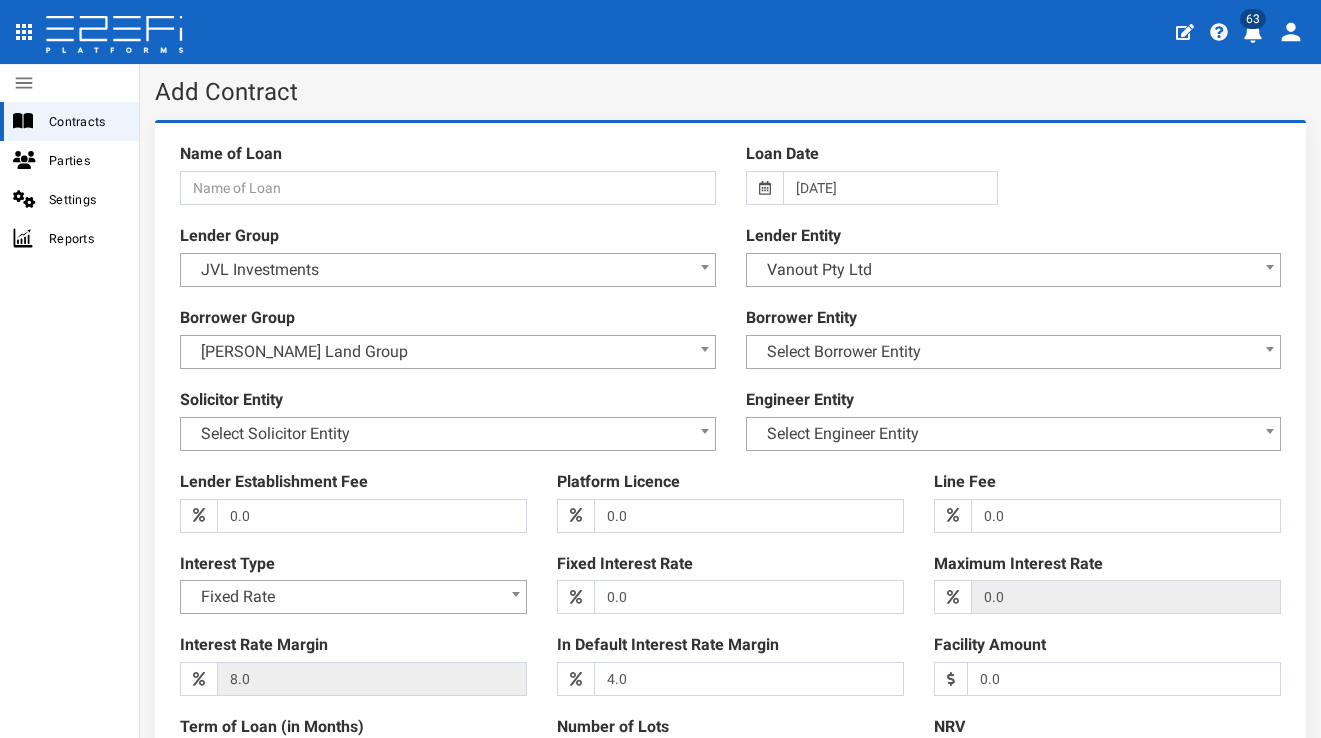 click on "Engineer Entity
Select Engineer Entity
JFP Urban Consultants
Napier & Blakeley Pty Ltd
Civil Dimensions Pty Ltd
JLL Advisory
King & Campbell Pty Ltd
JVL Reporting
Charter Keck Cramer Pty Ltd
m3property Australia Pty Ltd
Marchese Property Valuations
IPN Valuers
Hopkins Consultants Pty Ltd
Mitchell Brandtman
Select Engineer Entity" at bounding box center [1014, 420] 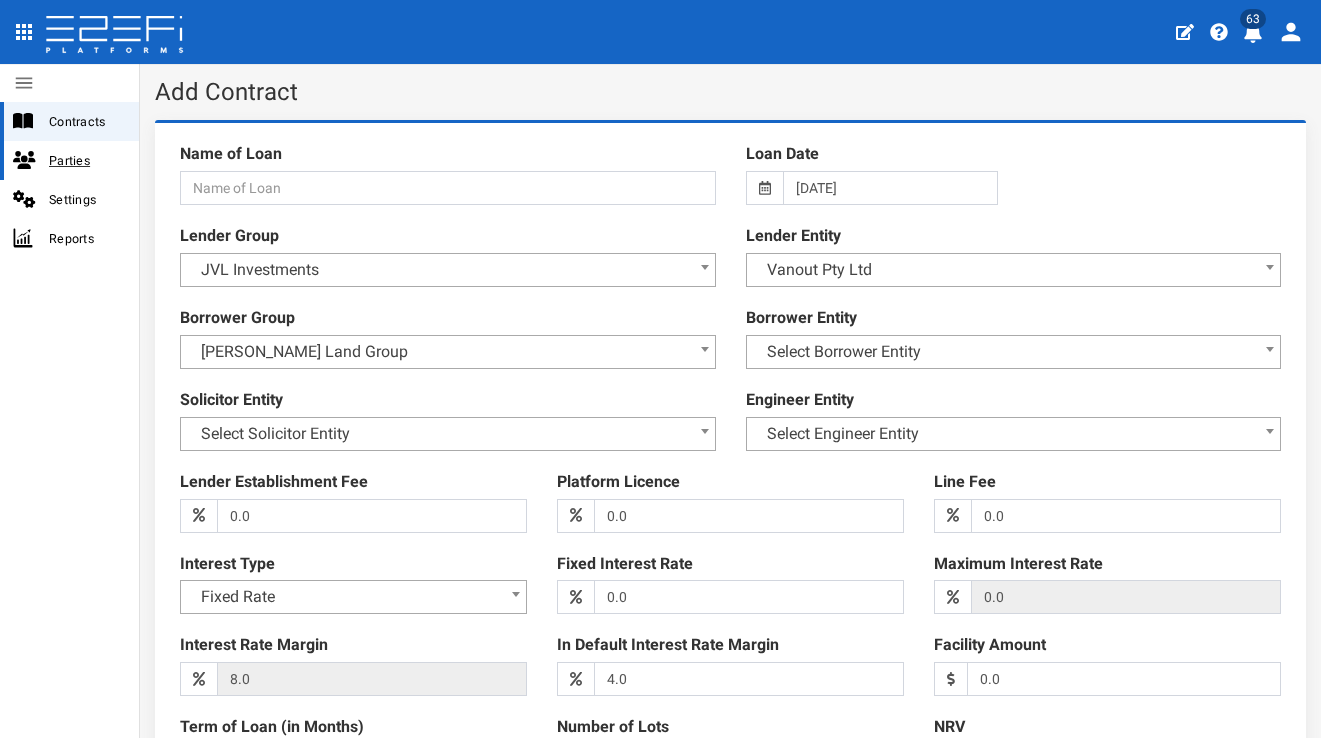 click on "Parties" at bounding box center [86, 160] 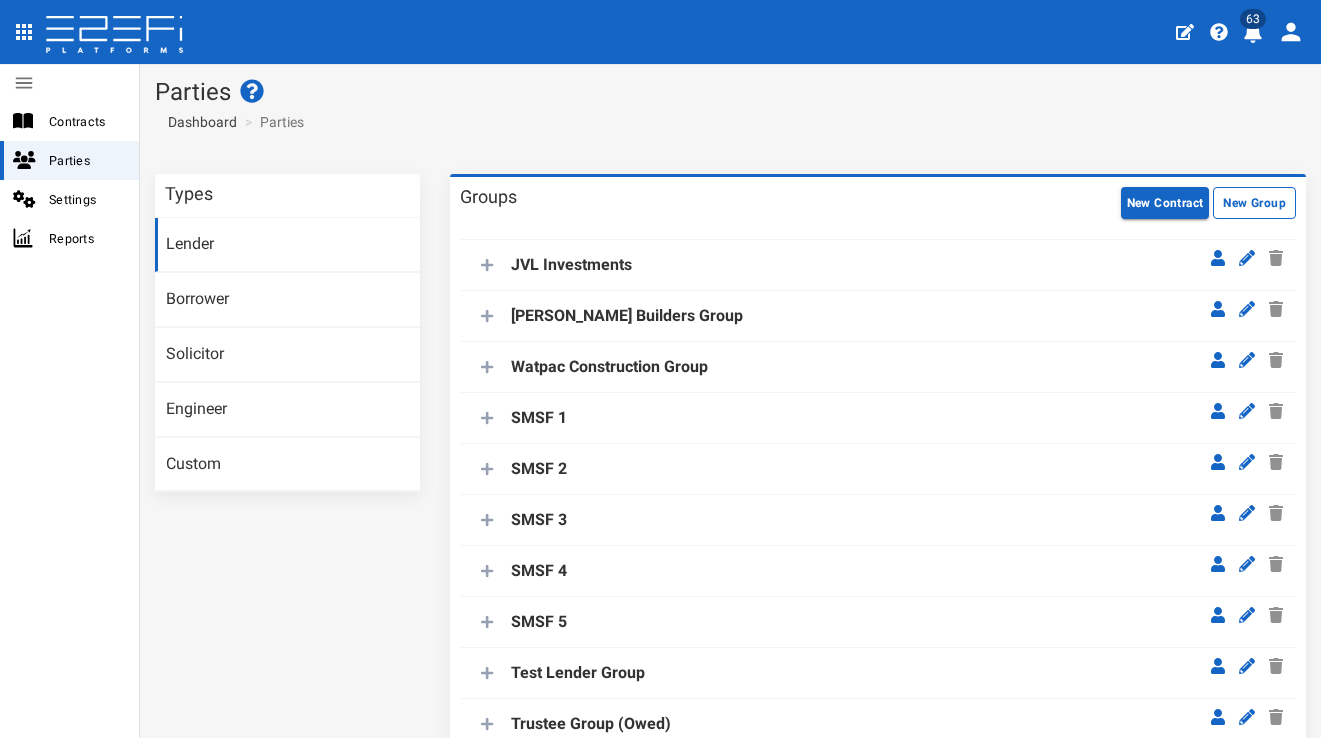 scroll, scrollTop: 0, scrollLeft: 0, axis: both 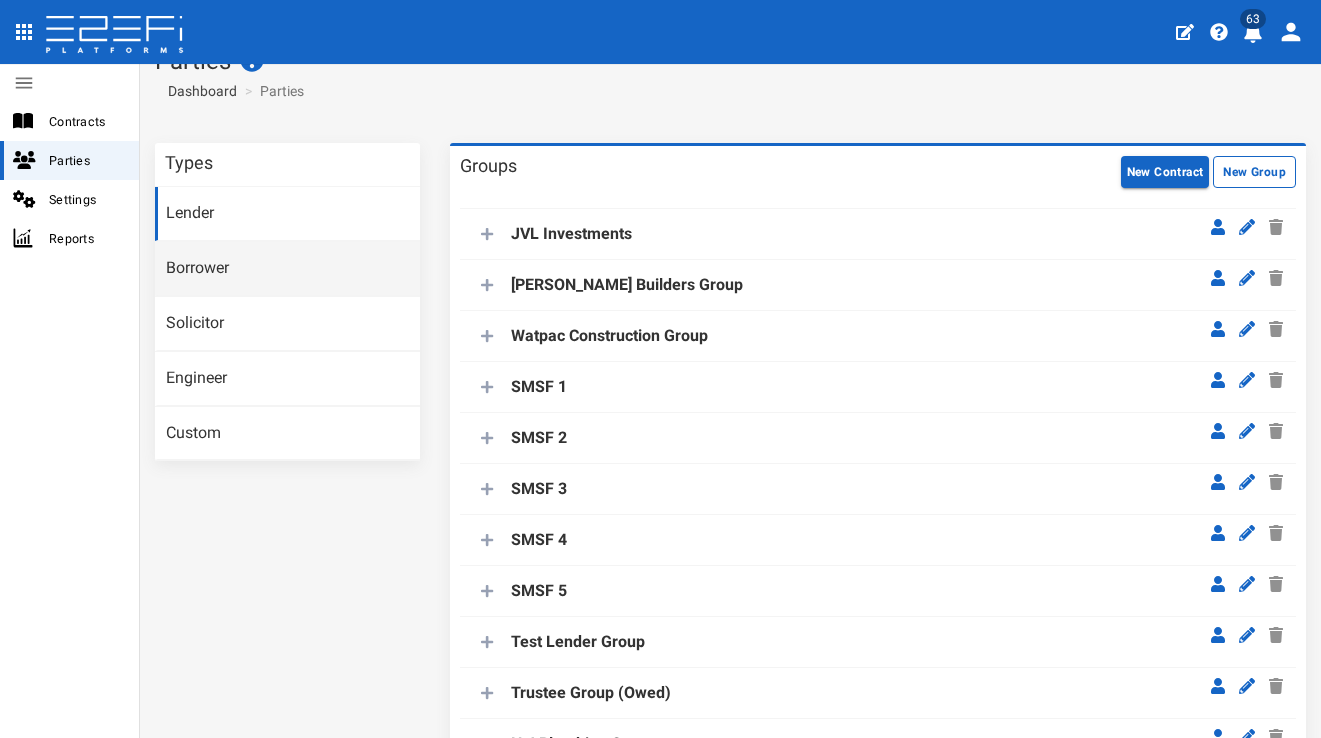 click on "Borrower" at bounding box center (287, 269) 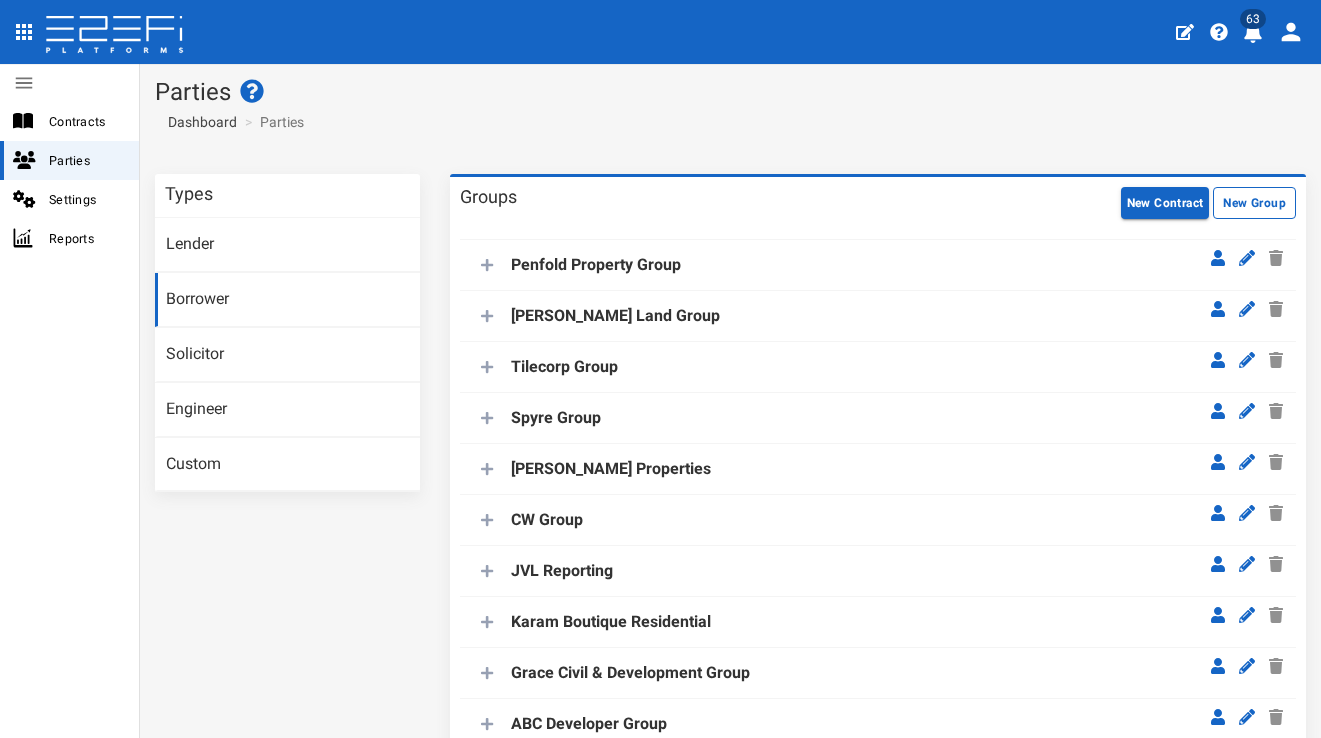scroll, scrollTop: 0, scrollLeft: 0, axis: both 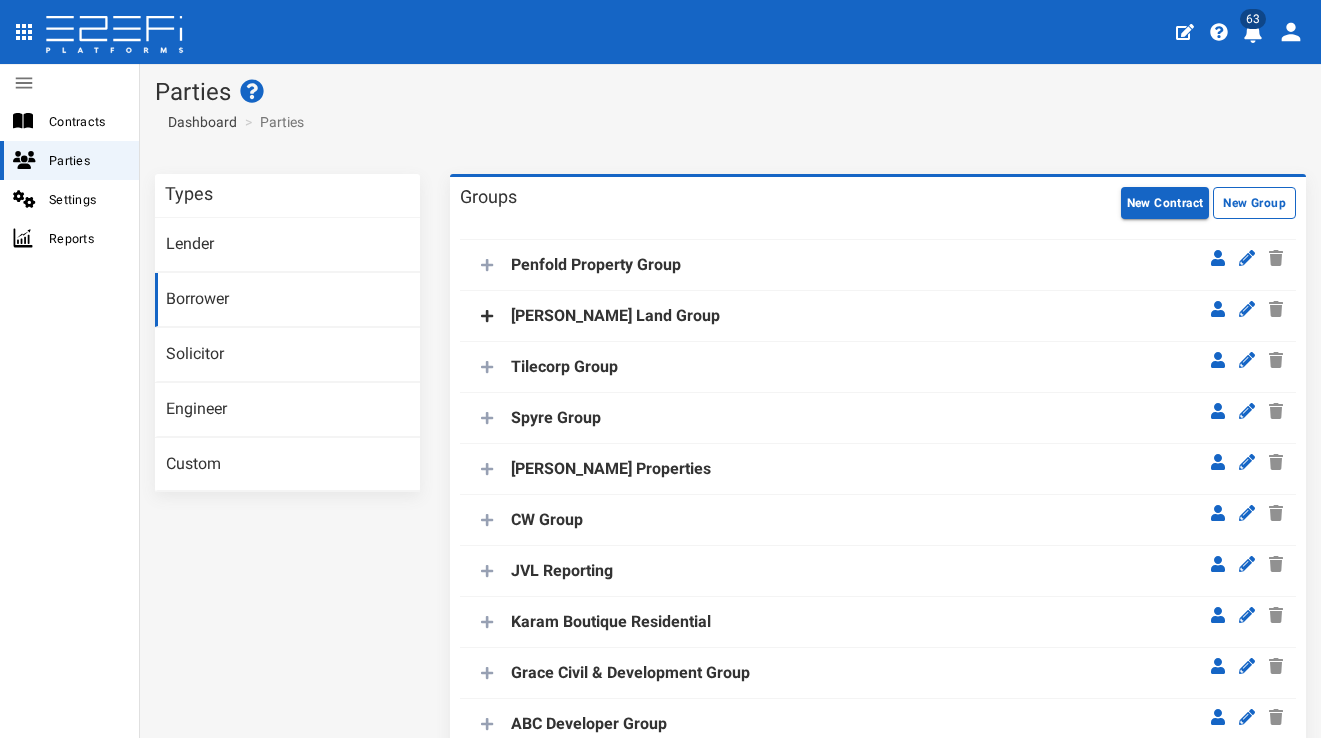 click 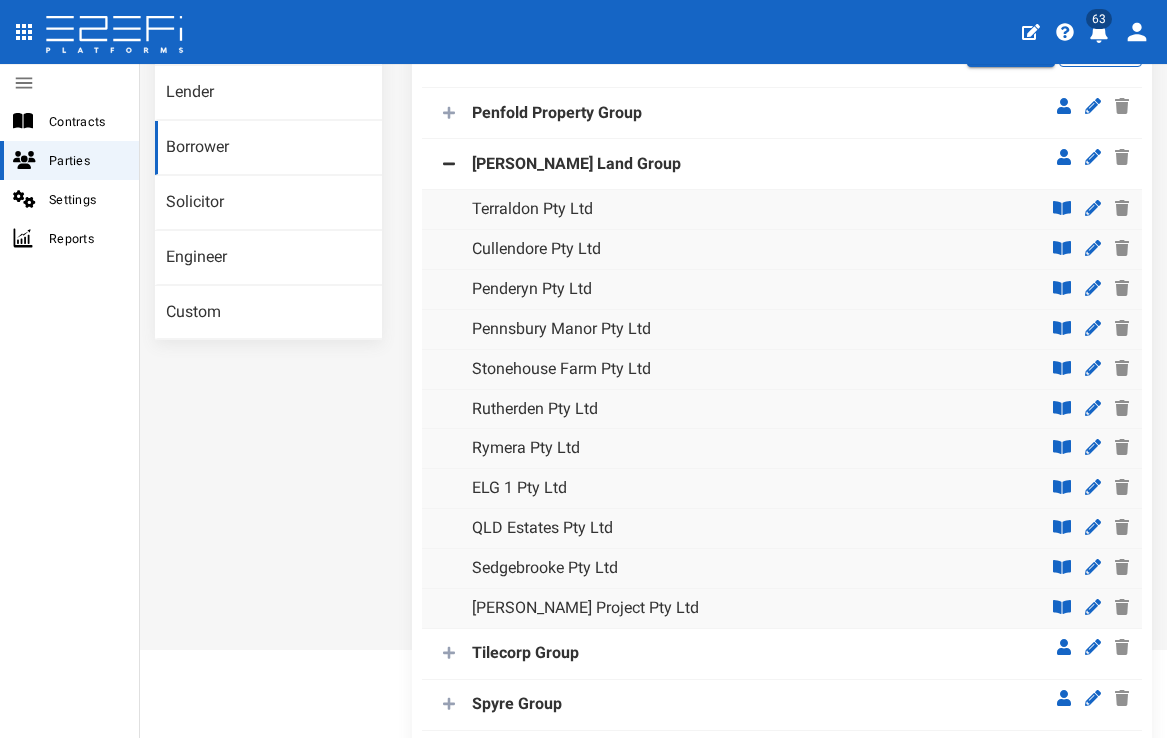 scroll, scrollTop: 236, scrollLeft: 0, axis: vertical 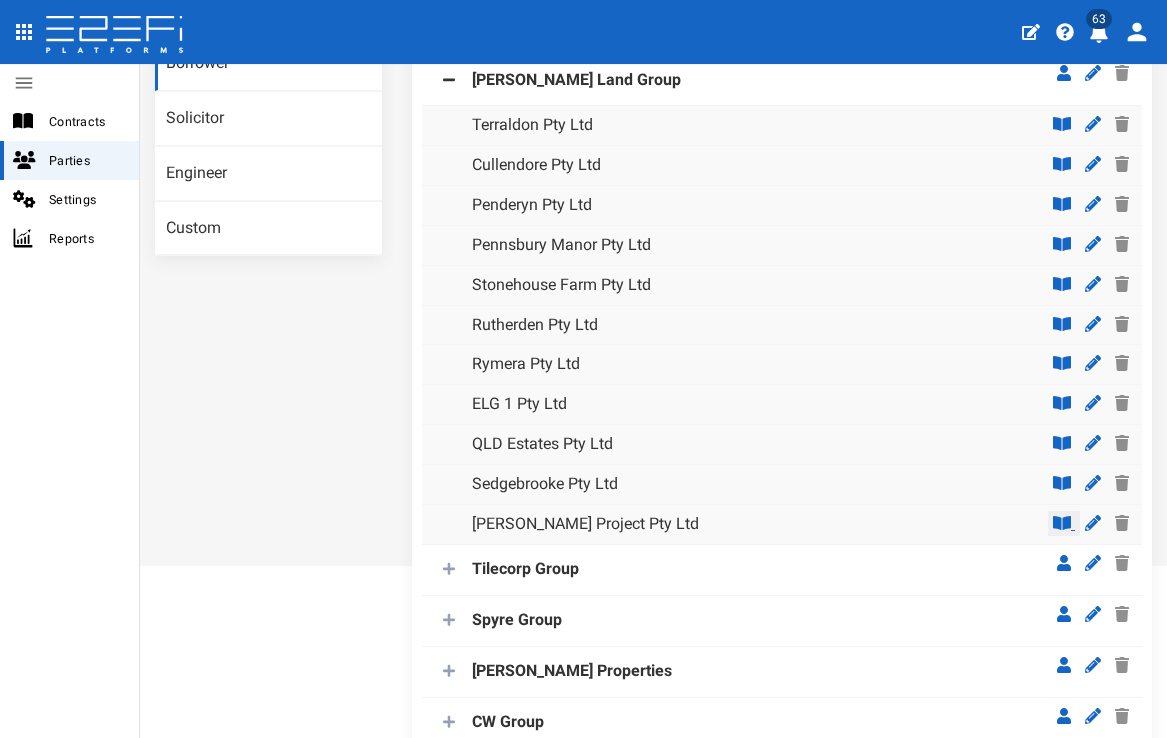 click 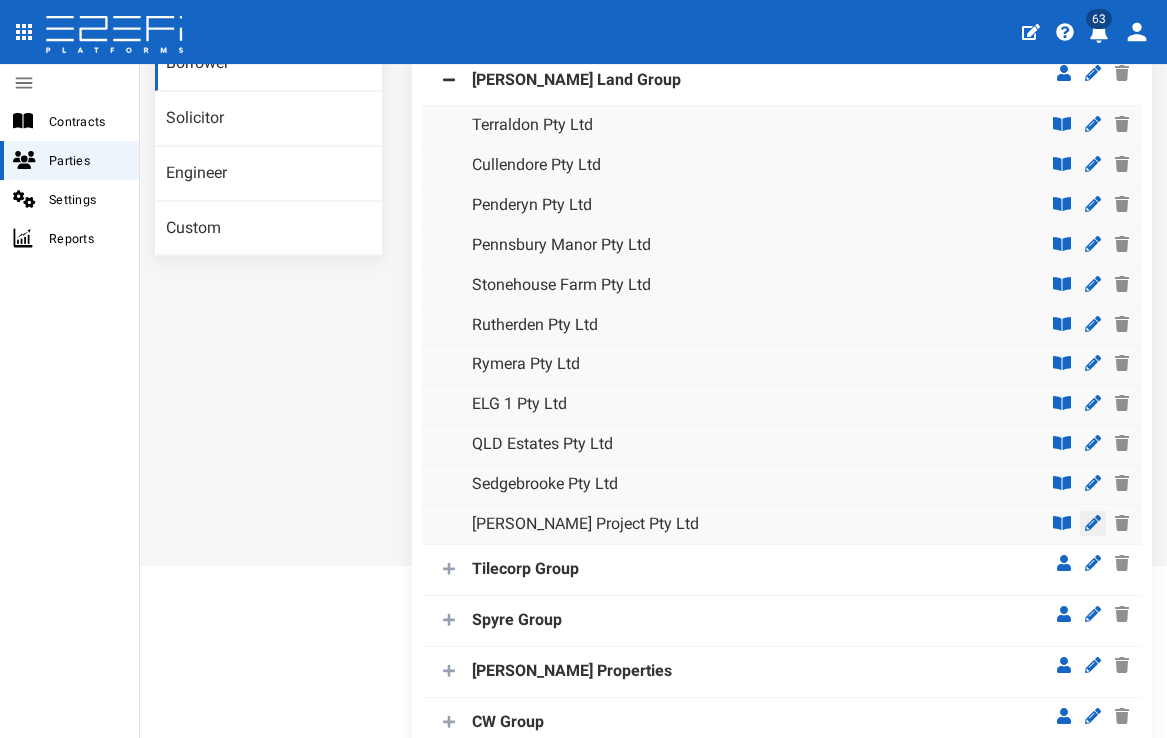 click 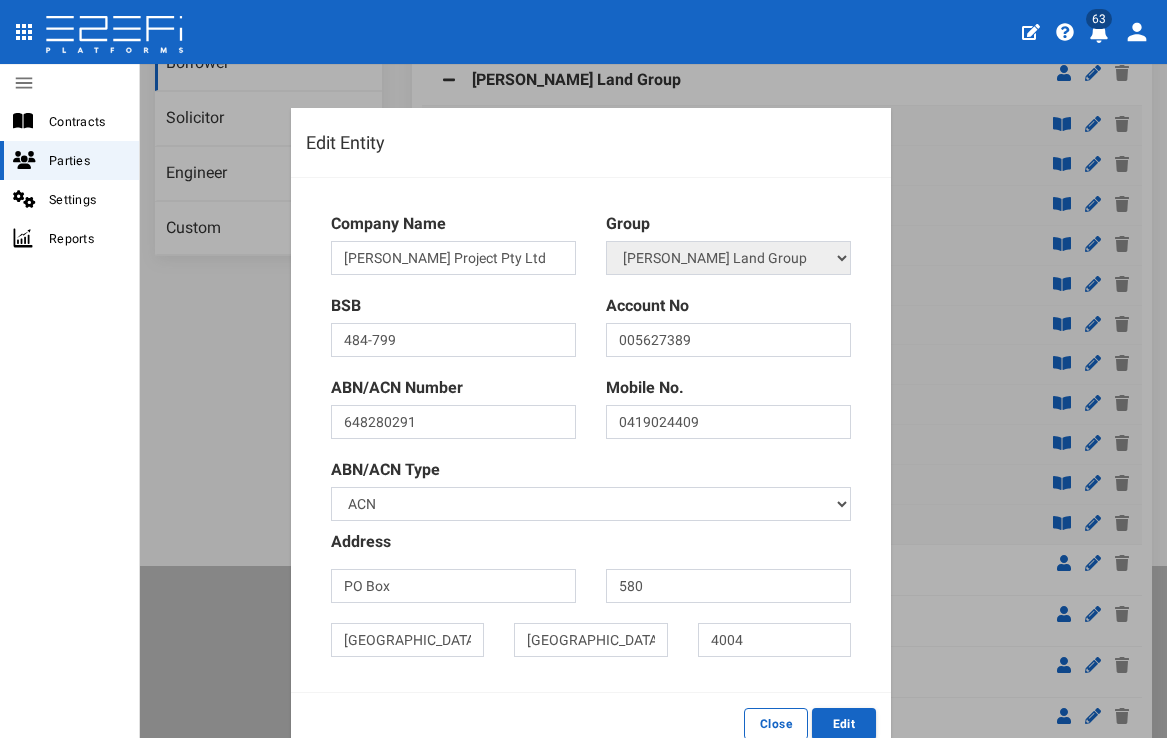 scroll, scrollTop: 47, scrollLeft: 0, axis: vertical 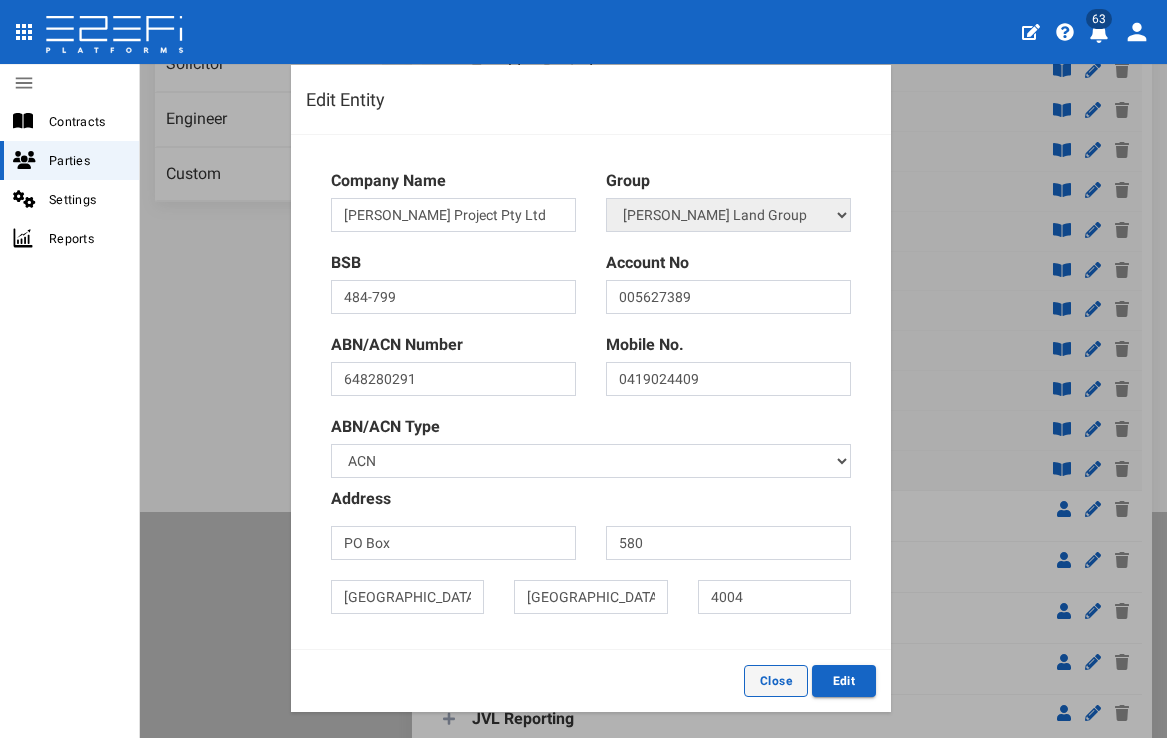 click on "Close" at bounding box center [776, 681] 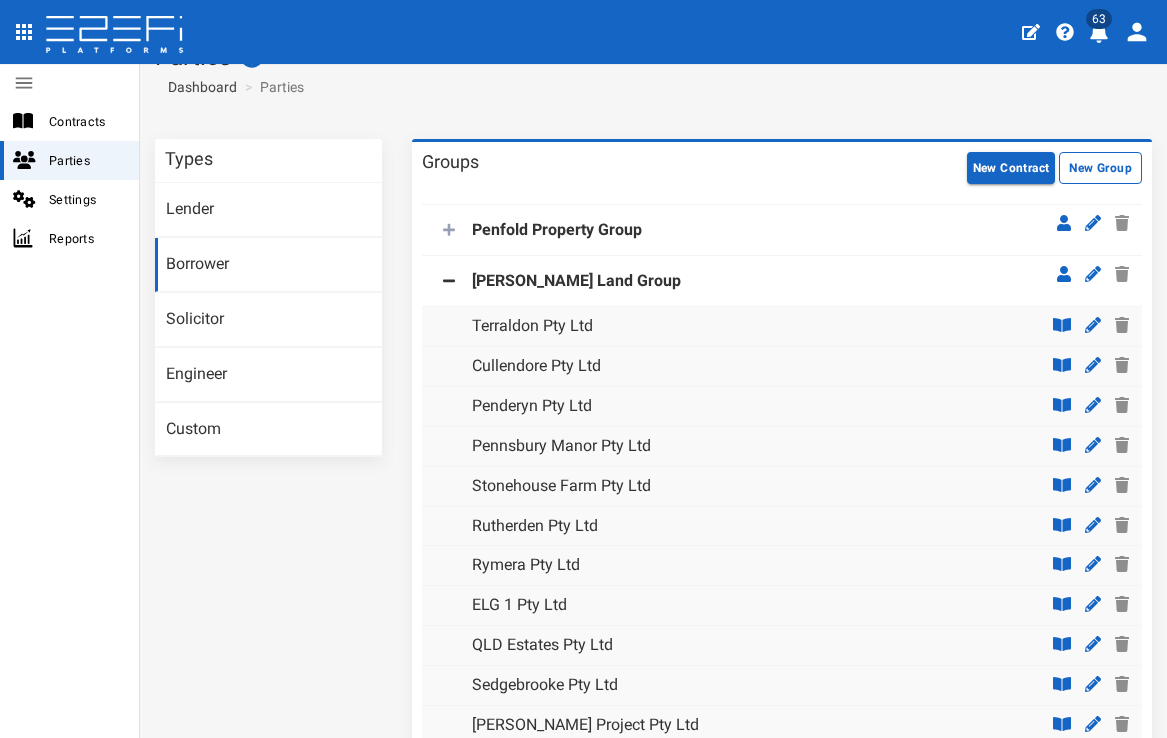 scroll, scrollTop: 0, scrollLeft: 0, axis: both 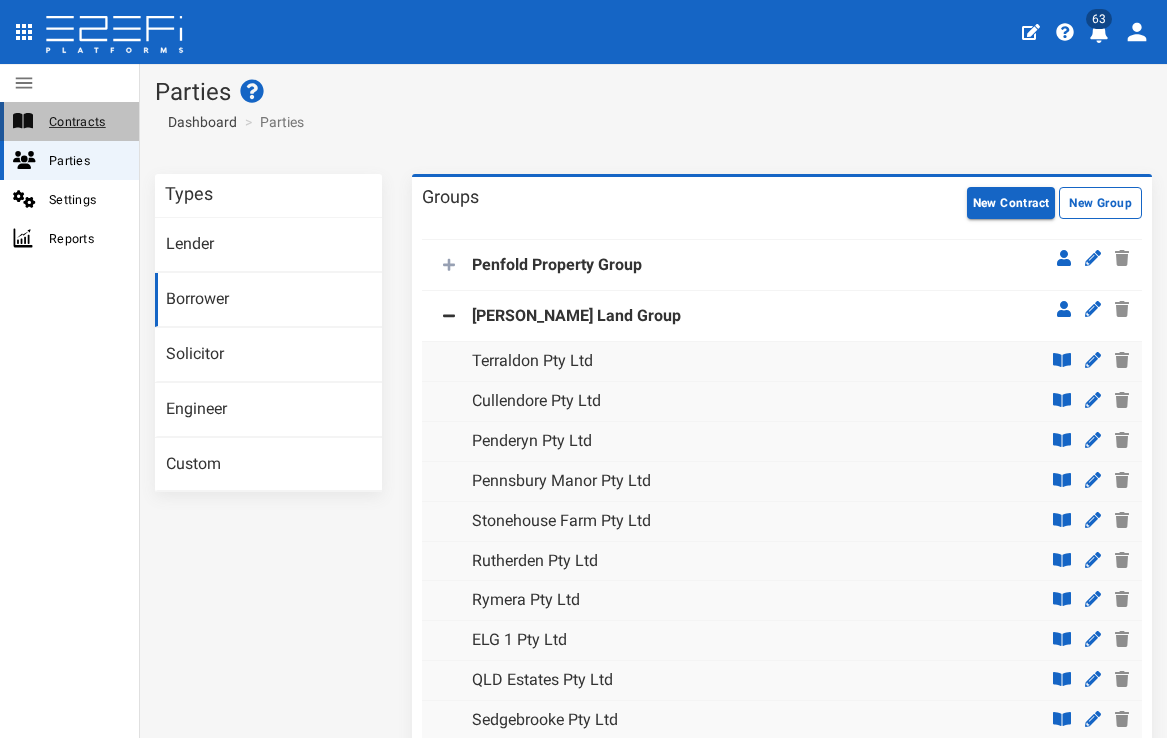 click on "Contracts" at bounding box center (86, 121) 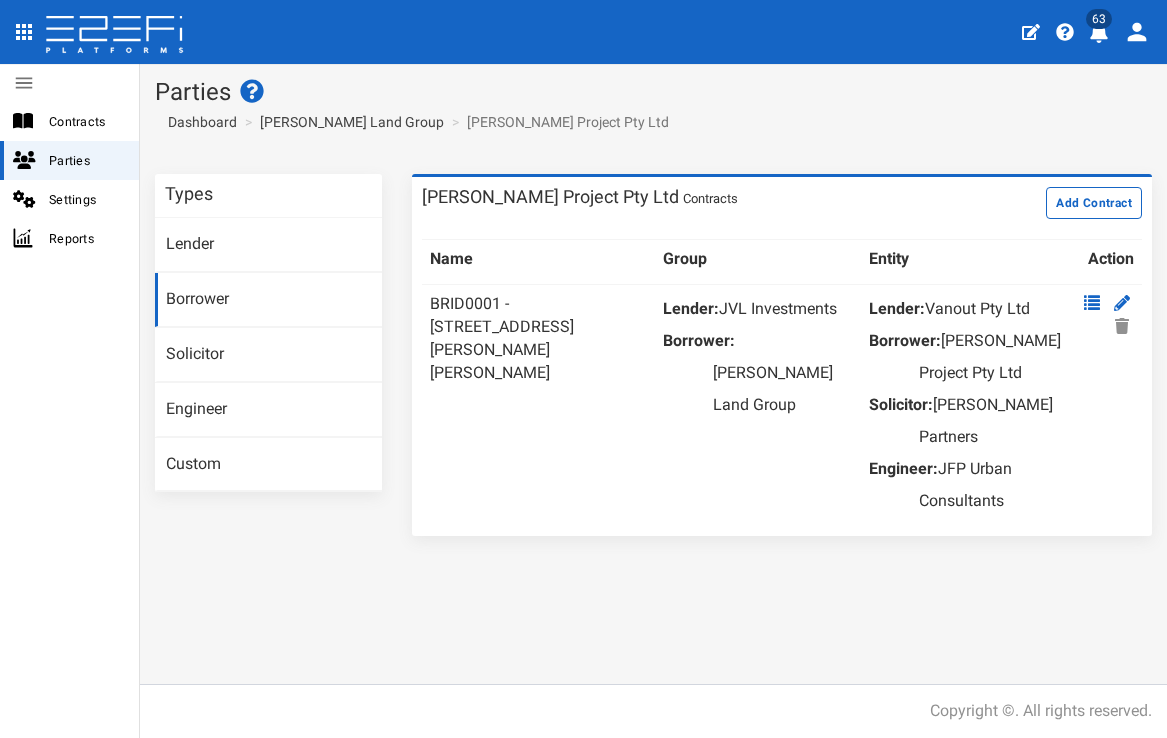 scroll, scrollTop: 0, scrollLeft: 0, axis: both 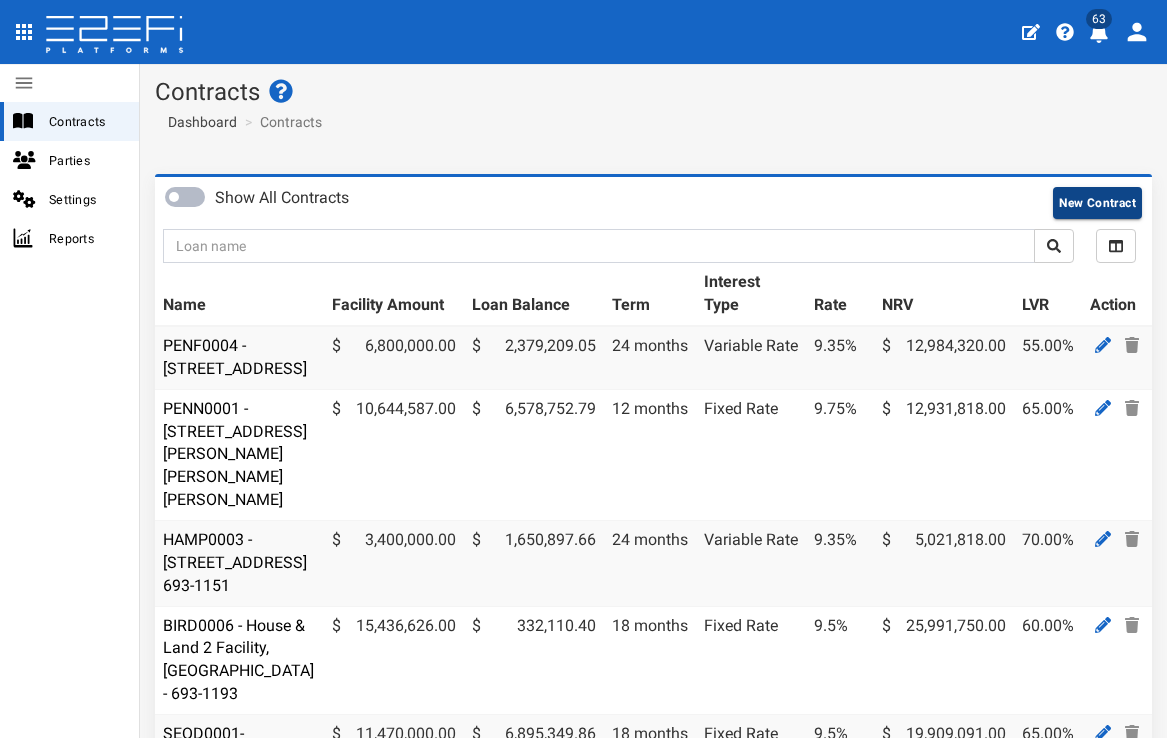click on "New Contract" at bounding box center [1097, 203] 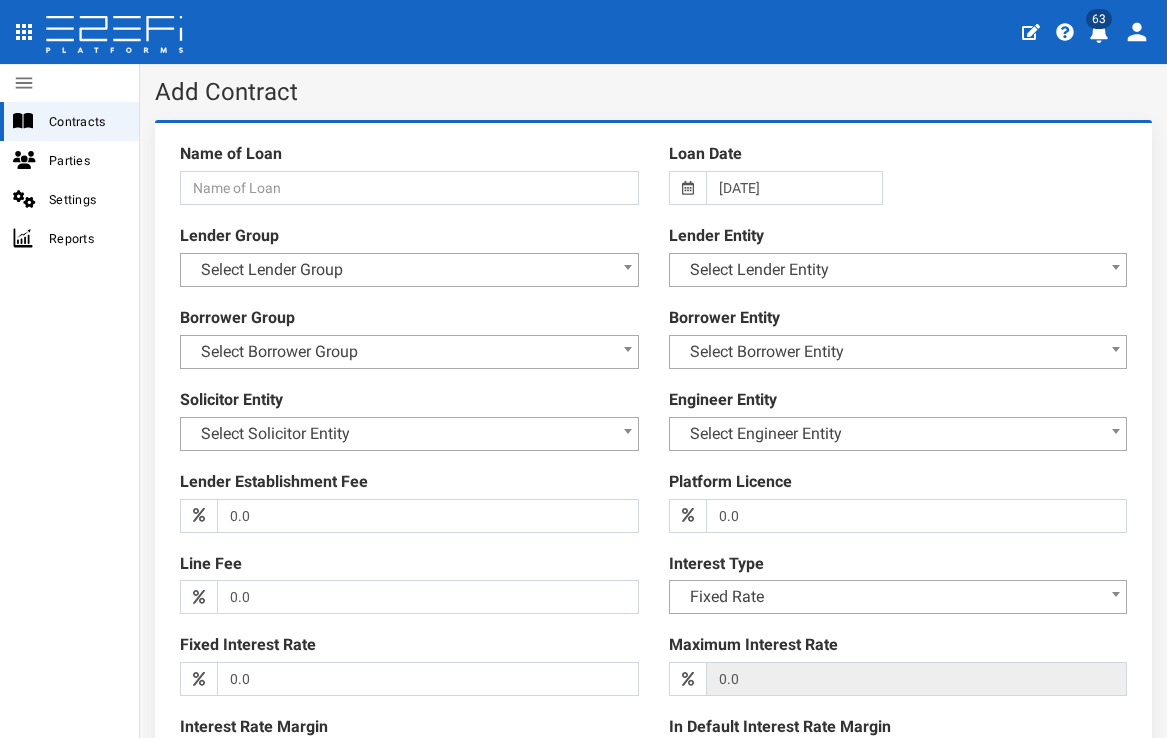 scroll, scrollTop: 0, scrollLeft: 0, axis: both 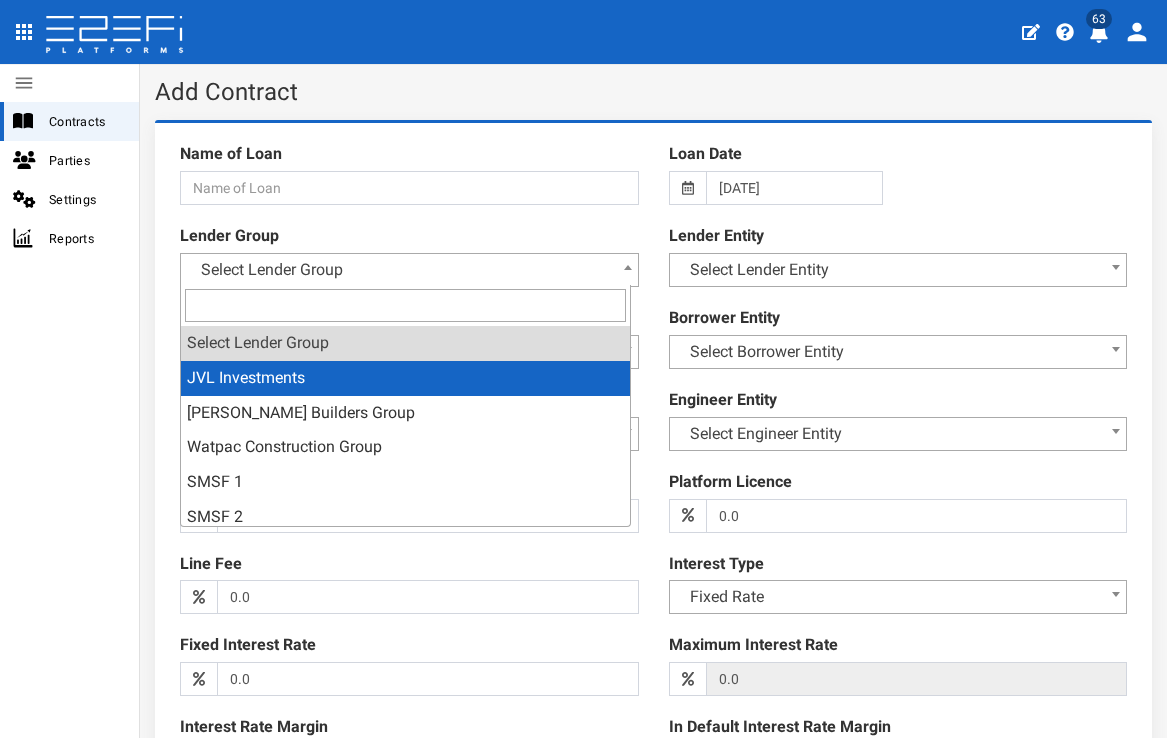 select on "2" 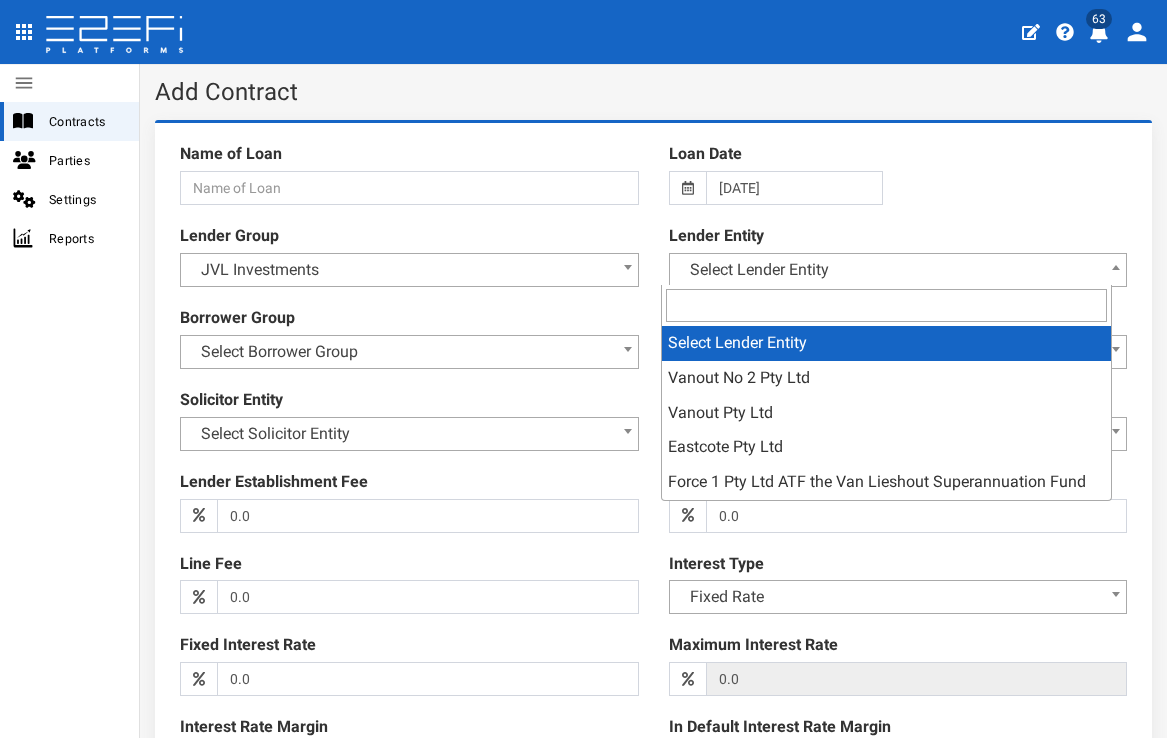 click on "Select Lender Entity" at bounding box center [898, 270] 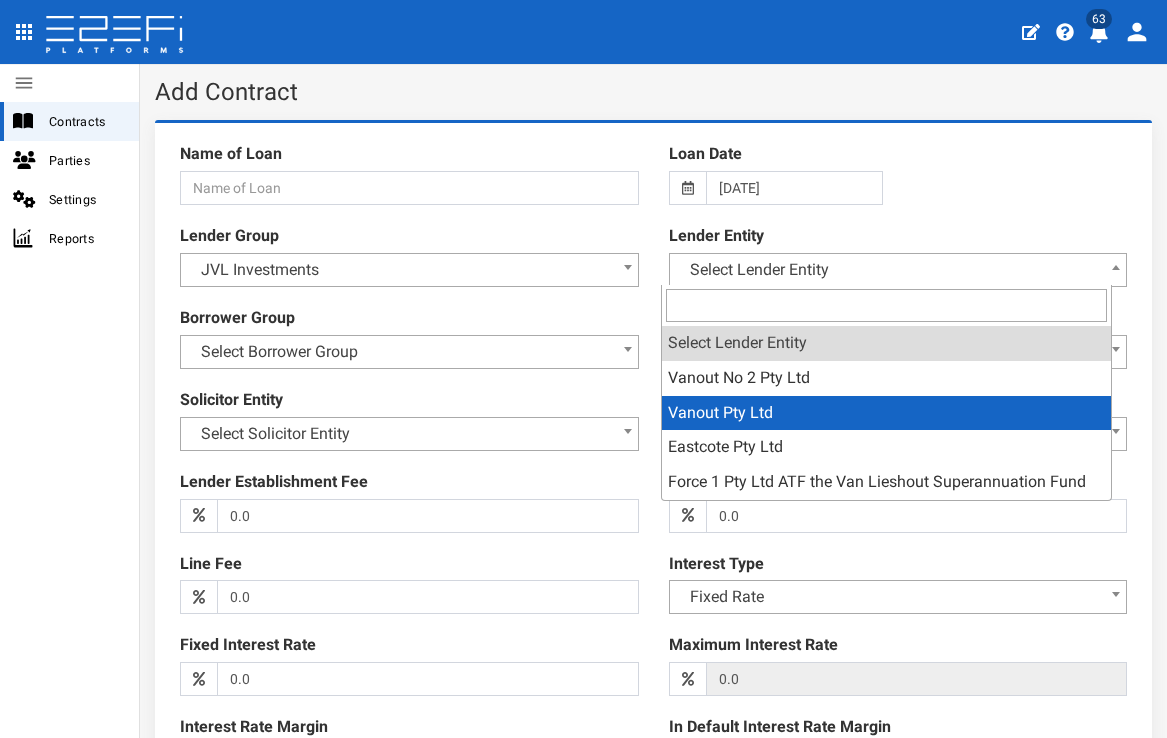 select on "4" 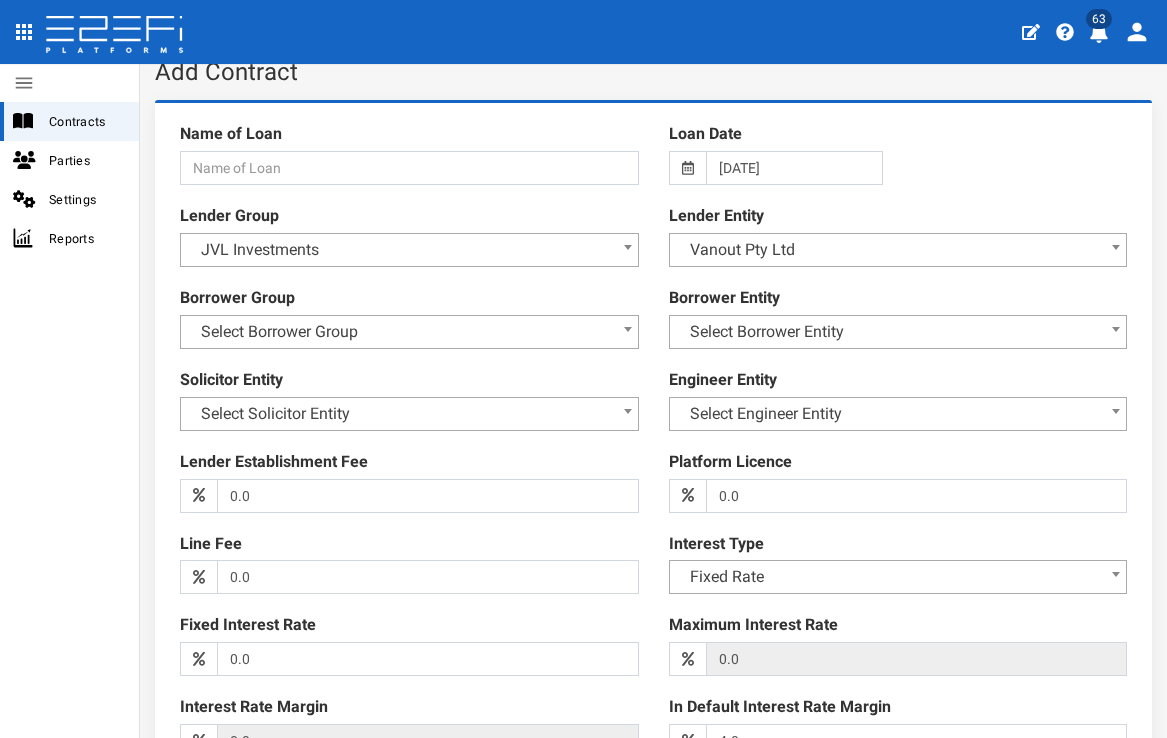 scroll, scrollTop: 24, scrollLeft: 0, axis: vertical 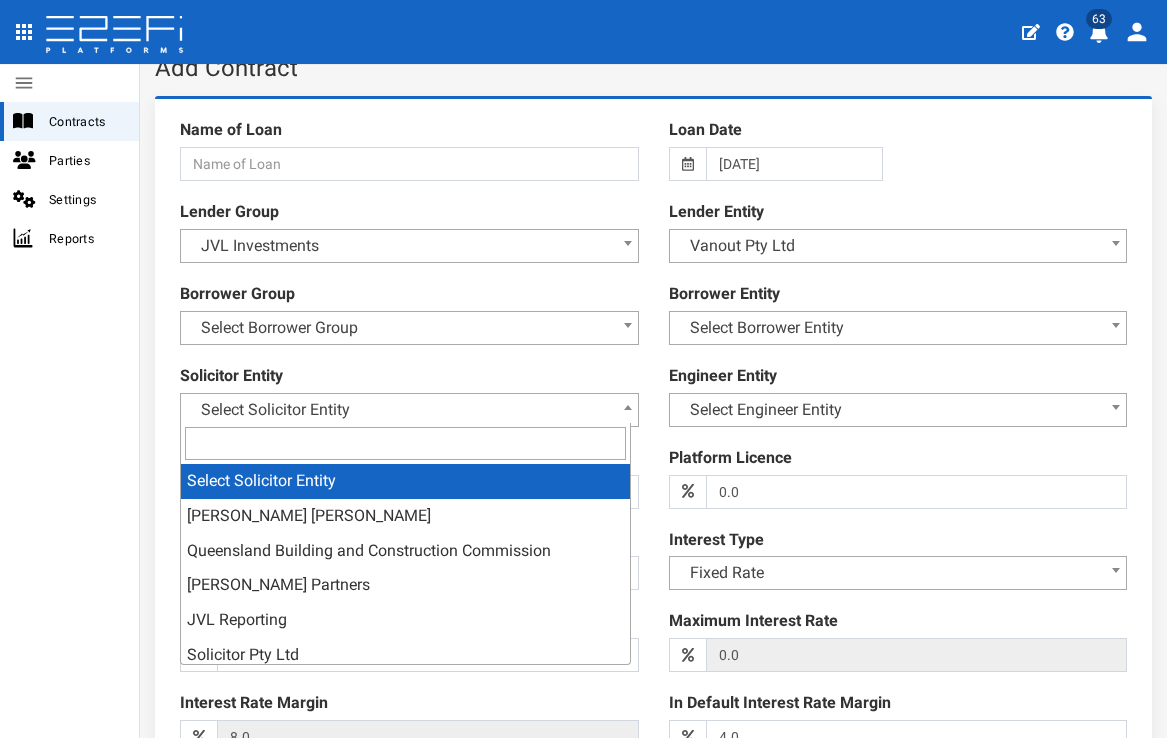click on "Select Solicitor Entity" at bounding box center (409, 410) 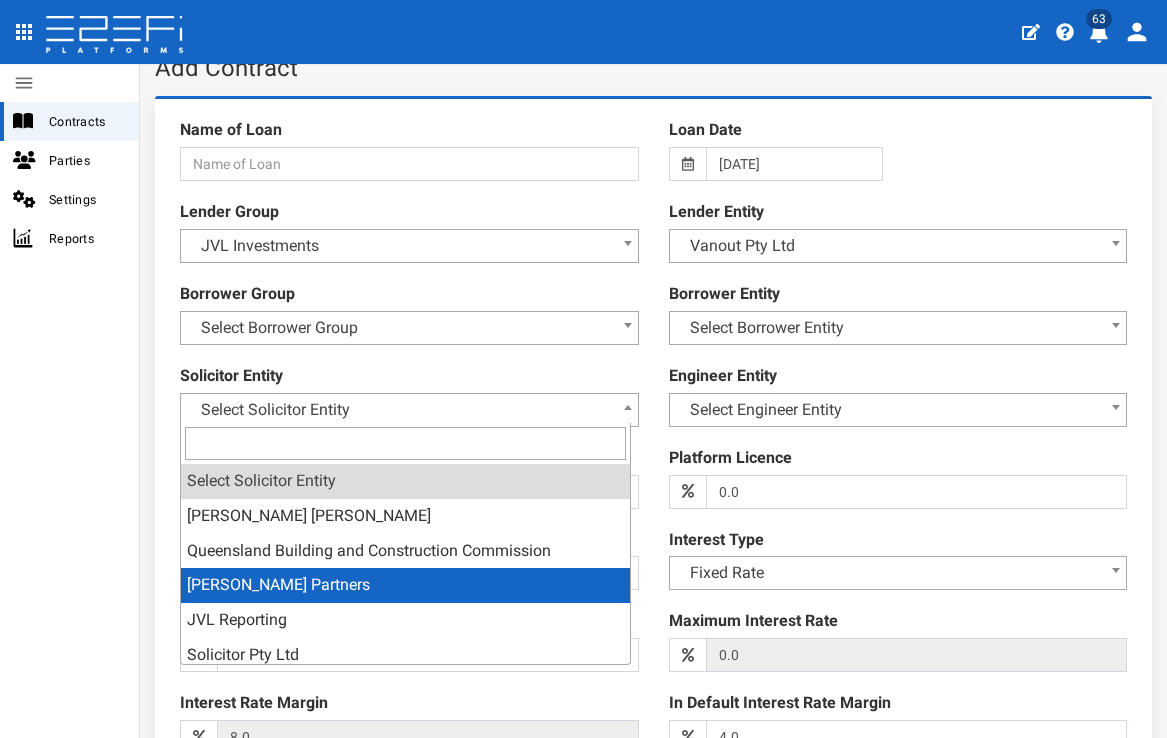 select on "45" 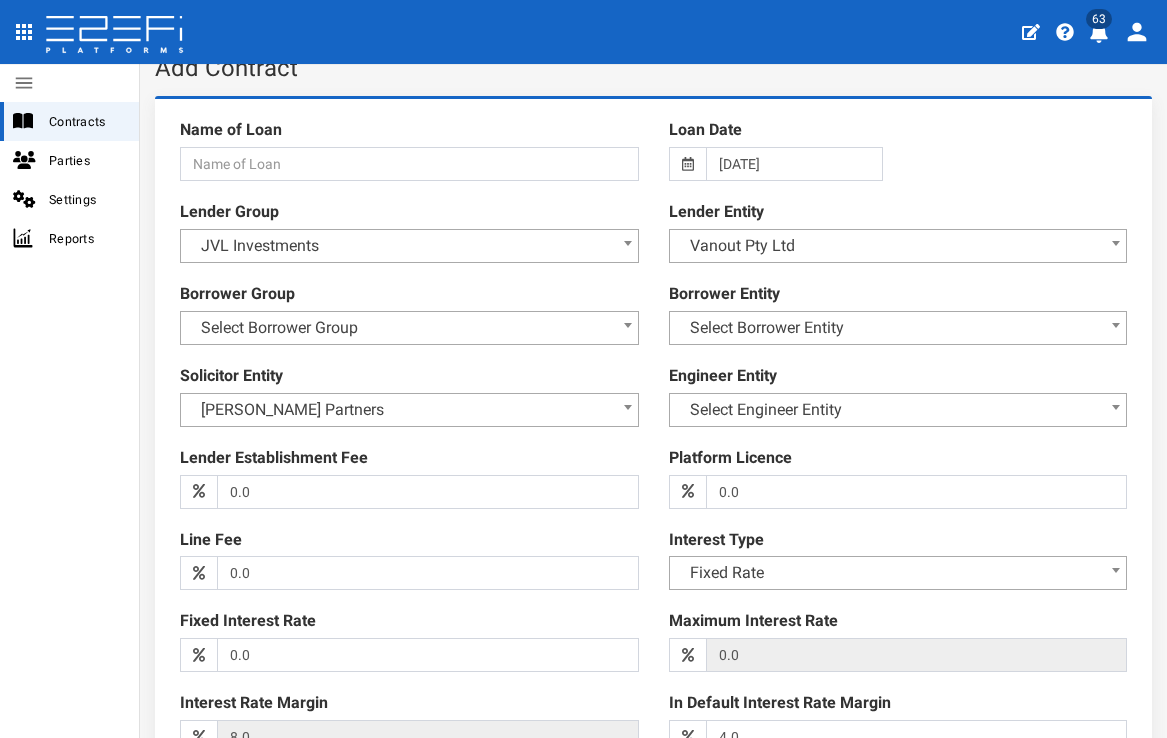 click on "Select Engineer Entity" at bounding box center (898, 410) 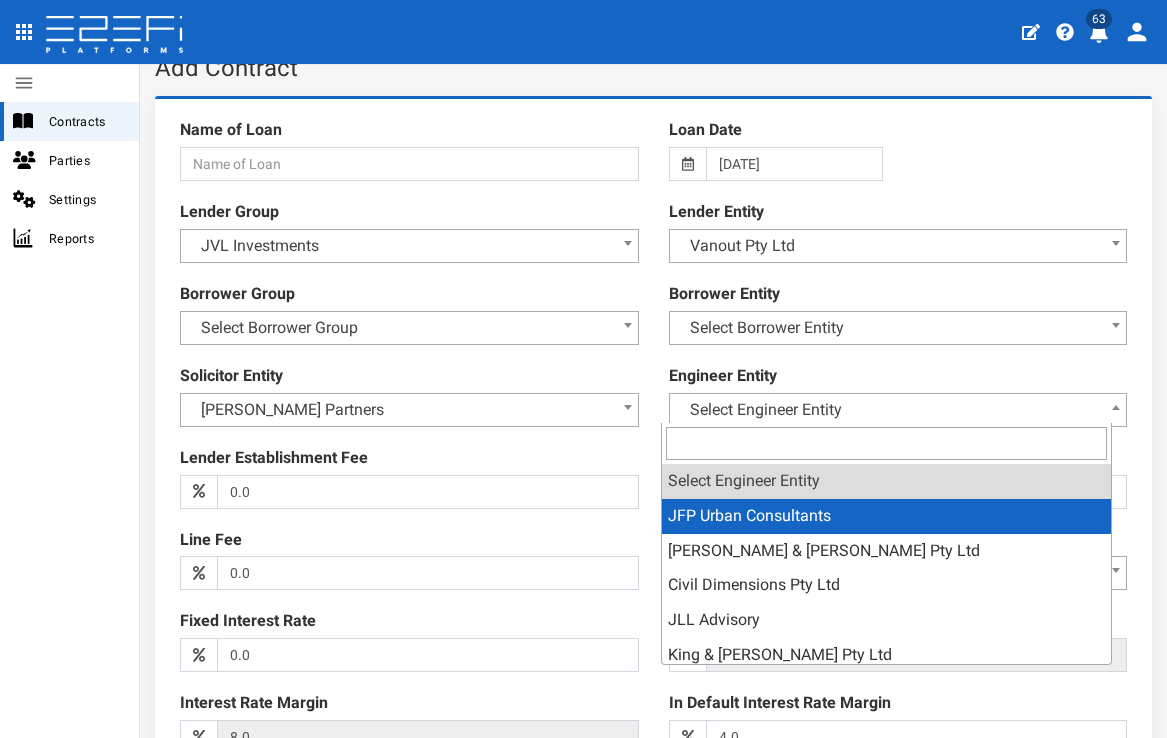 select on "9" 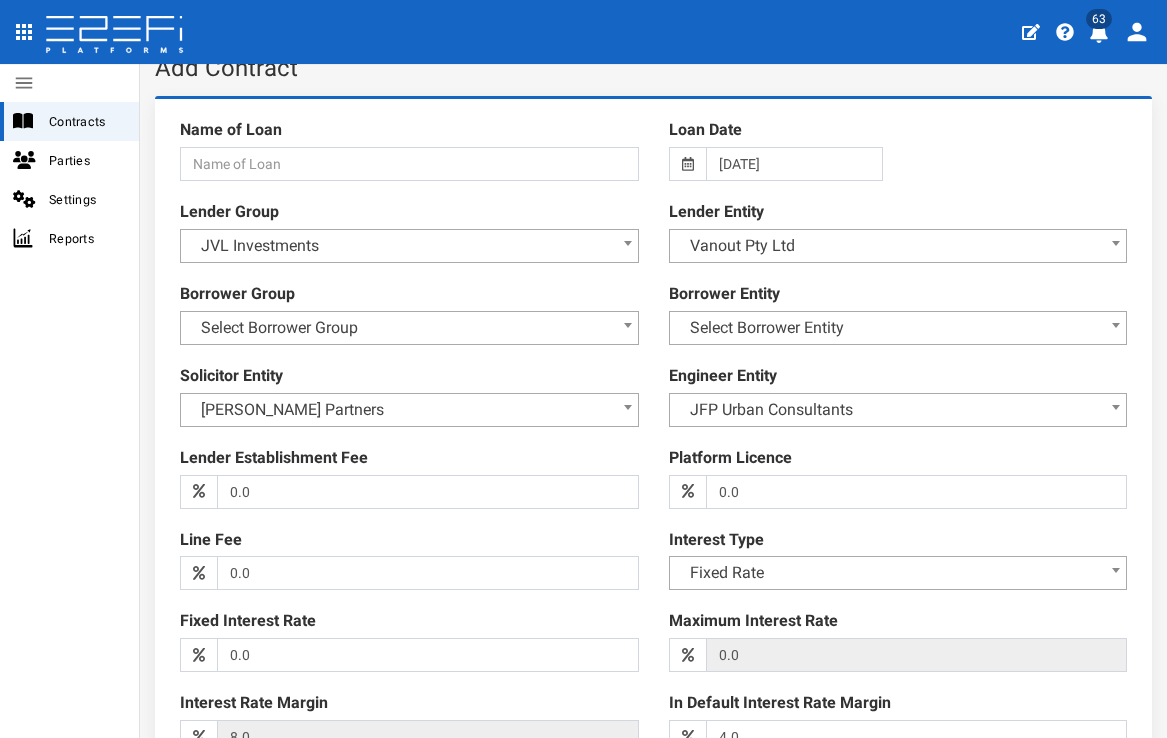click on "Lender Establishment Fee
0.0
(warning)" at bounding box center (409, 478) 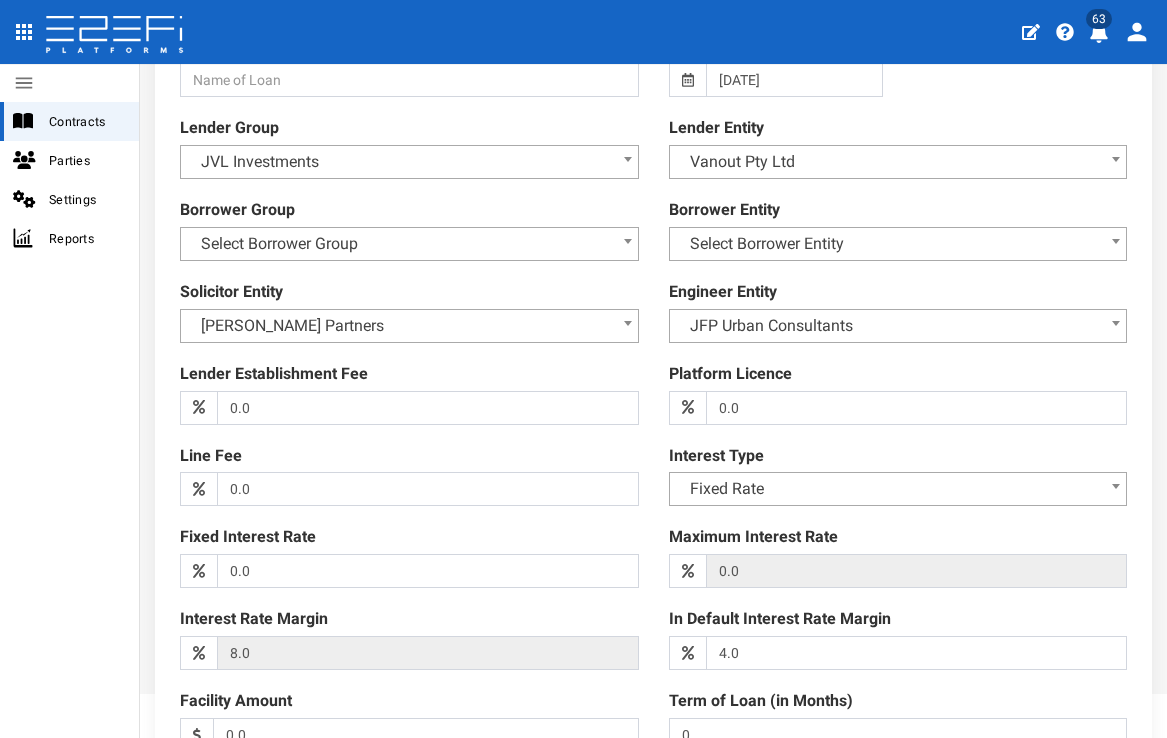 scroll, scrollTop: 158, scrollLeft: 0, axis: vertical 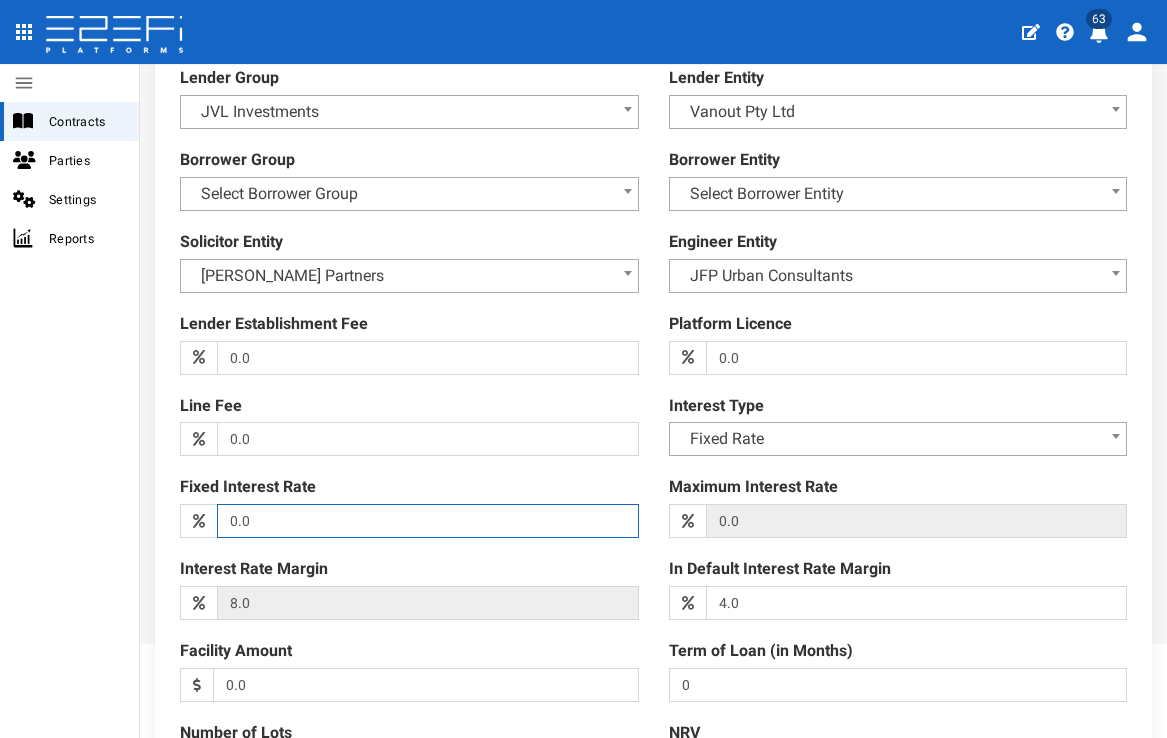 click on "0.0" at bounding box center (427, 521) 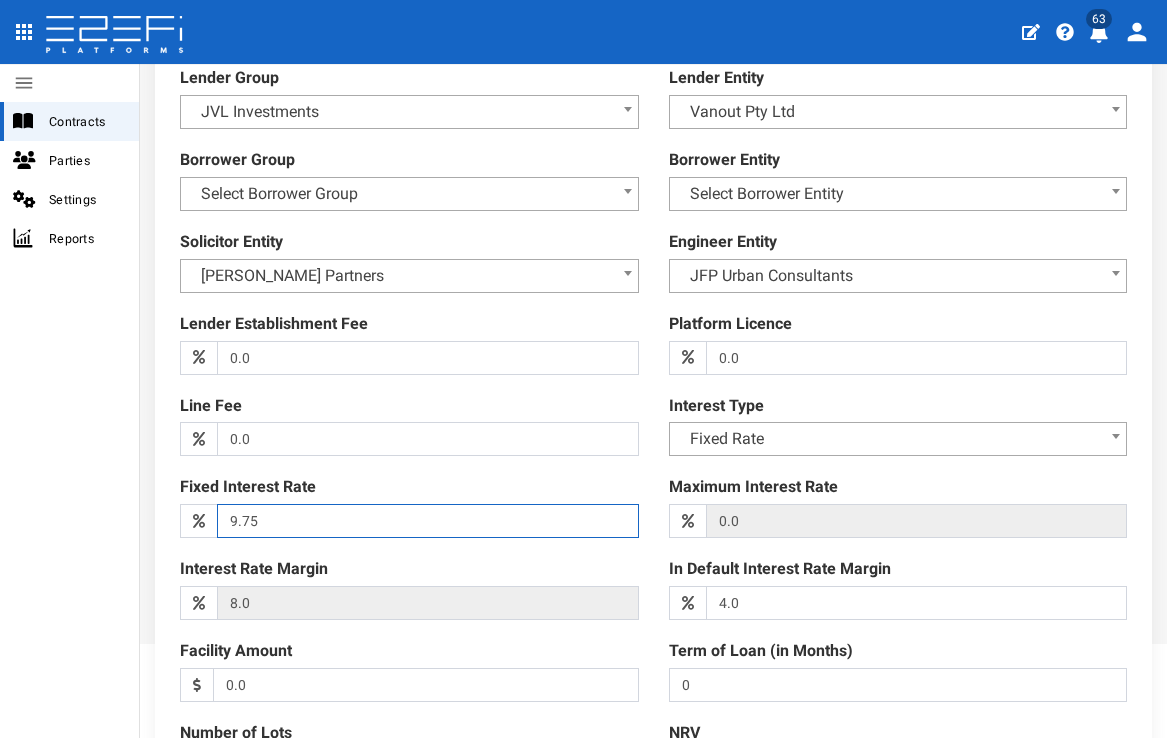 type on "9.75" 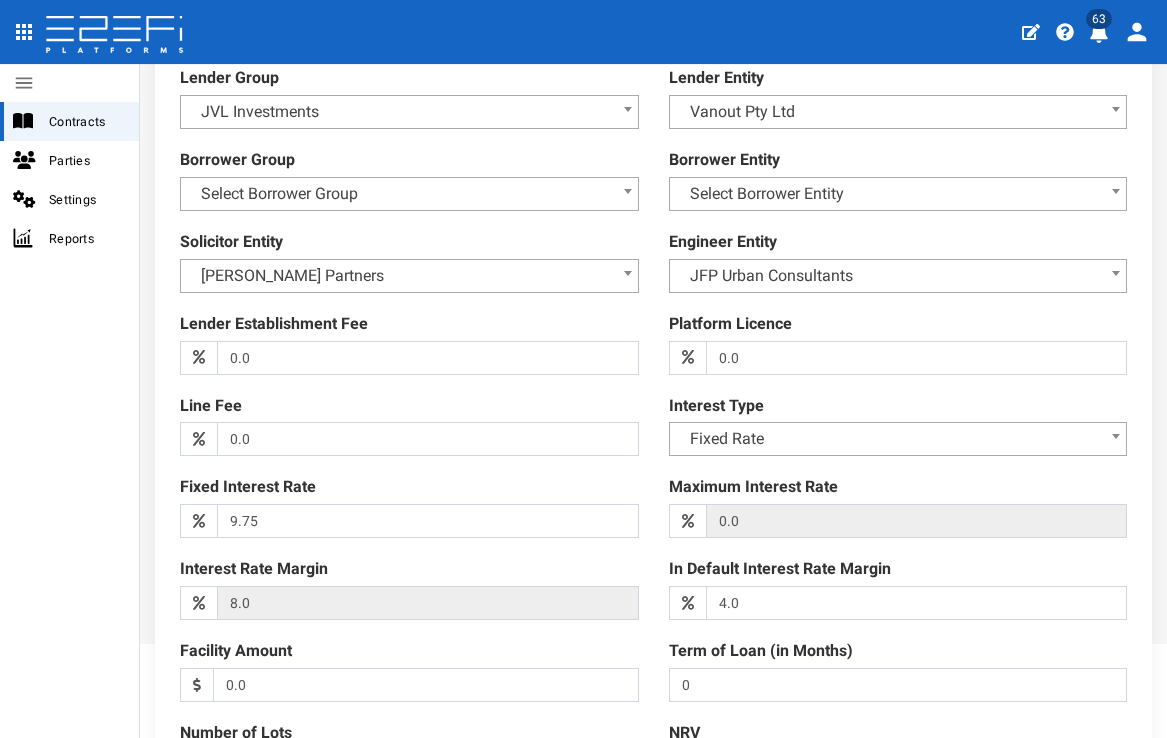 click on "Name of Loan
Loan Date
08-07-2025
Lender Group
Select Lender Group
JVL Investments
Hutchinson Builders Group
Watpac Construction Group
SMSF 1
SMSF 2
SMSF 3
SMSF 4
SMSF 5
Test Lender Group
Trustee Group (Owed)
N J Plumbing Group
A D Electrical Group
A Z Concreter Group
C A Carpenter Group
R W Capital Group
Gallantree Group Pty Ltd
JVL Investments
Lender Entity
Select Lender Entity Vanout No 2 Pty Ltd Vanout Pty Ltd Eastcote Pty Ltd Vanout Pty Ltd" at bounding box center (653, 548) 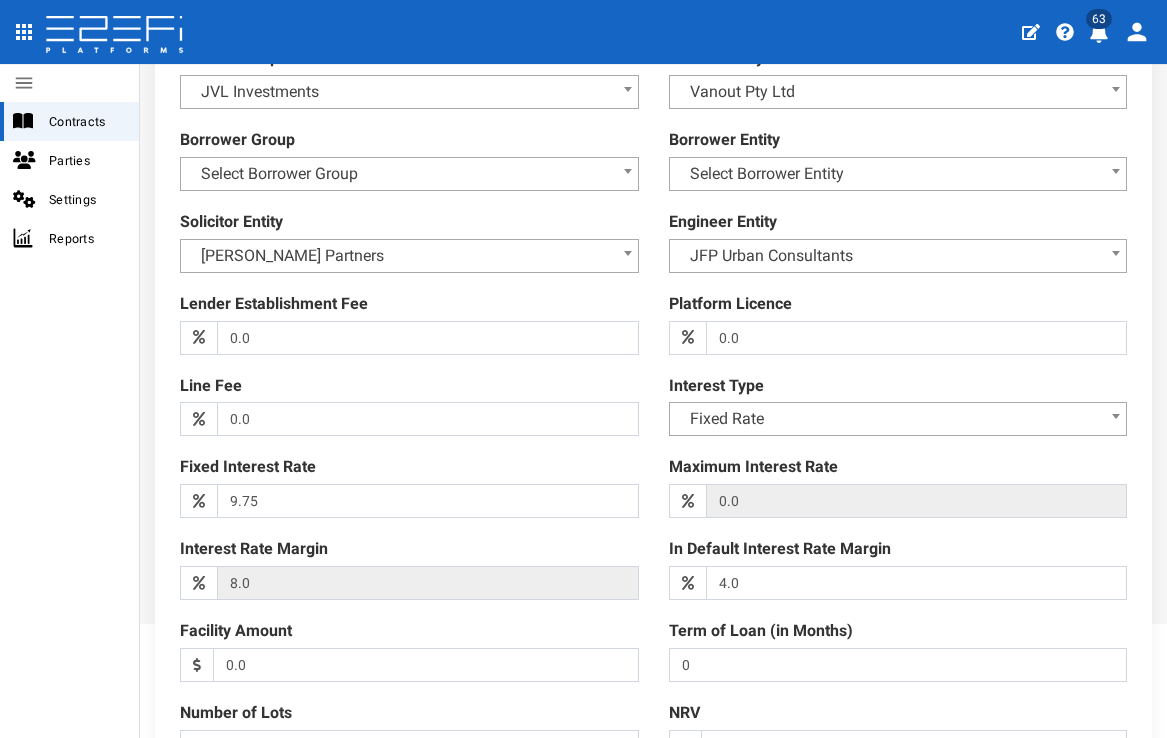 scroll, scrollTop: 233, scrollLeft: 0, axis: vertical 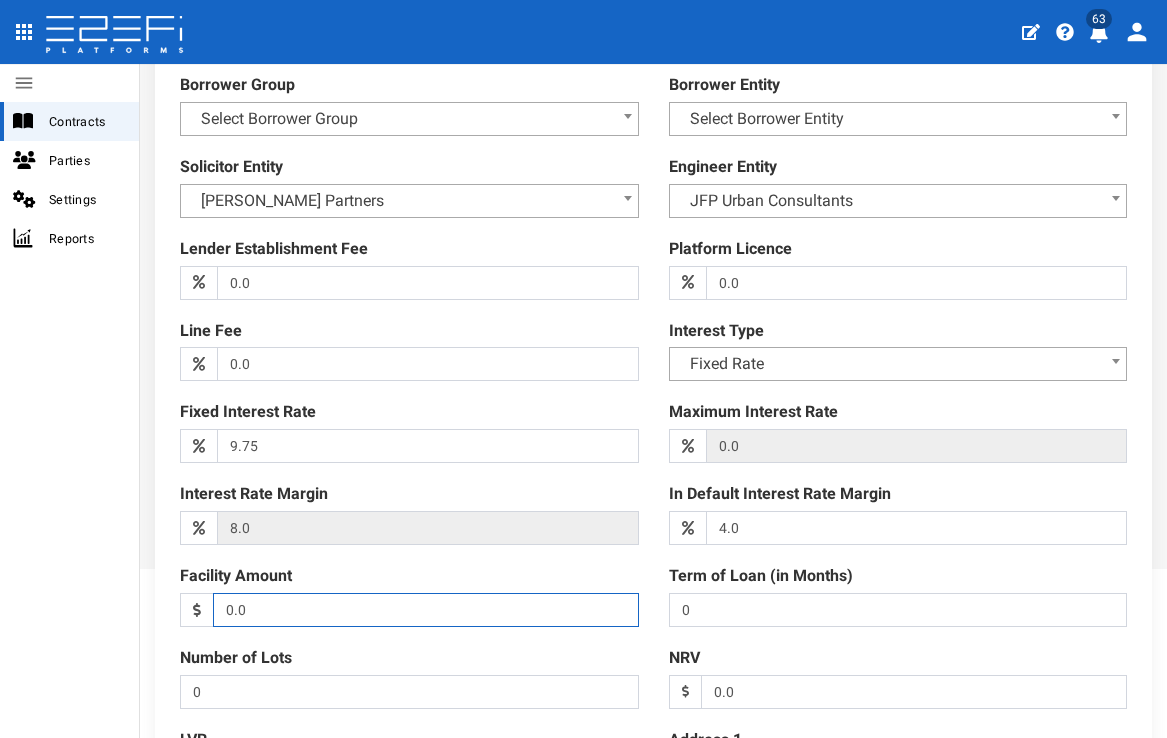 click on "0.0" at bounding box center [426, 610] 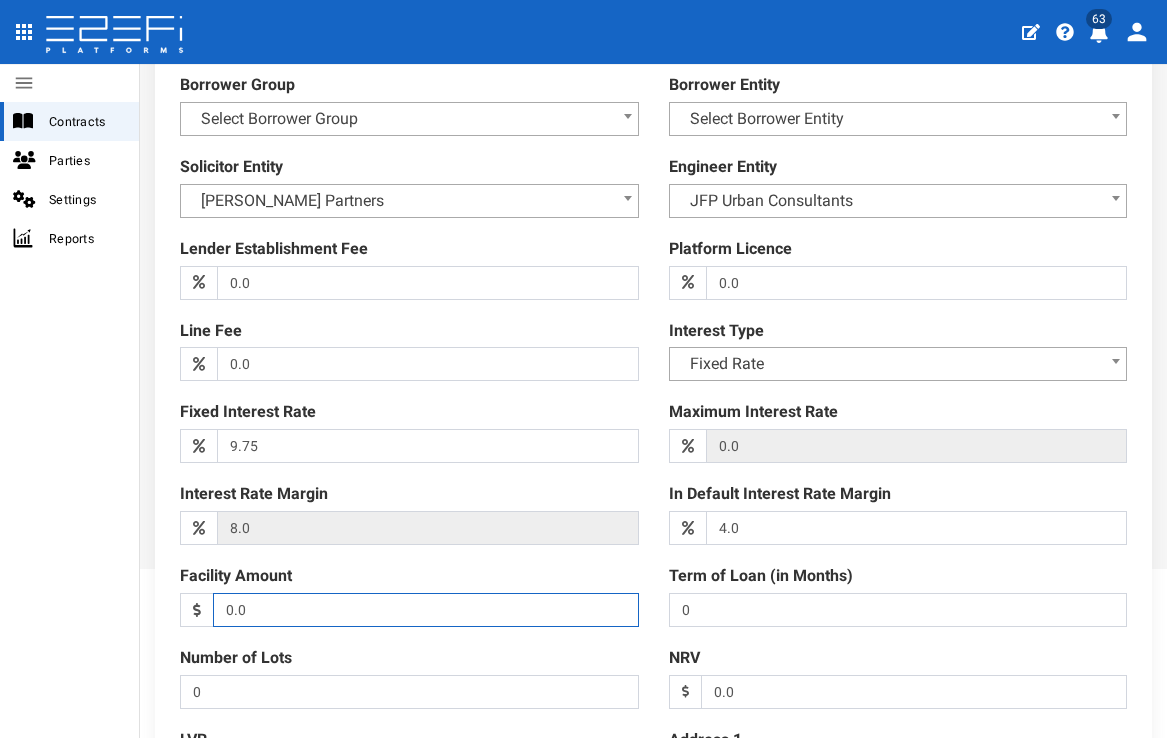 type on "0" 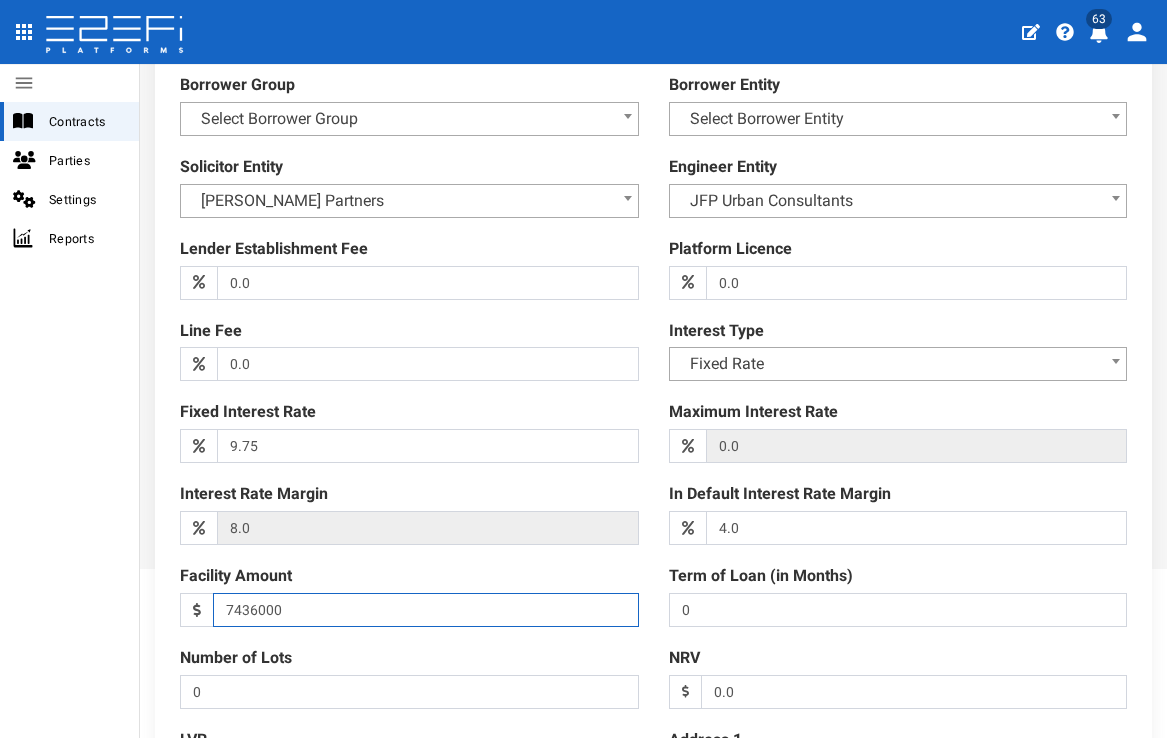 type on "7436000" 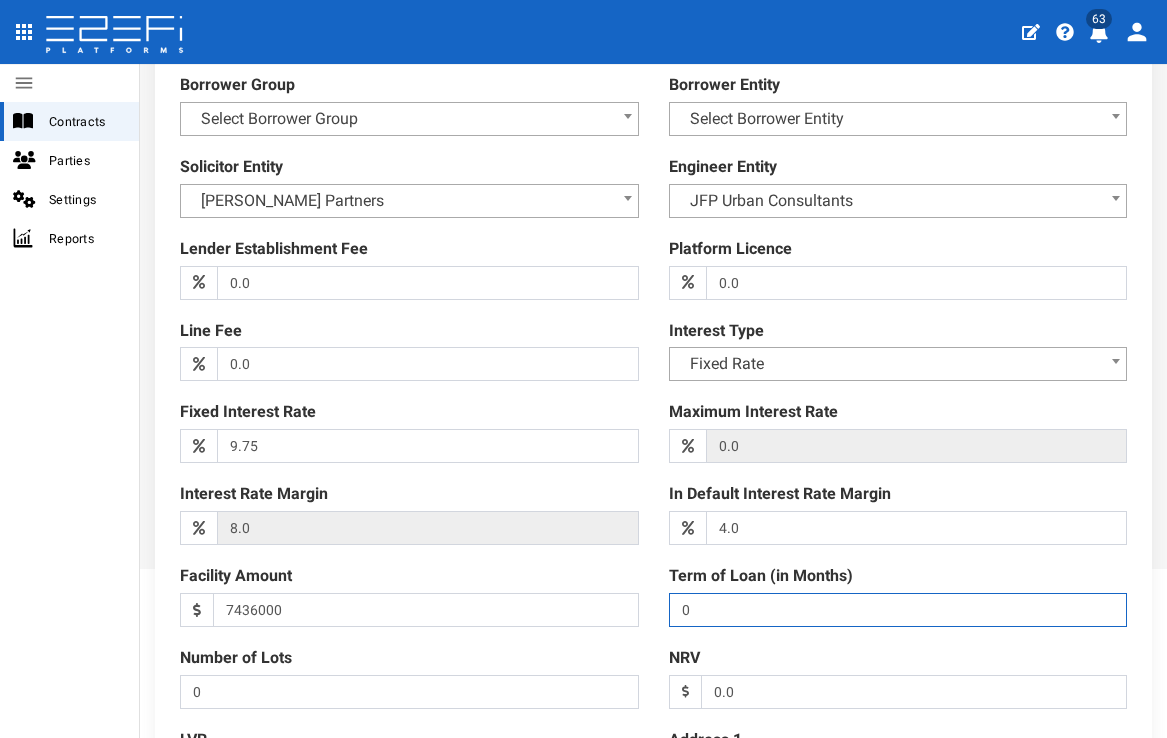 click on "0" at bounding box center (898, 610) 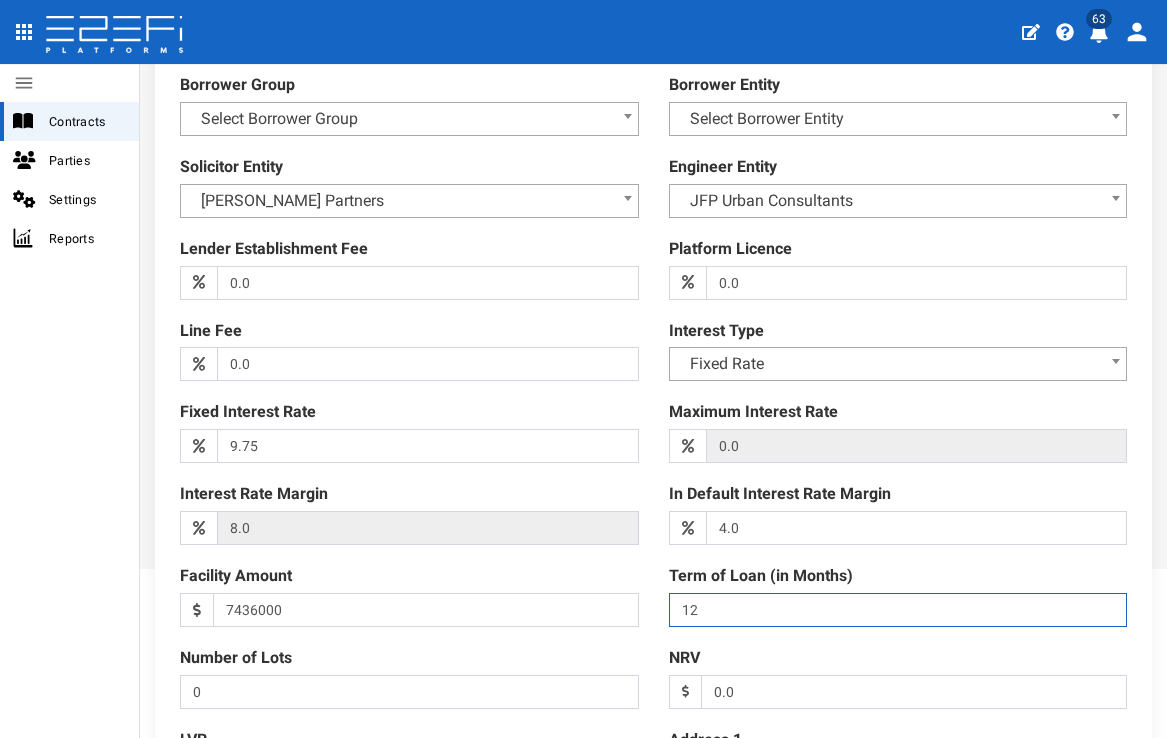 type on "12" 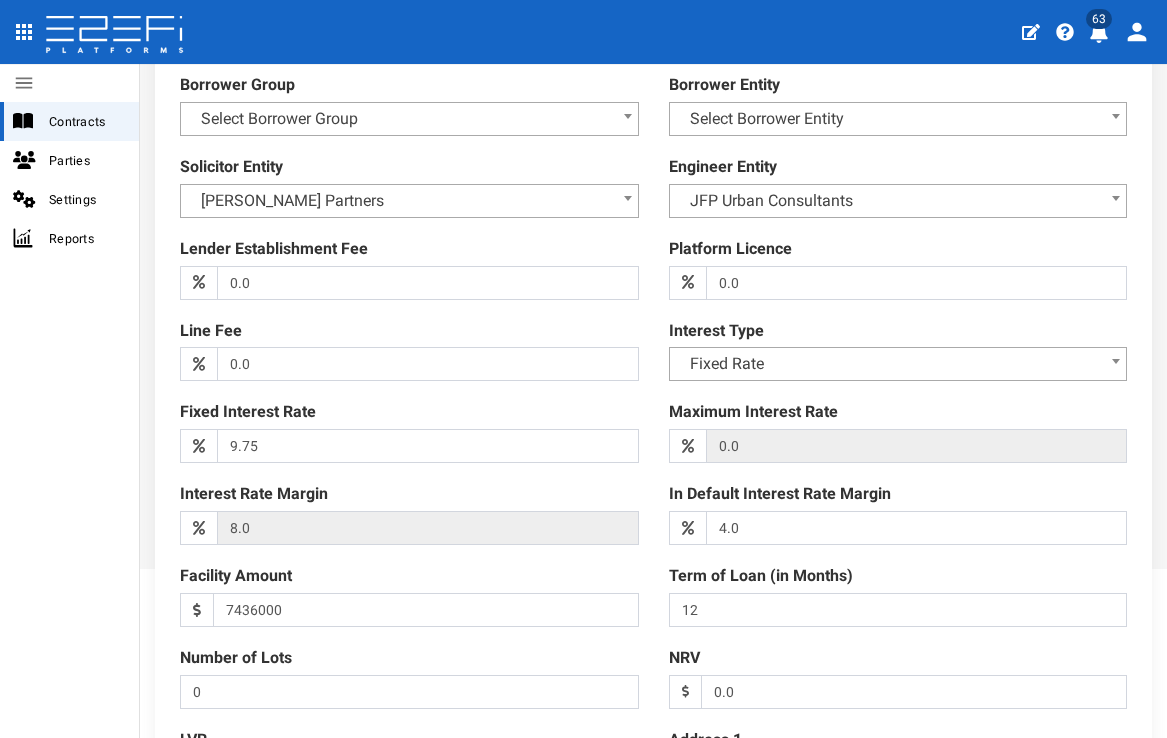 click on "Engineer Entity
Select Engineer Entity
JFP Urban Consultants
Napier & Blakeley Pty Ltd
Civil Dimensions Pty Ltd
JLL Advisory
King & Campbell Pty Ltd
JVL Reporting
Charter Keck Cramer Pty Ltd
m3property Australia Pty Ltd
Marchese Property Valuations
IPN Valuers
Hopkins Consultants Pty Ltd
Mitchell Brandtman
JFP Urban Consultants" at bounding box center (898, 187) 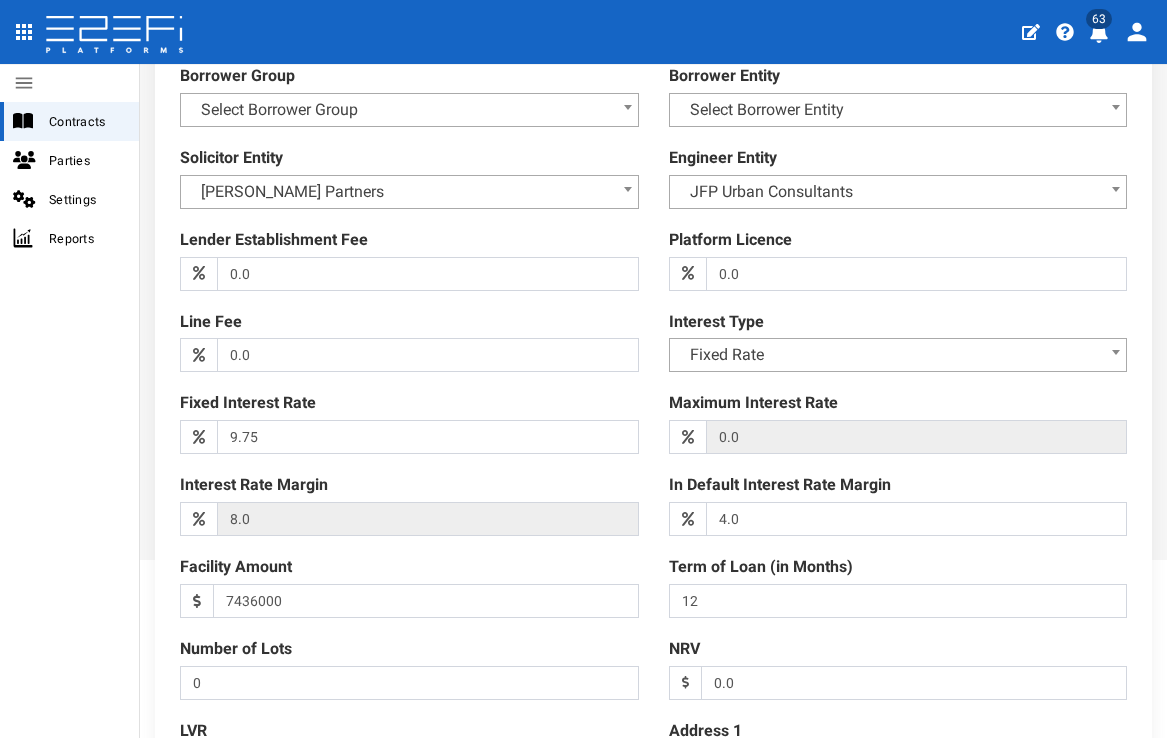 scroll, scrollTop: 275, scrollLeft: 0, axis: vertical 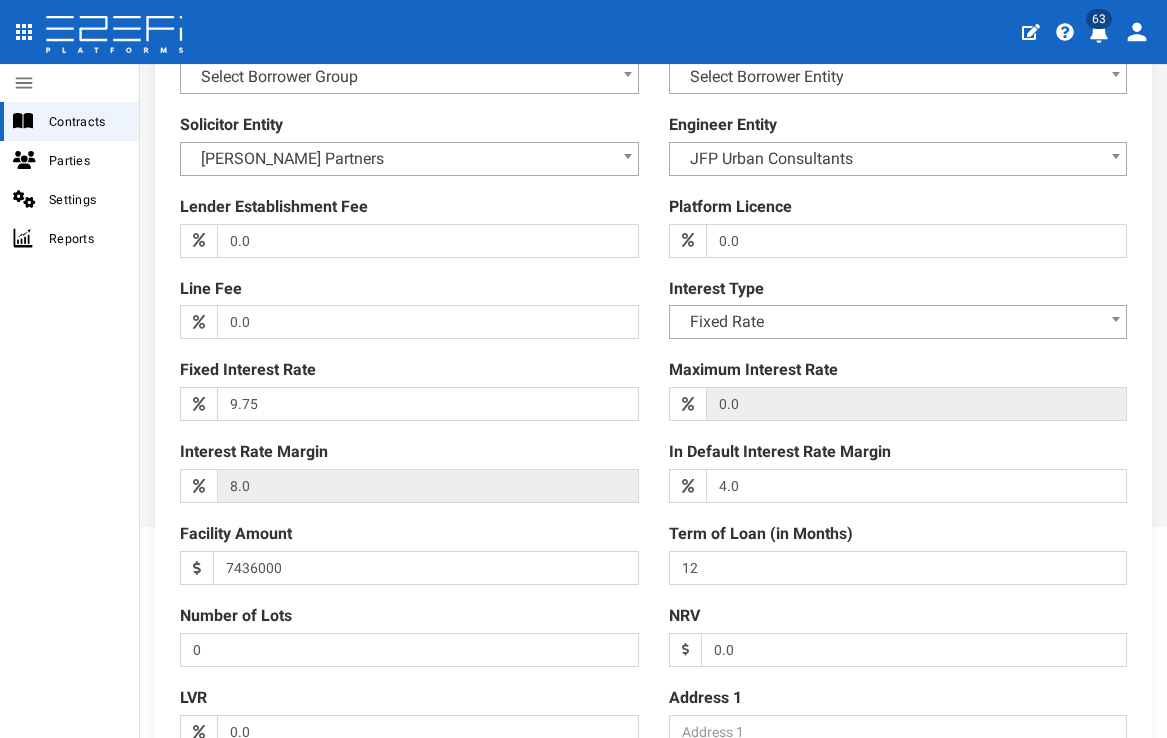 drag, startPoint x: 346, startPoint y: 616, endPoint x: 349, endPoint y: 629, distance: 13.341664 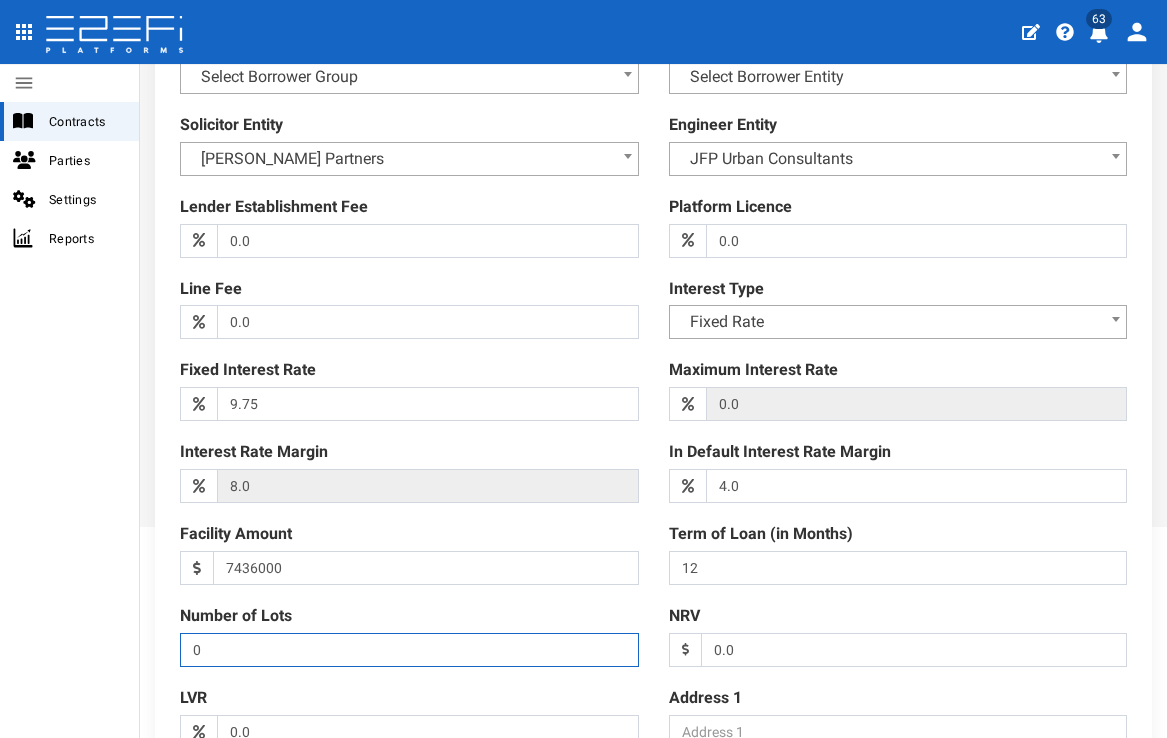 click on "0" at bounding box center [409, 650] 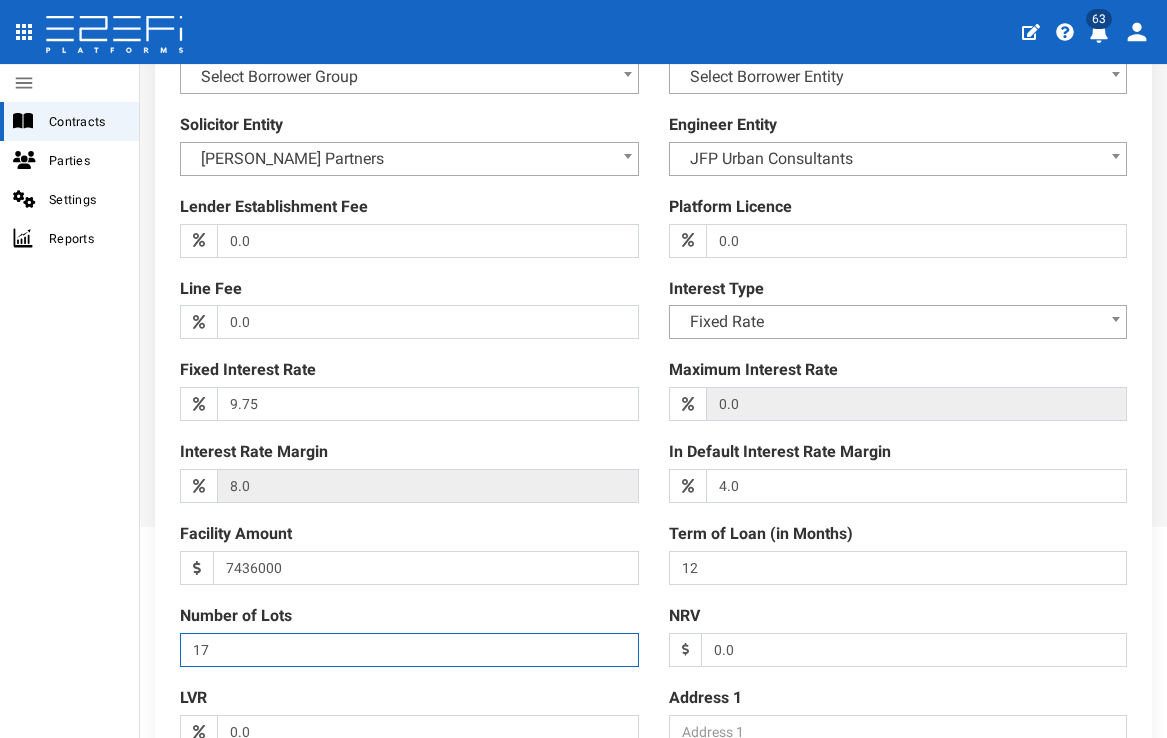 type on "17" 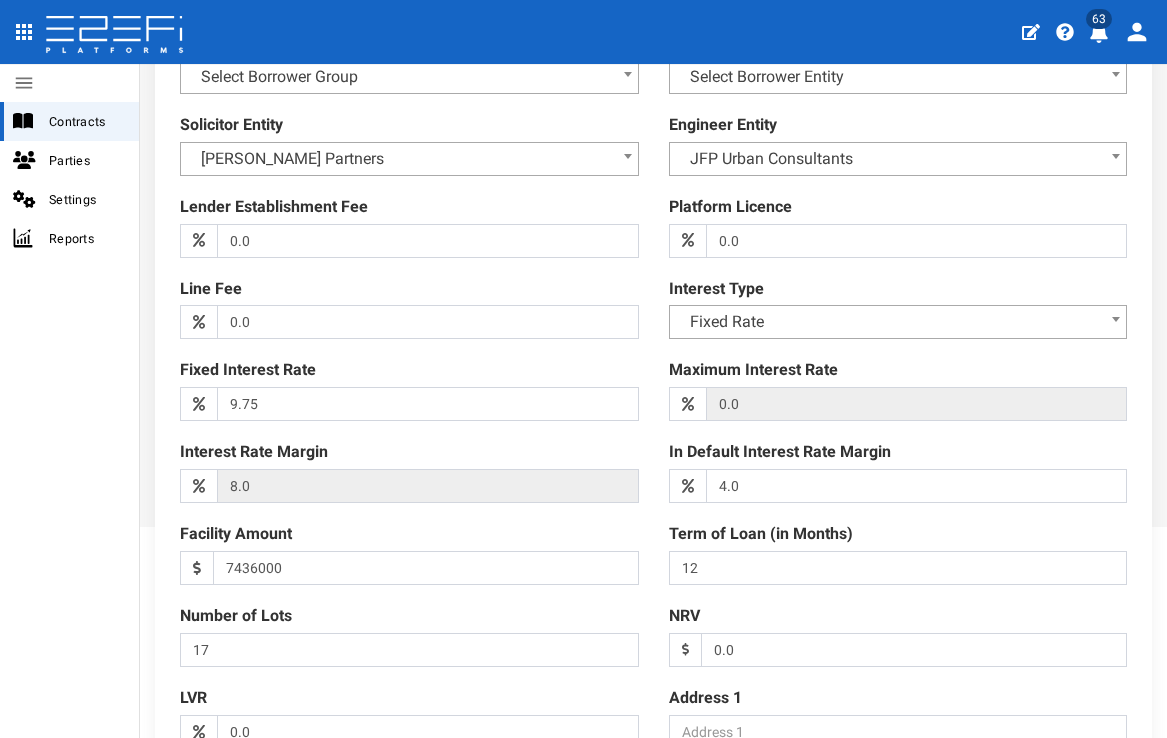 click on "Number of Lots
17
(warning)" at bounding box center (409, 636) 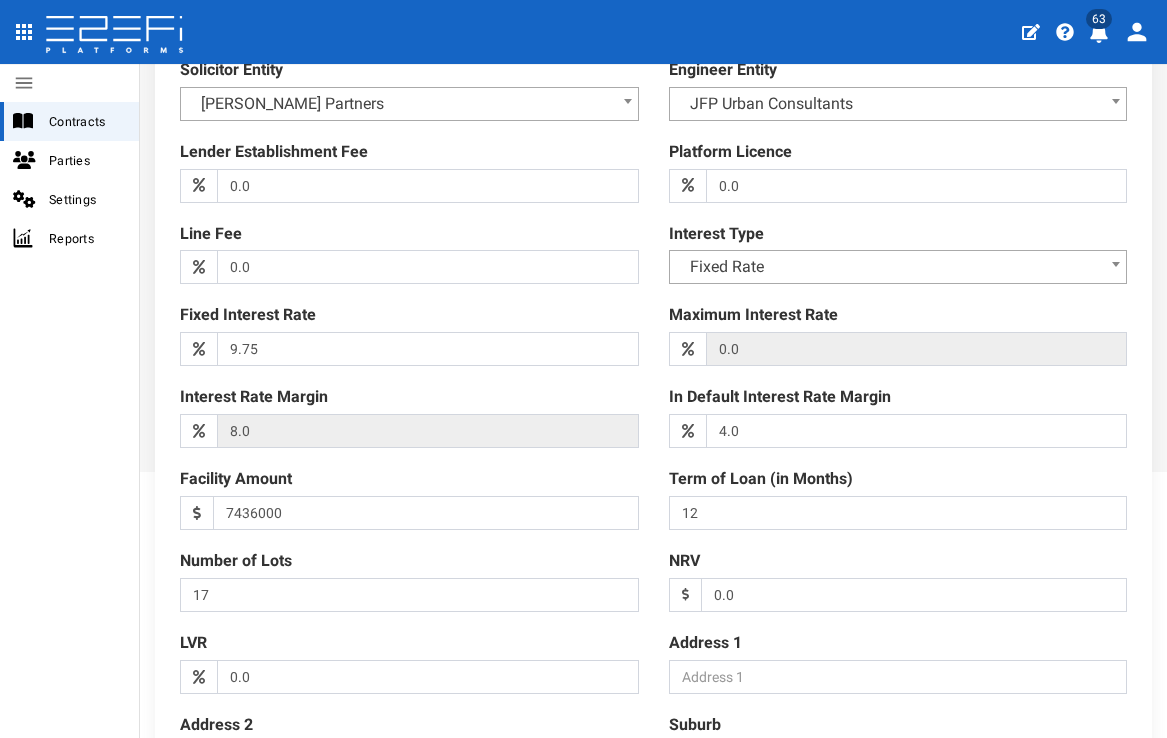 scroll, scrollTop: 334, scrollLeft: 0, axis: vertical 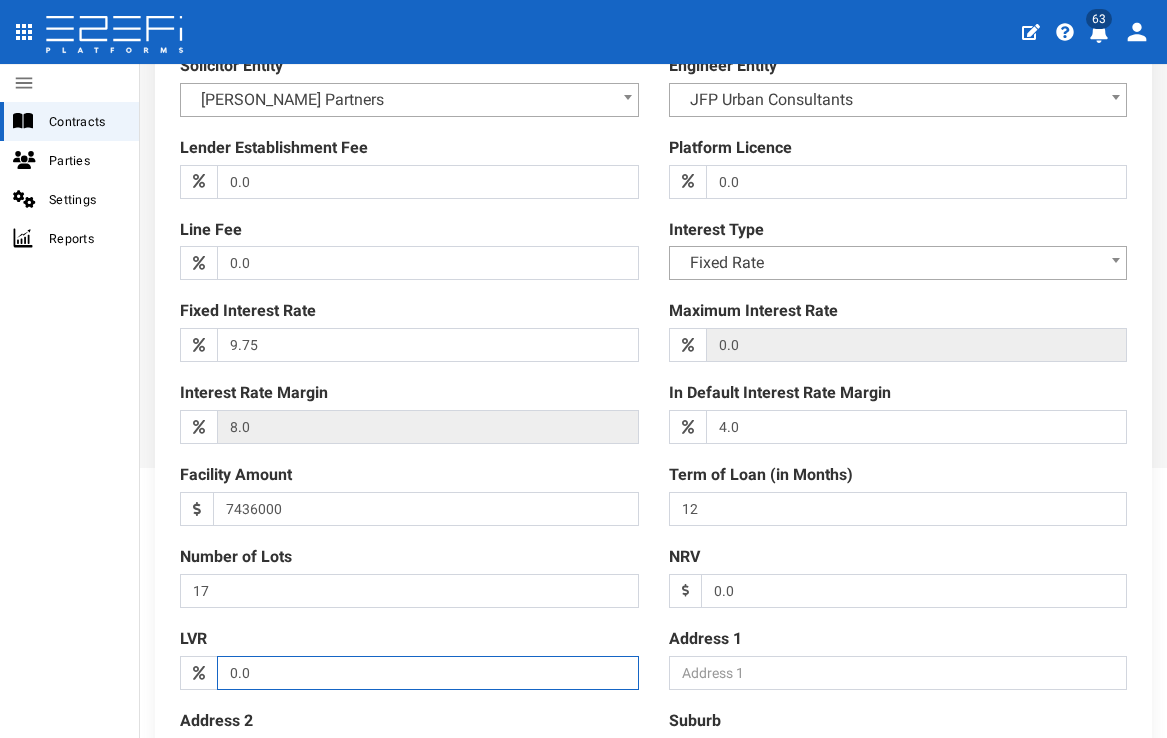 drag, startPoint x: 342, startPoint y: 666, endPoint x: 202, endPoint y: 647, distance: 141.2834 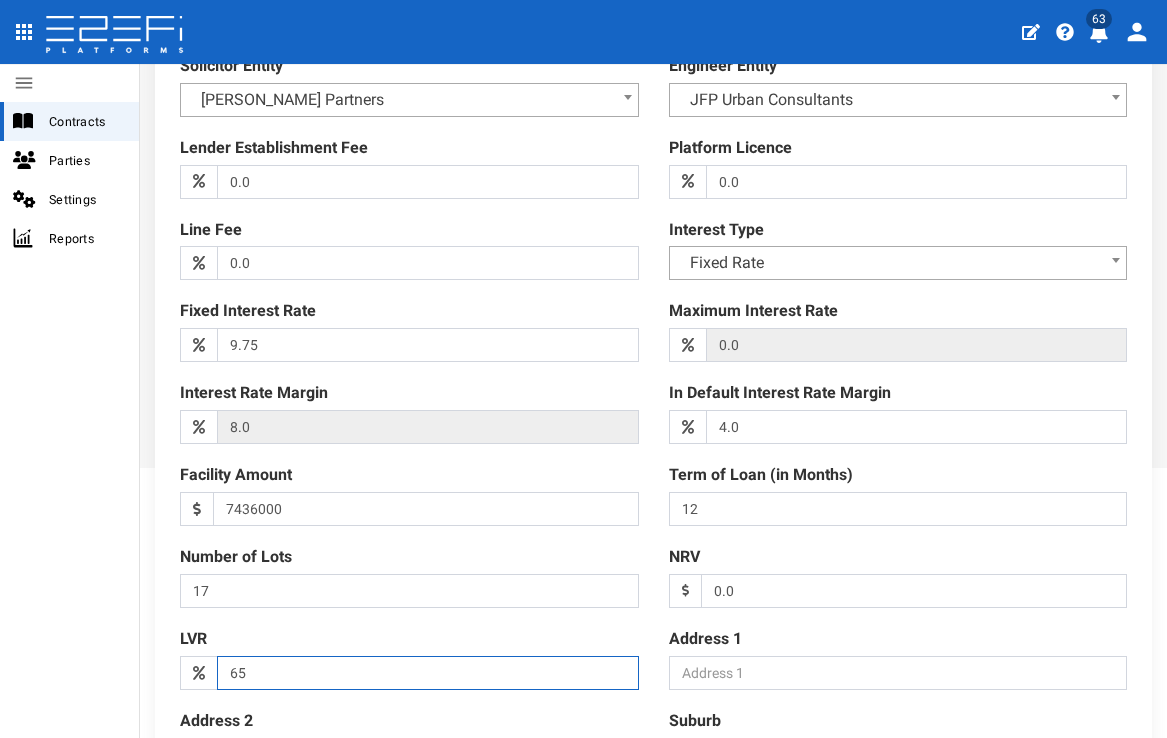 type on "65" 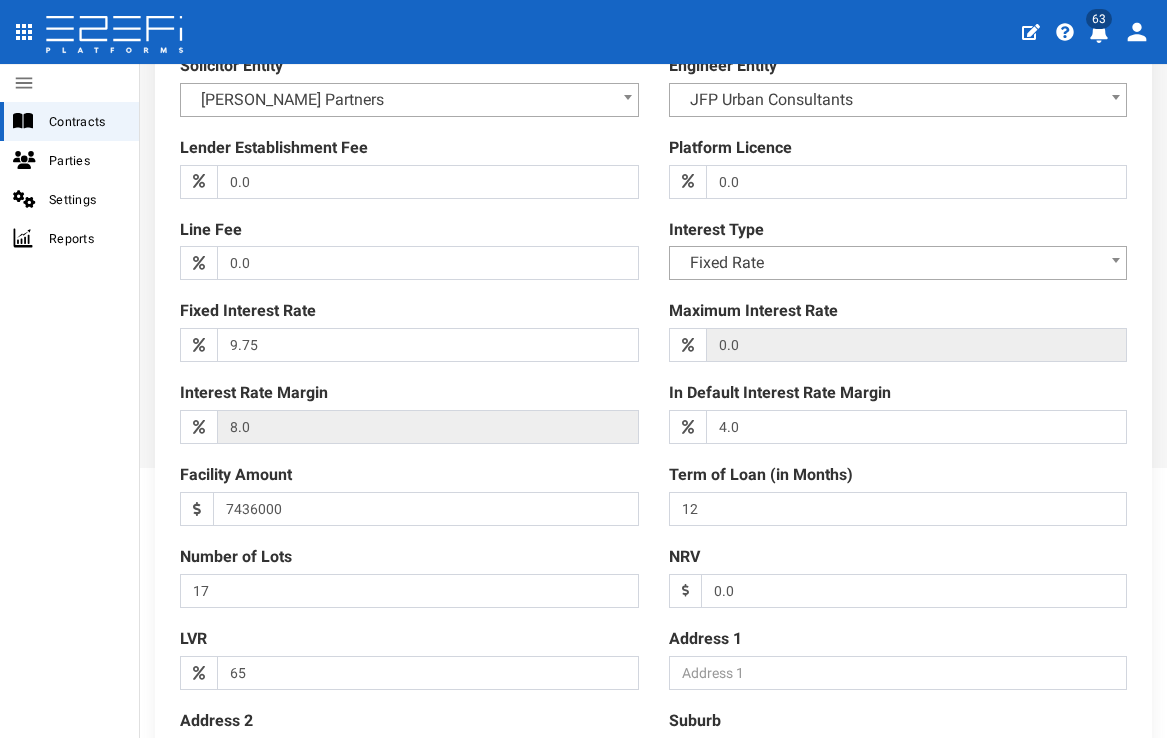 click on "Facility Amount
7436000
(warning)" at bounding box center [409, 495] 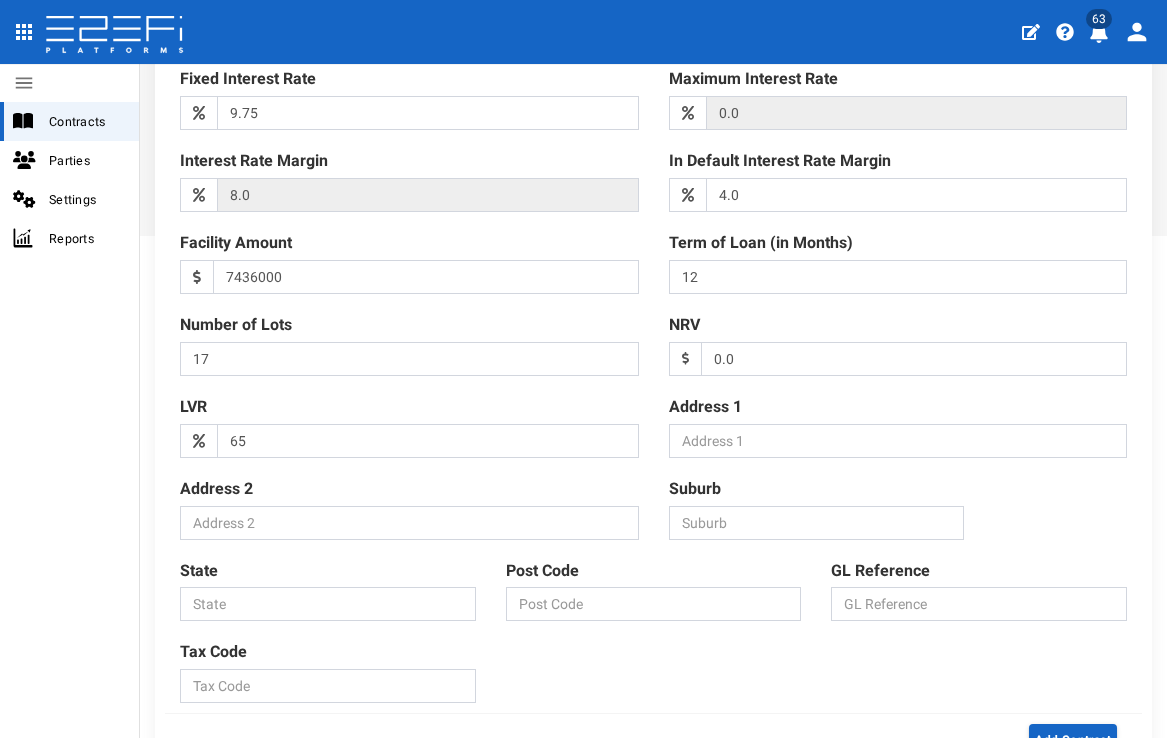 scroll, scrollTop: 517, scrollLeft: 0, axis: vertical 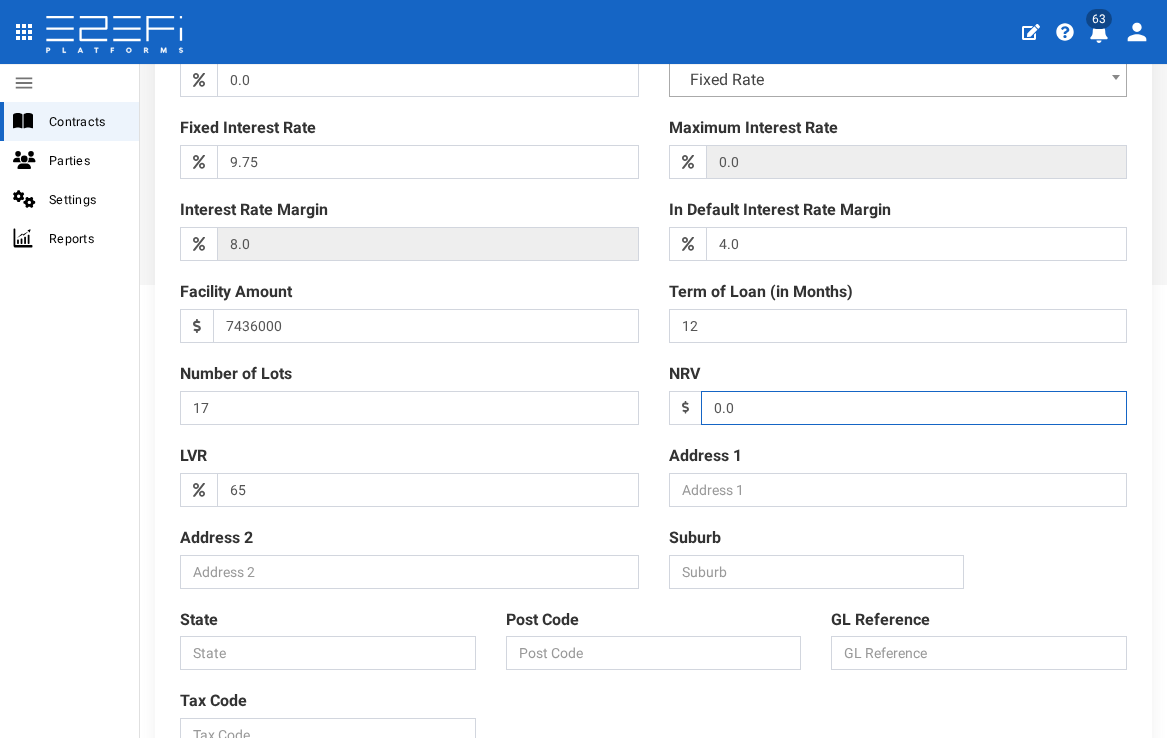 drag, startPoint x: 754, startPoint y: 401, endPoint x: 603, endPoint y: 400, distance: 151.00331 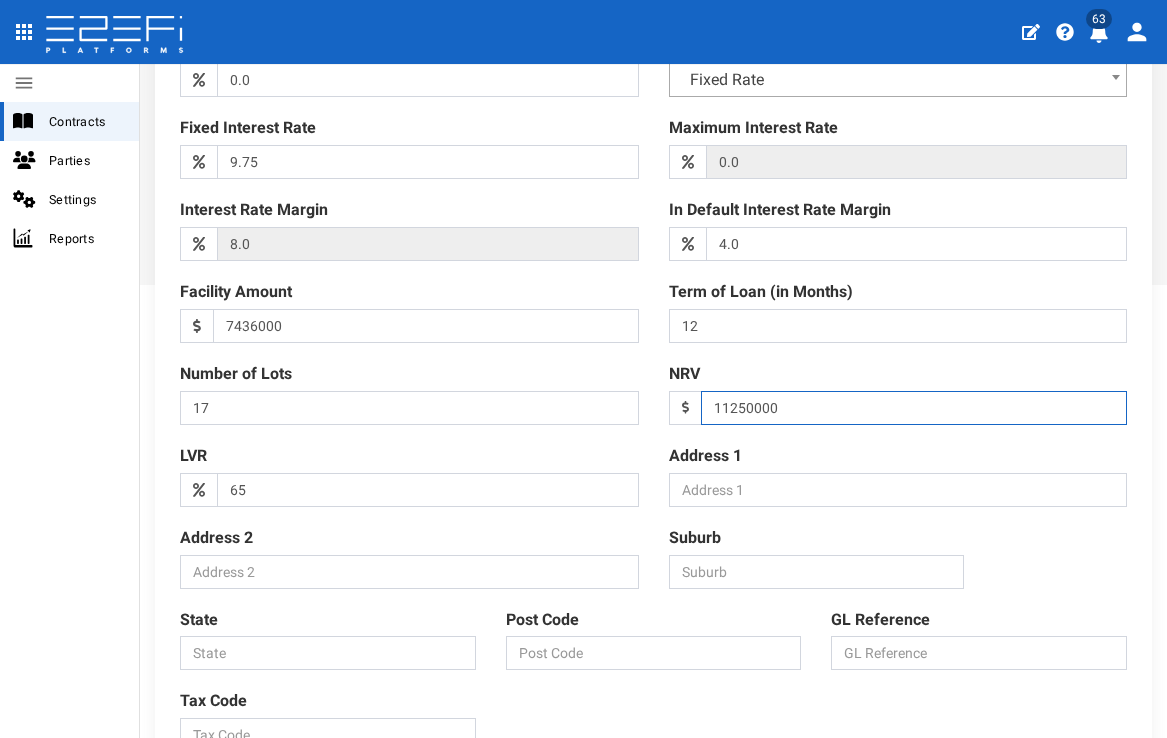 type on "11250000" 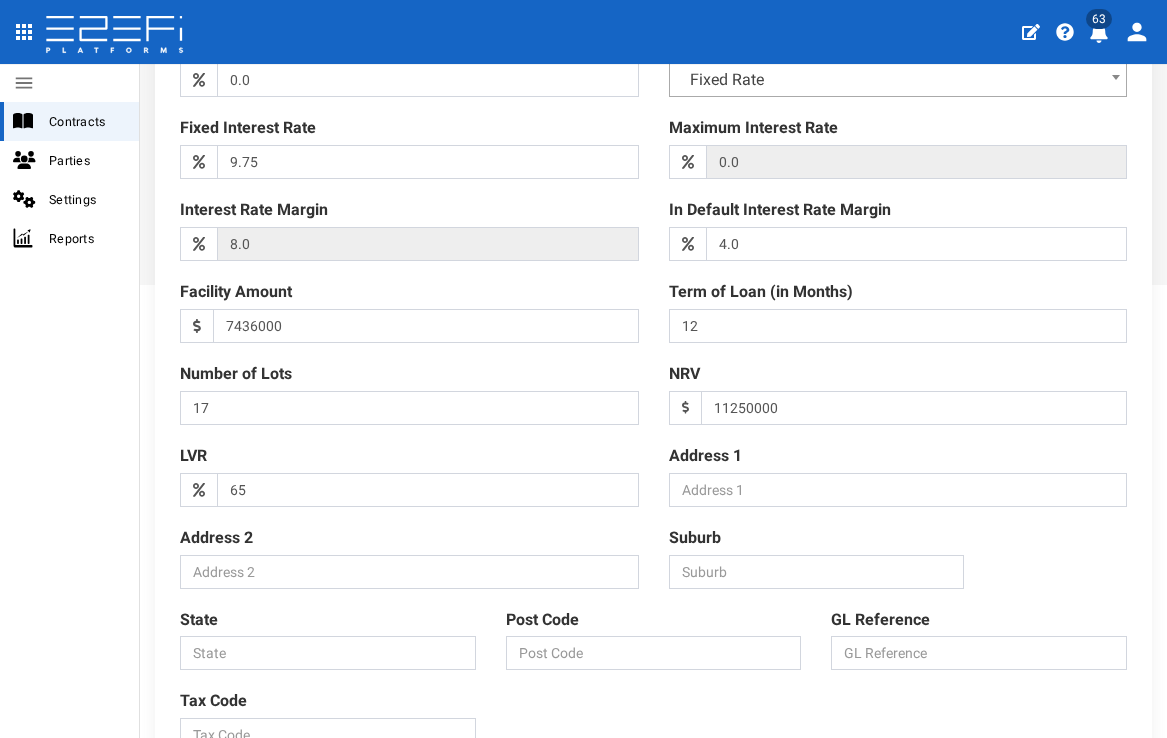 click on "Address 1" at bounding box center (898, 476) 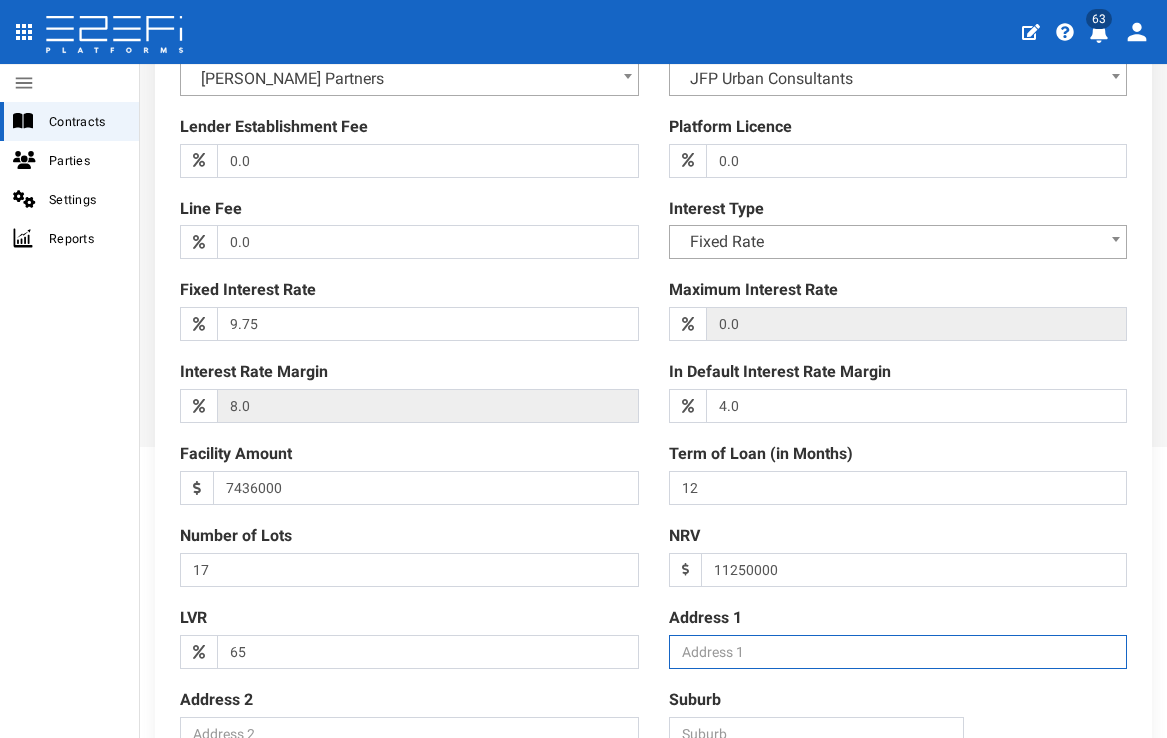 scroll, scrollTop: 307, scrollLeft: 0, axis: vertical 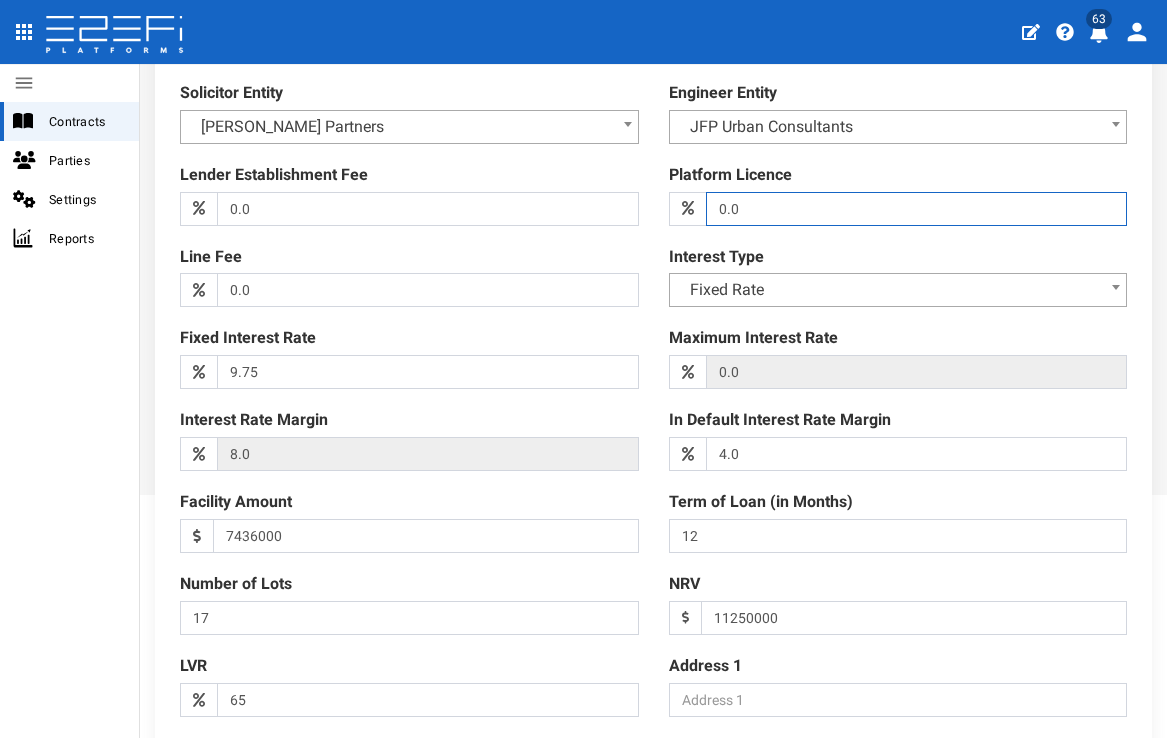 drag, startPoint x: 771, startPoint y: 202, endPoint x: 664, endPoint y: 202, distance: 107 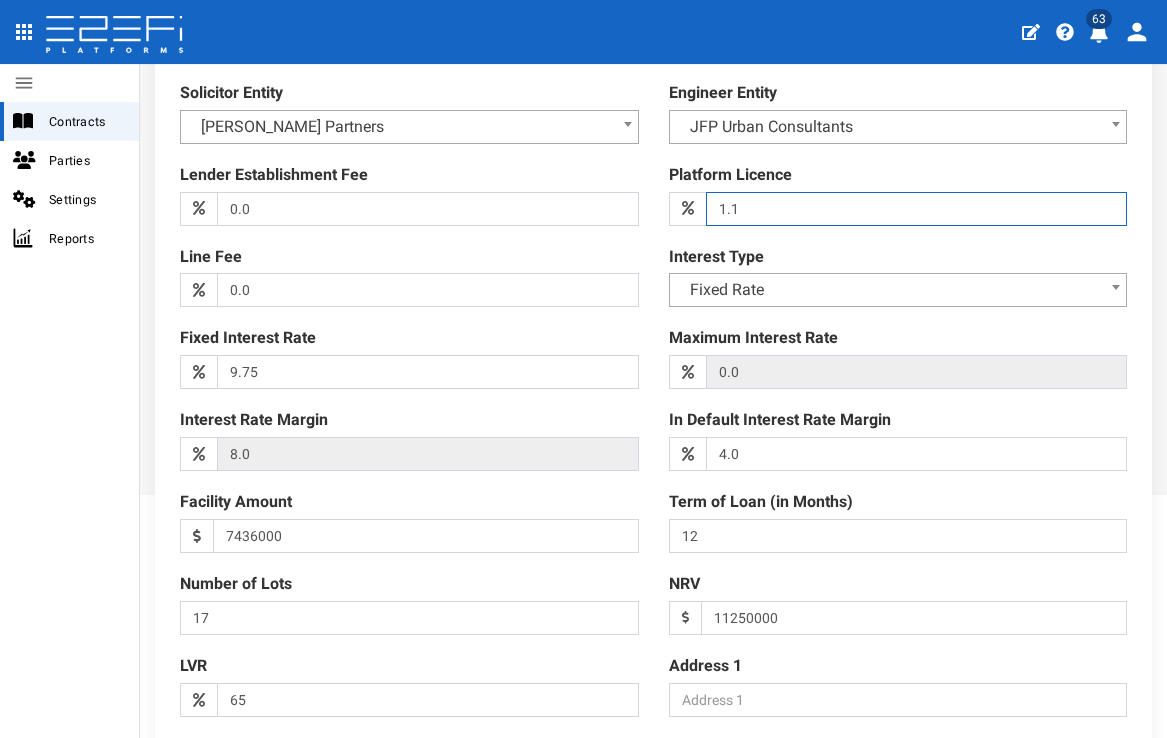 type on "1.1" 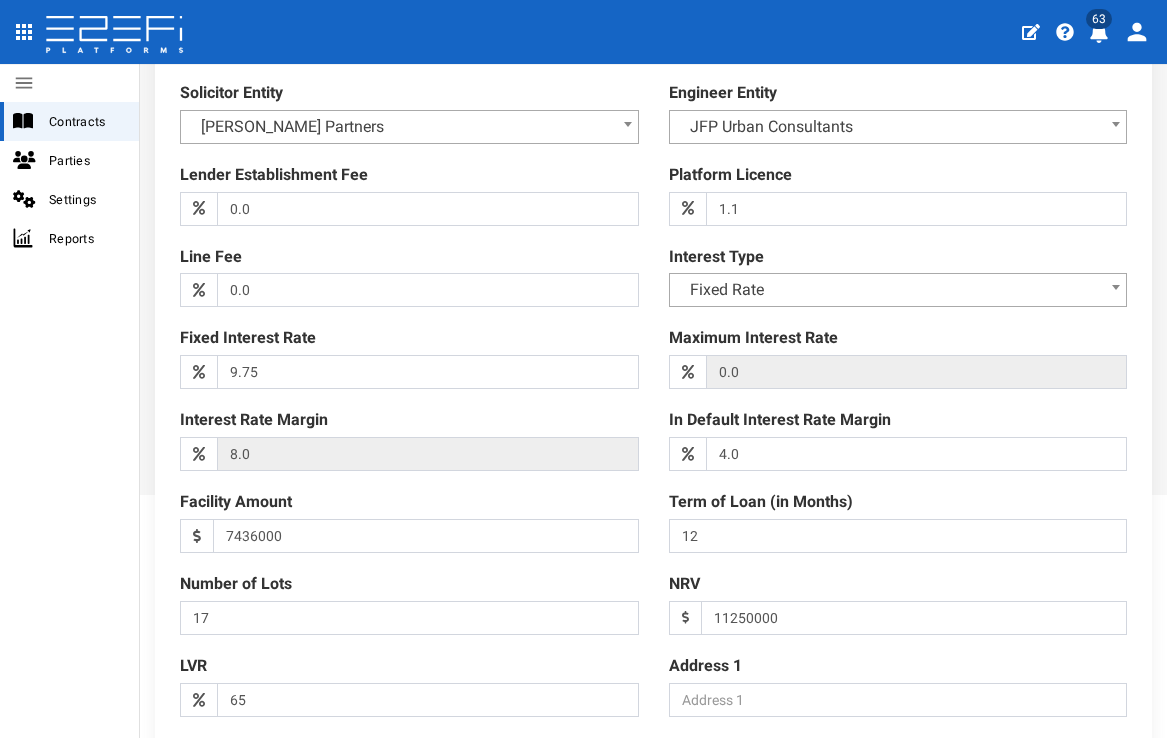 click on "Name of Loan
Loan Date
08-07-2025
Lender Group
Select Lender Group
JVL Investments
Hutchinson Builders Group
Watpac Construction Group
SMSF 1
SMSF 2
SMSF 3
SMSF 4
SMSF 5
Test Lender Group
Trustee Group (Owed)
N J Plumbing Group
A D Electrical Group
A Z Concreter Group
C A Carpenter Group
R W Capital Group
Gallantree Group Pty Ltd
JVL Investments
Lender Entity
Select Lender Entity Vanout No 2 Pty Ltd Vanout Pty Ltd Eastcote Pty Ltd Vanout Pty Ltd" at bounding box center [653, 399] 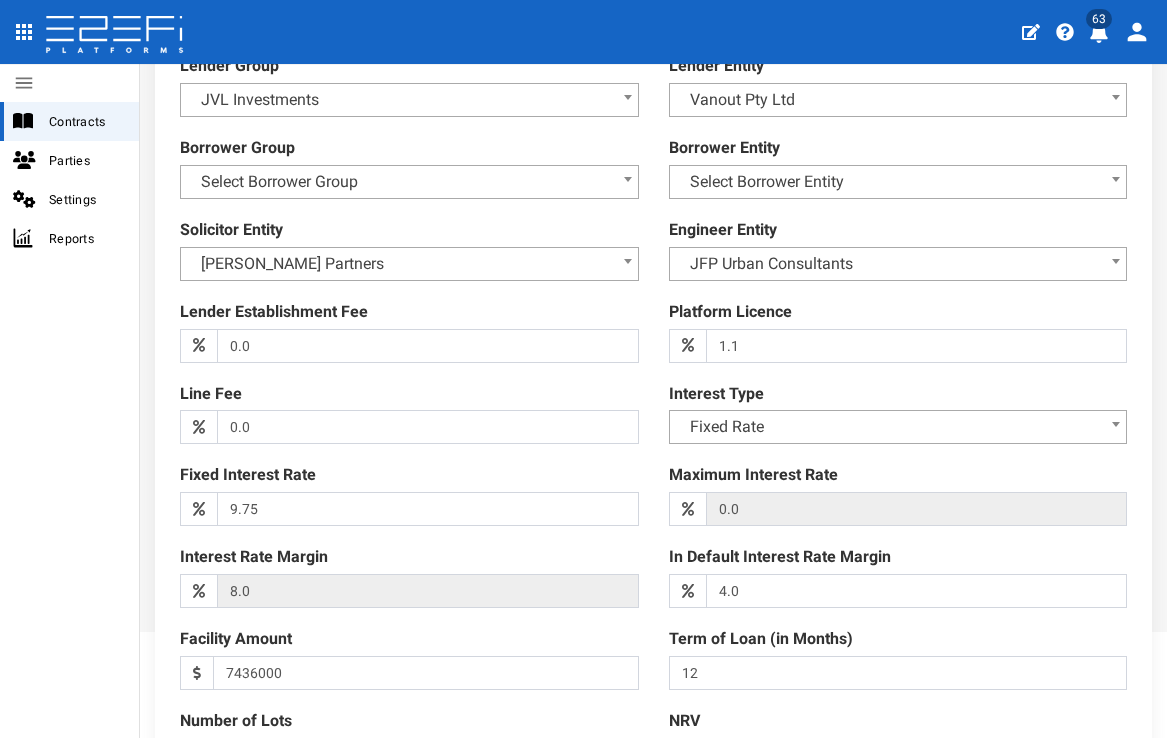 scroll, scrollTop: 0, scrollLeft: 0, axis: both 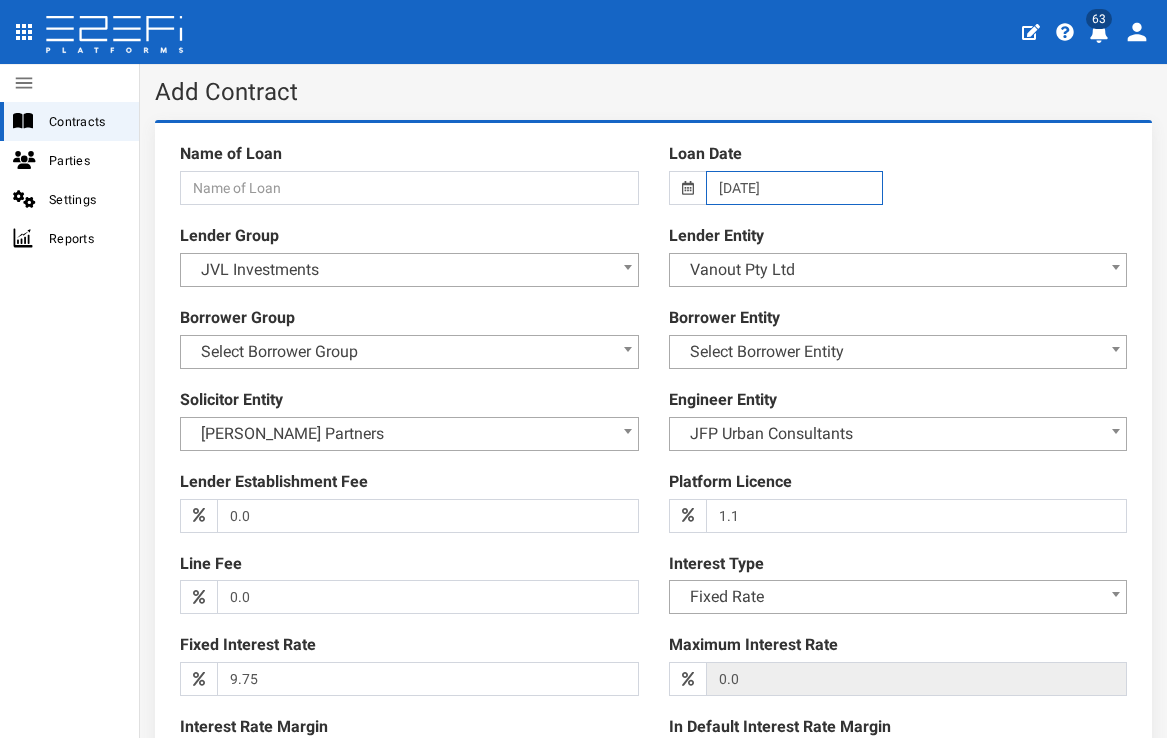 click on "08-07-2025" at bounding box center [794, 188] 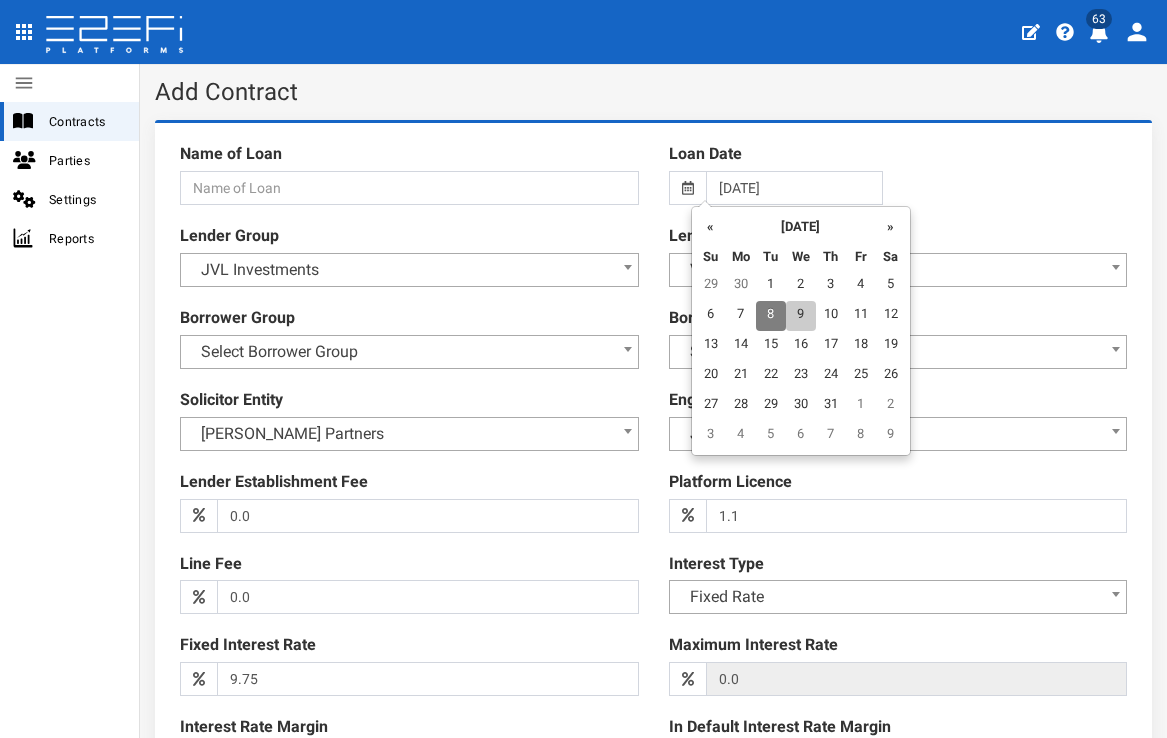 click on "9" at bounding box center (801, 316) 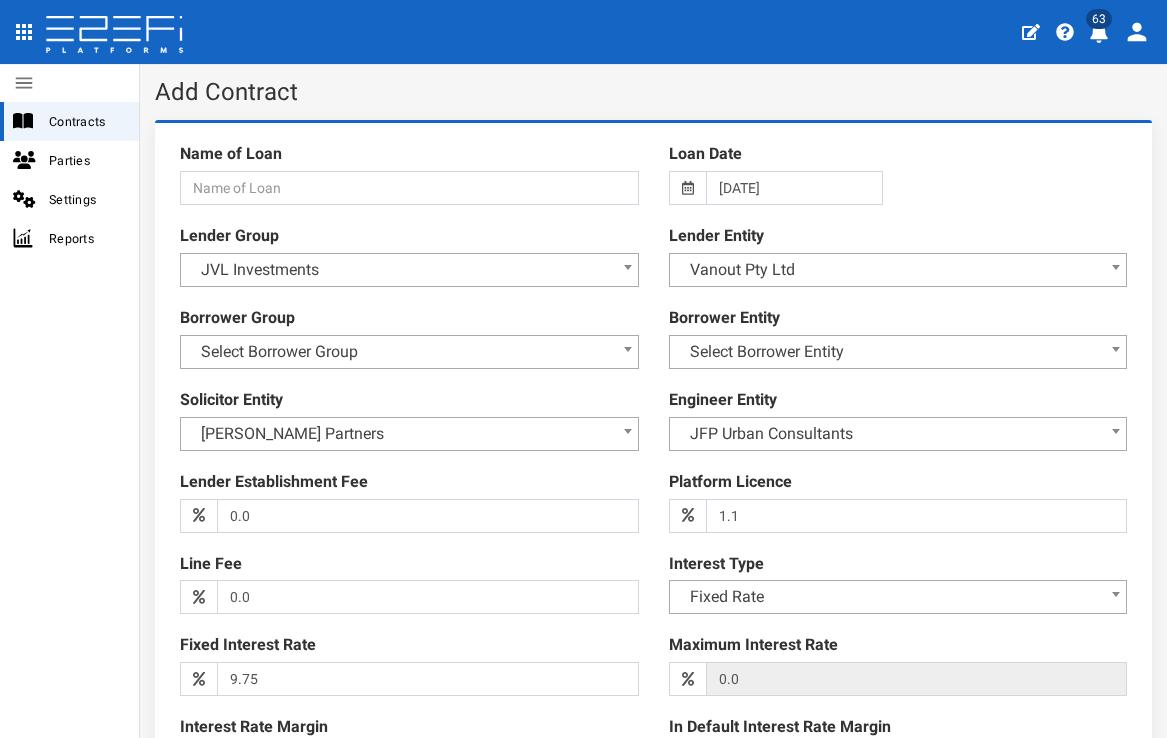click on "Name of Loan
Loan Date
09-07-2025
Lender Group
Select Lender Group
JVL Investments
Hutchinson Builders Group
Watpac Construction Group
SMSF 1
SMSF 2
SMSF 3
SMSF 4
SMSF 5
Test Lender Group
Trustee Group (Owed)
N J Plumbing Group
A D Electrical Group
A Z Concreter Group
C A Carpenter Group
R W Capital Group
Gallantree Group Pty Ltd
JVL Investments
Lender Entity
Select Lender Entity Vanout No 2 Pty Ltd Vanout Pty Ltd Eastcote Pty Ltd Vanout Pty Ltd" at bounding box center (653, 706) 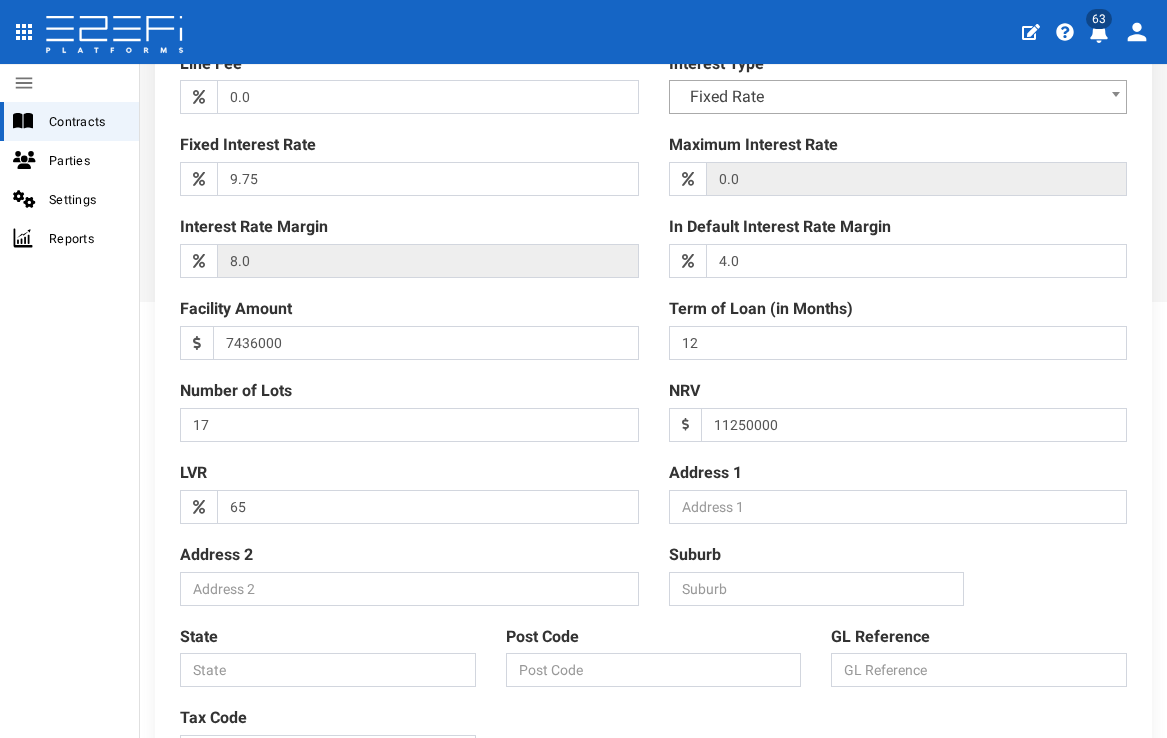 scroll, scrollTop: 680, scrollLeft: 0, axis: vertical 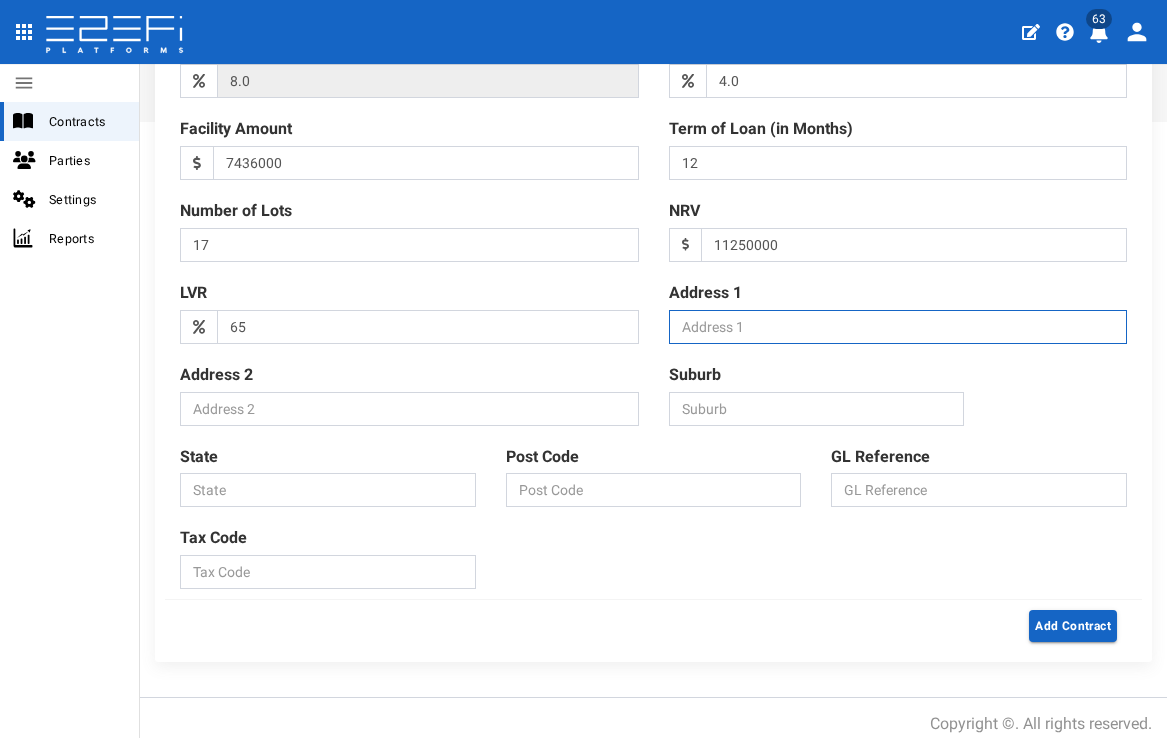 click on "Address 1" at bounding box center [898, 327] 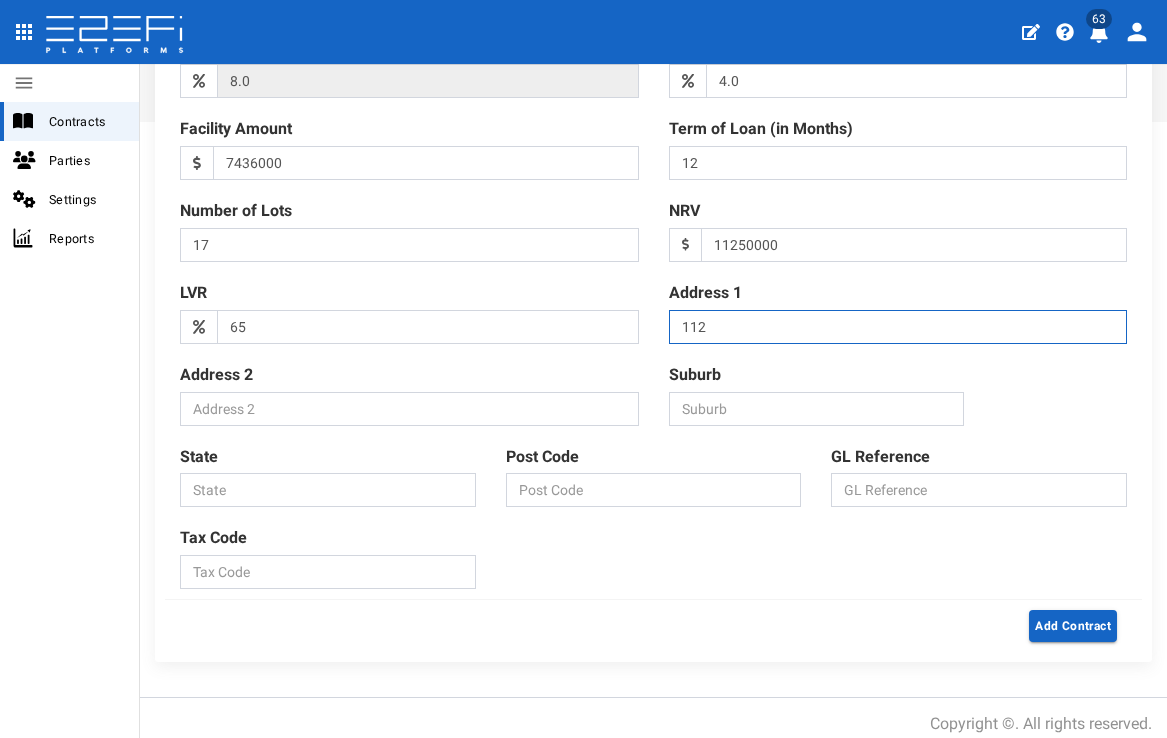 type on "112" 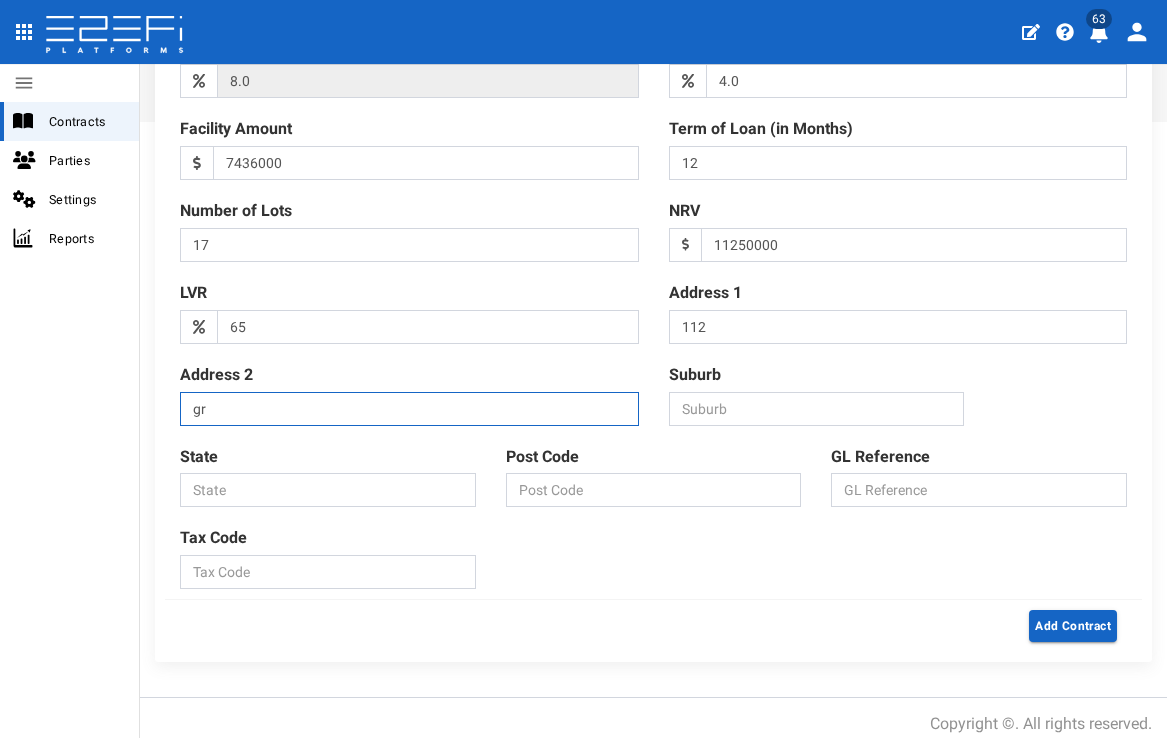type on "g" 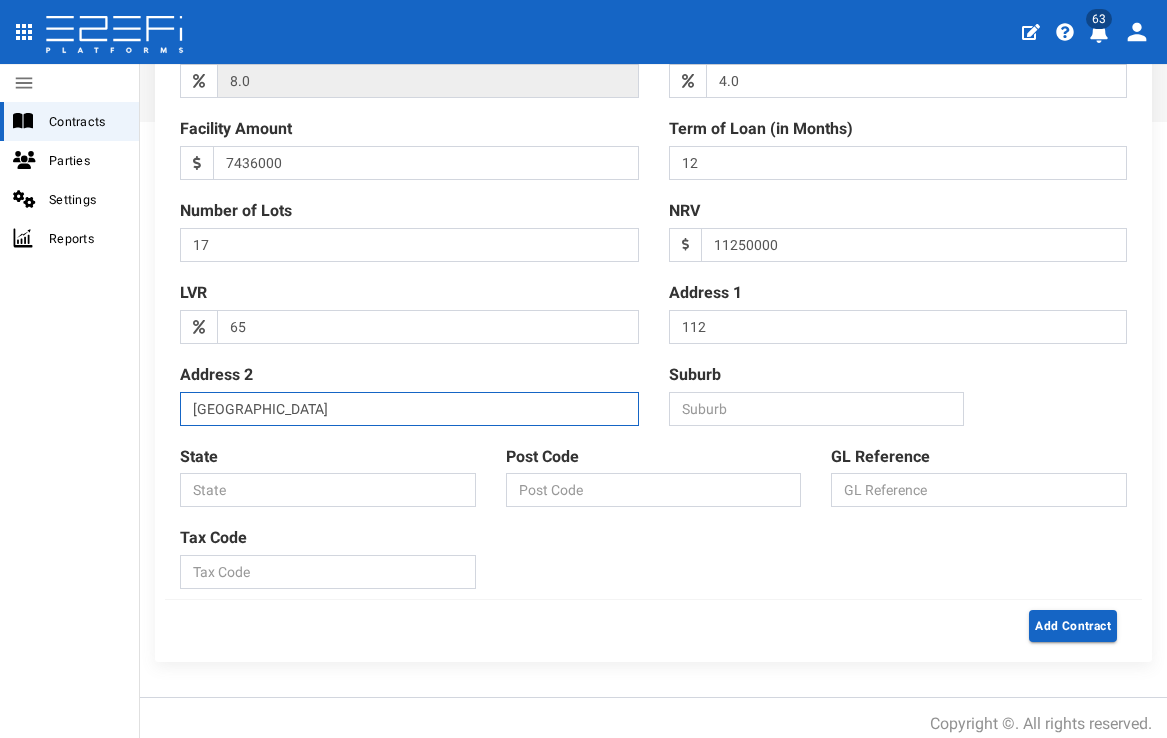 type on "Gross Avenue" 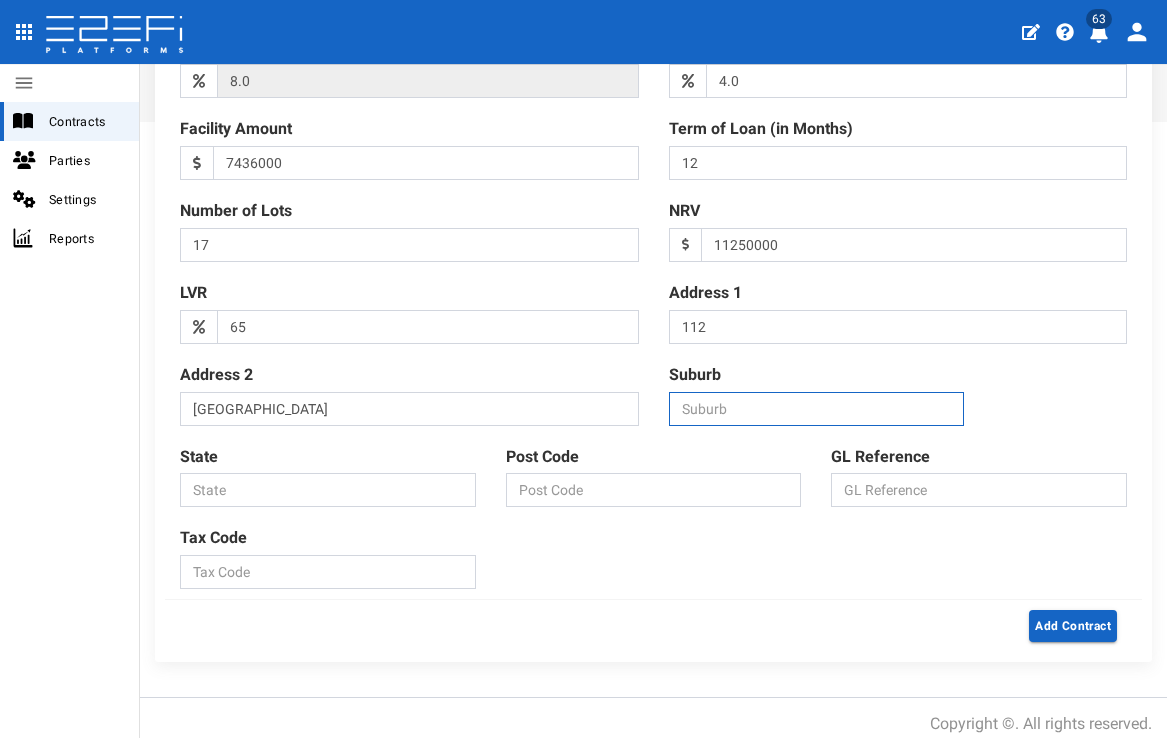 click on "Suburb" at bounding box center (817, 409) 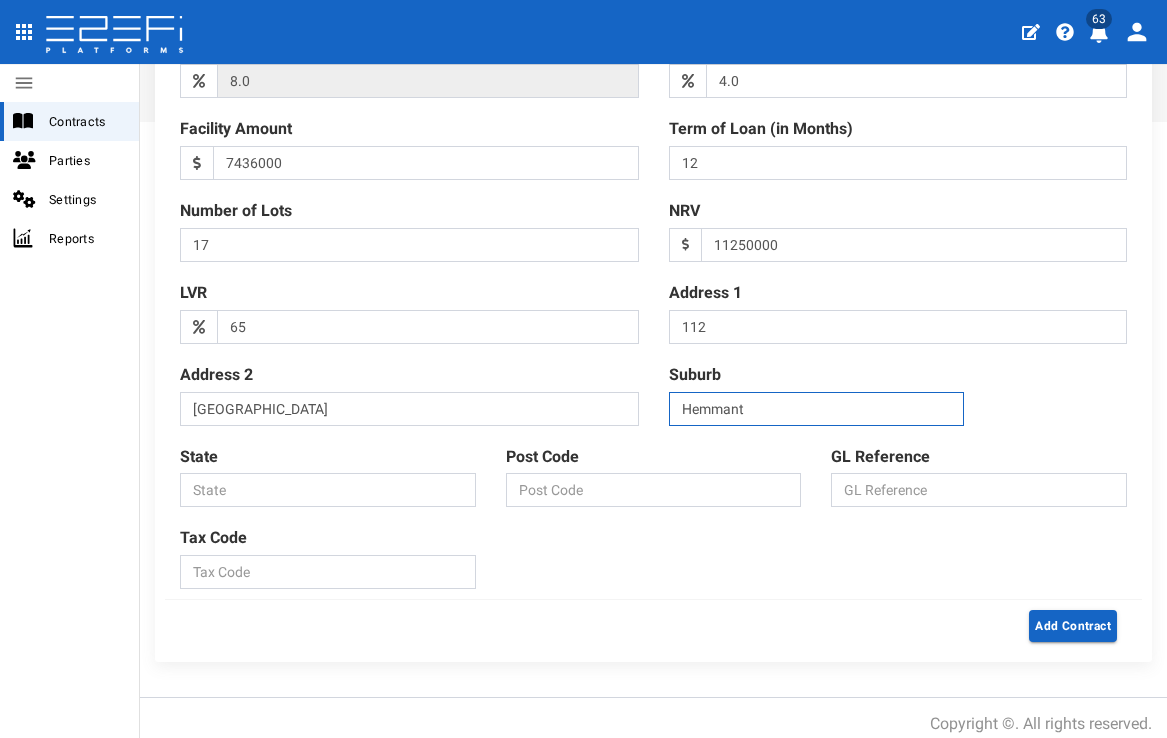 type on "Hemmant" 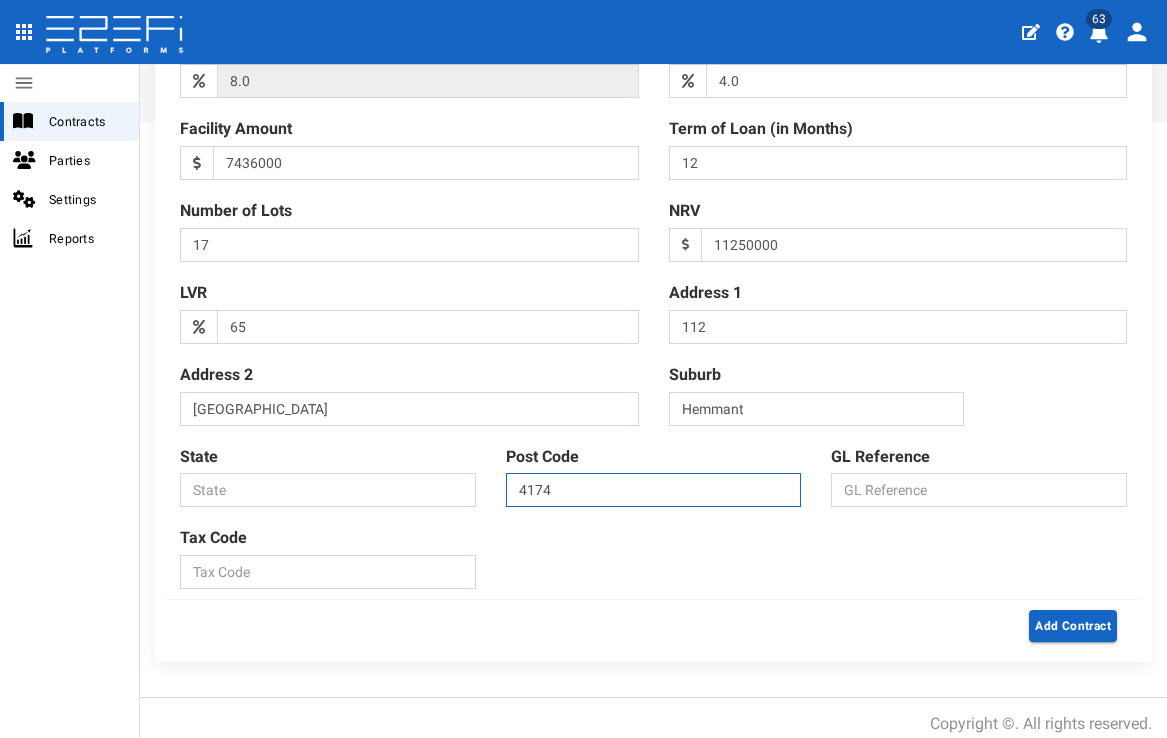 type on "4174" 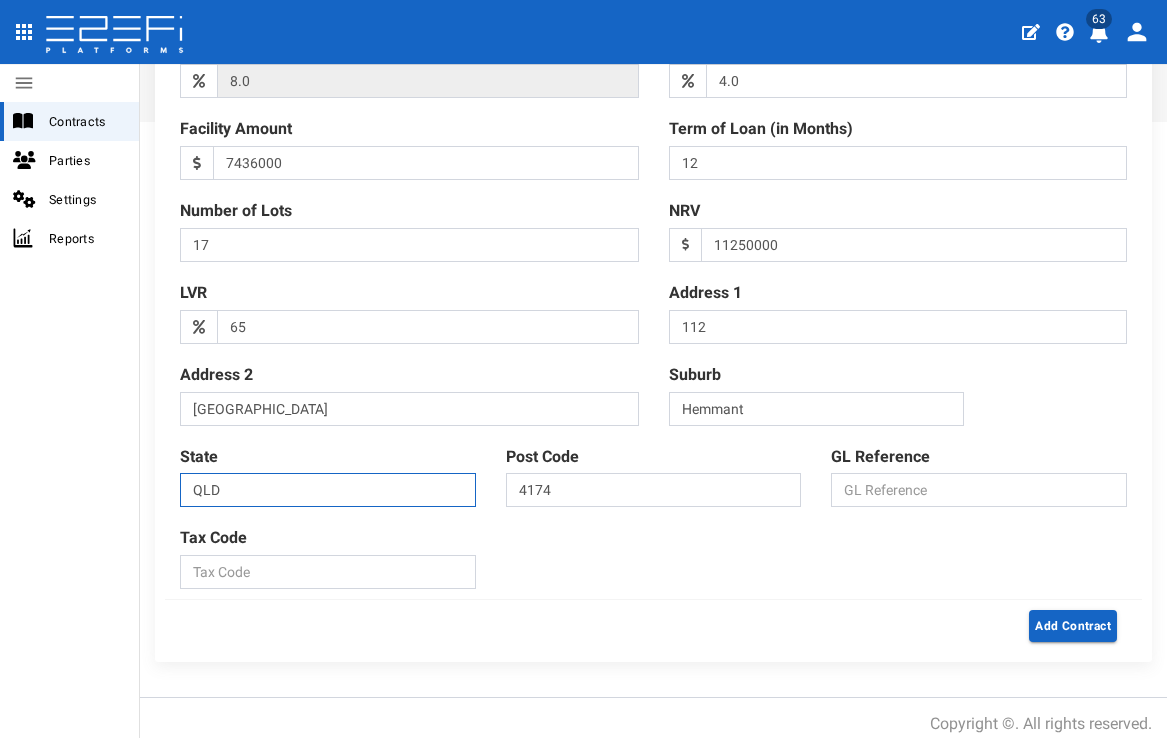 type on "QLD" 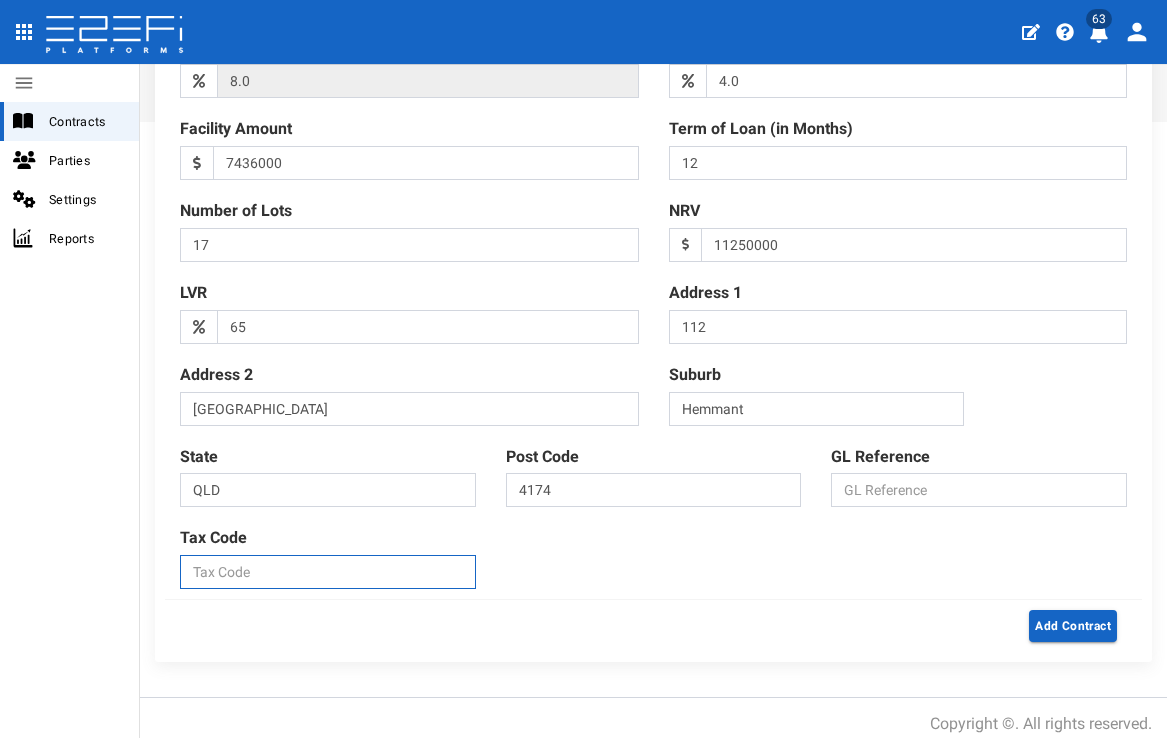 click on "Tax Code" at bounding box center [328, 572] 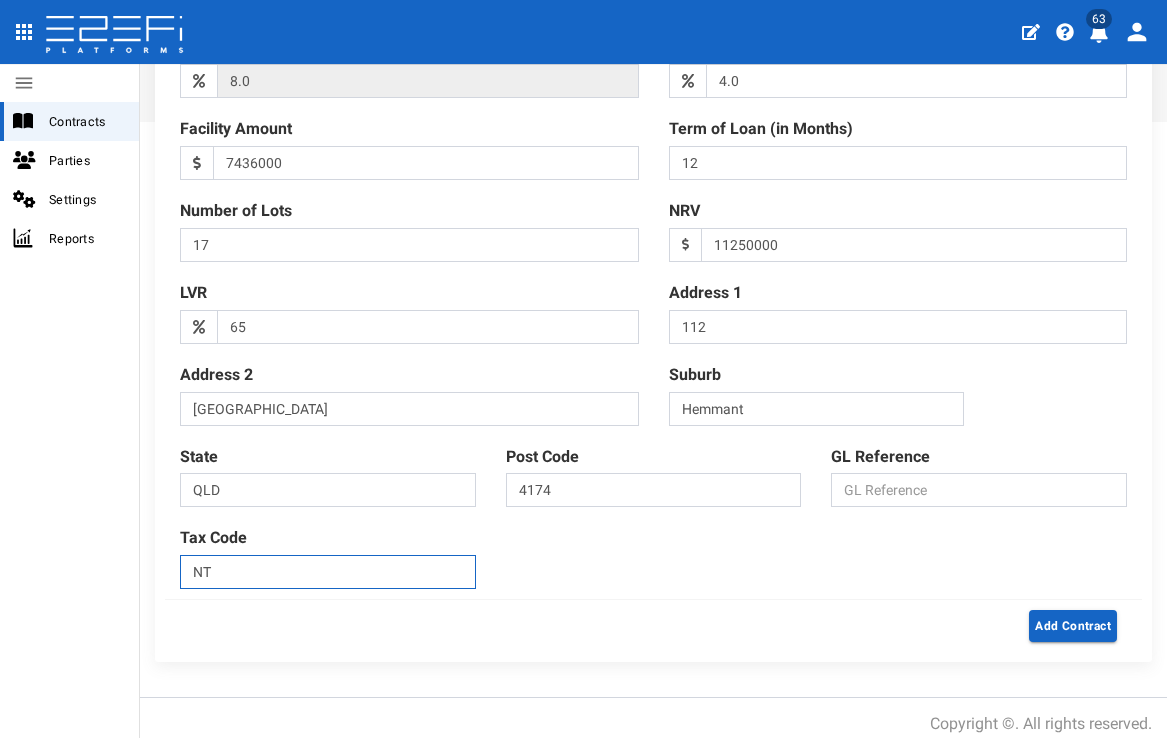 type on "NT" 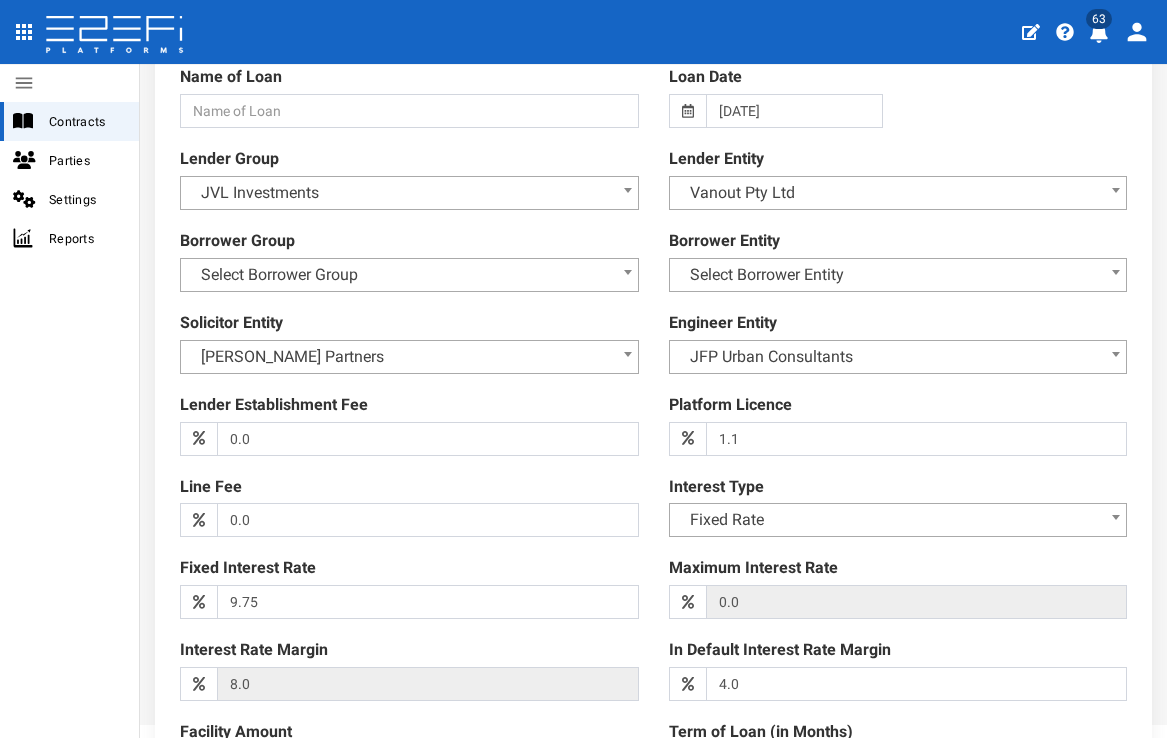 scroll, scrollTop: 0, scrollLeft: 0, axis: both 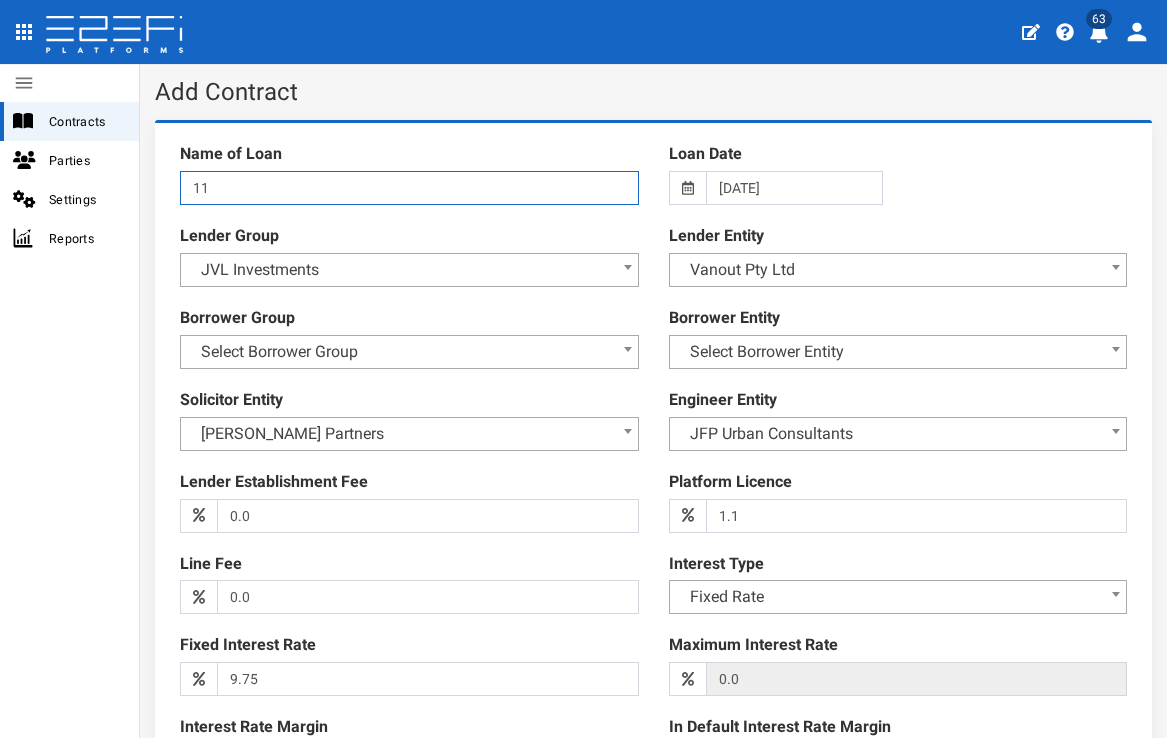 type on "1" 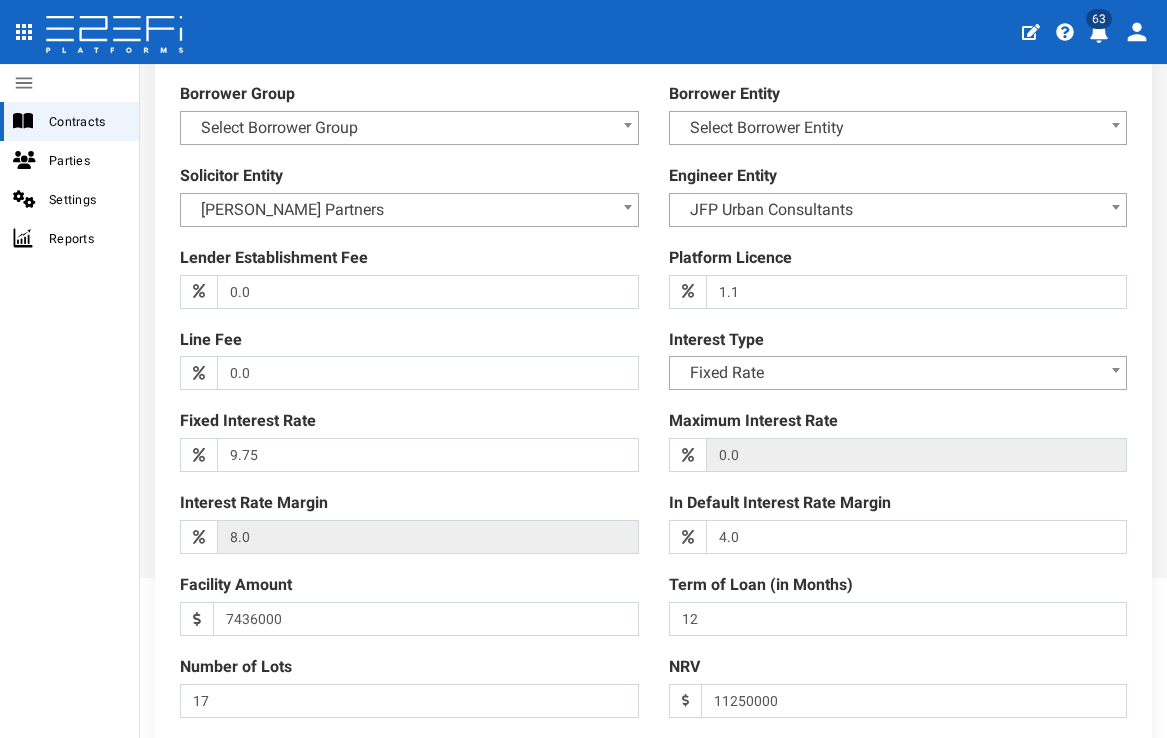 scroll, scrollTop: 0, scrollLeft: 0, axis: both 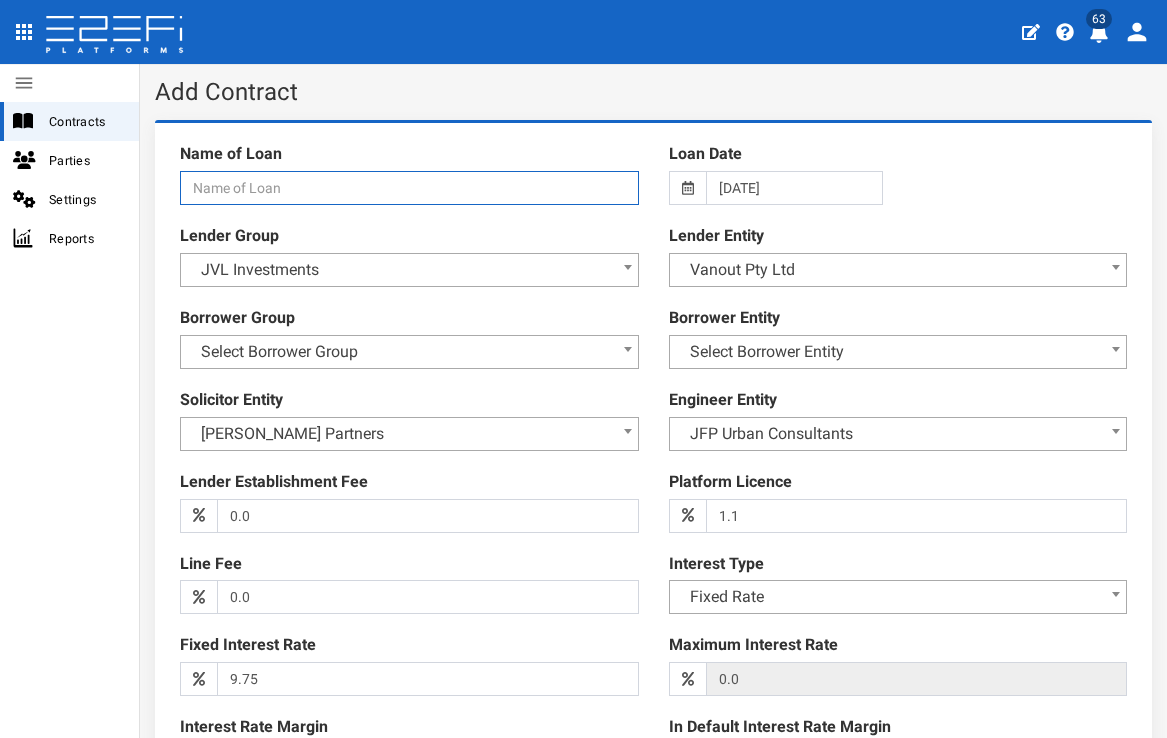 click on "Name of Loan" at bounding box center [409, 188] 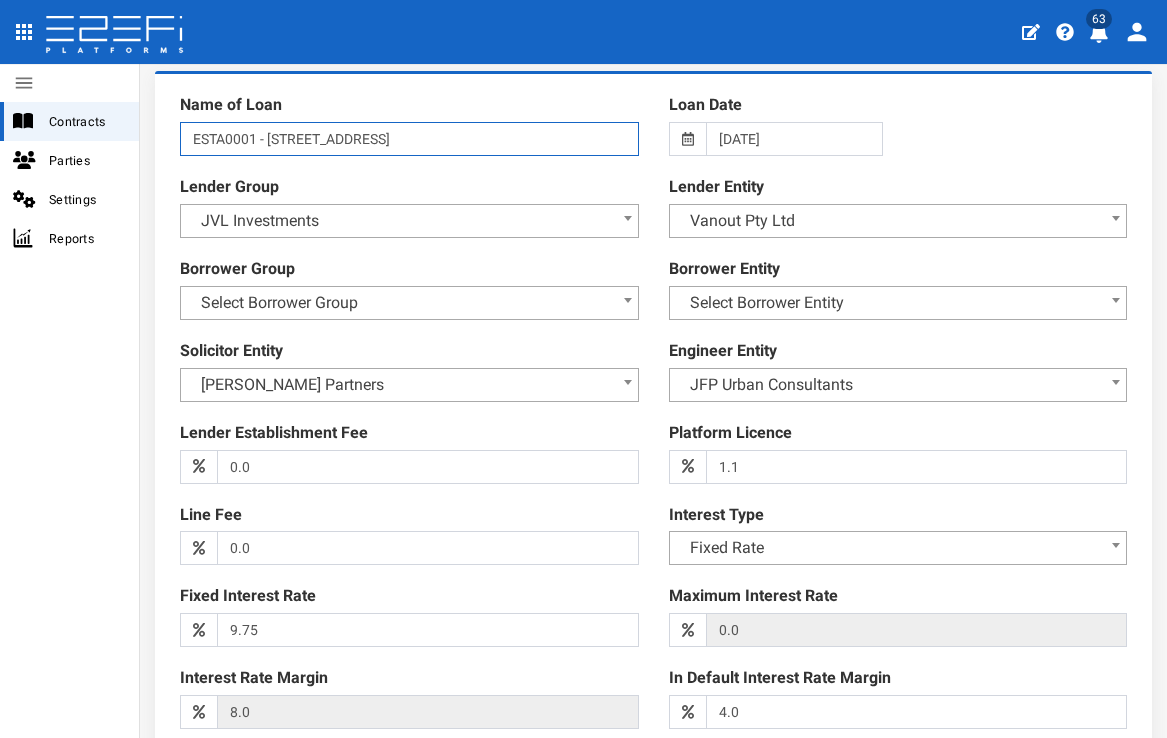scroll, scrollTop: 0, scrollLeft: 0, axis: both 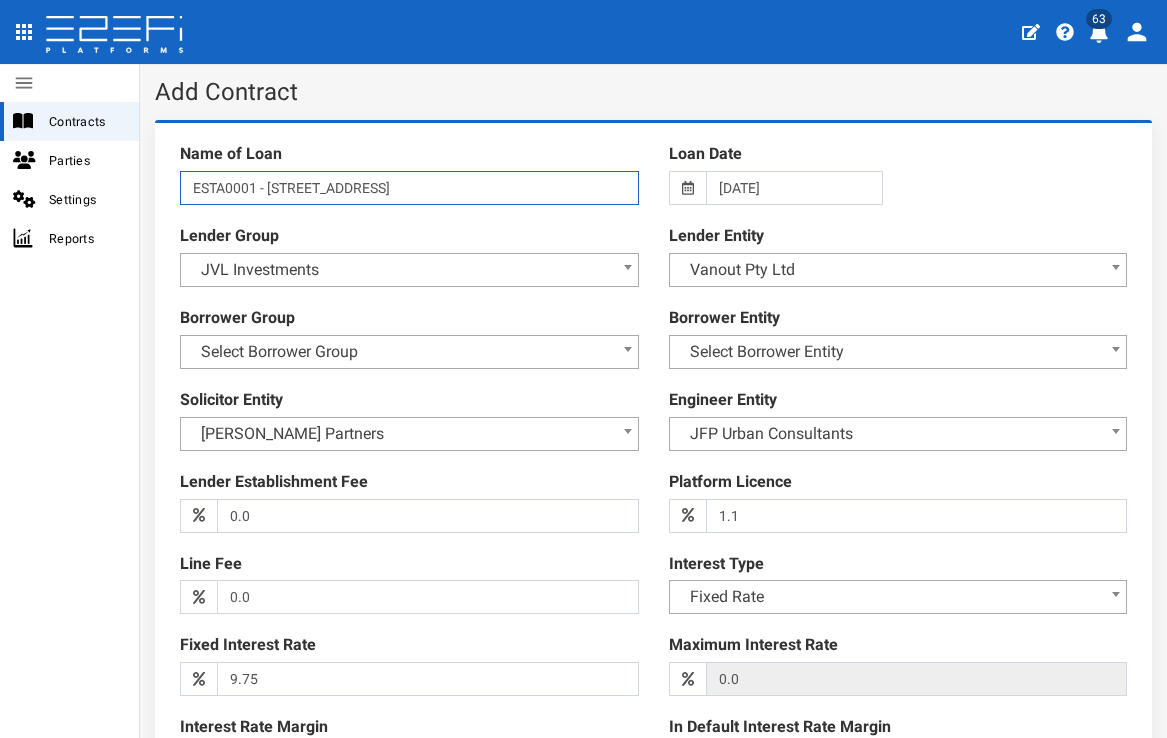 type on "ESTA0001 - [STREET_ADDRESS]" 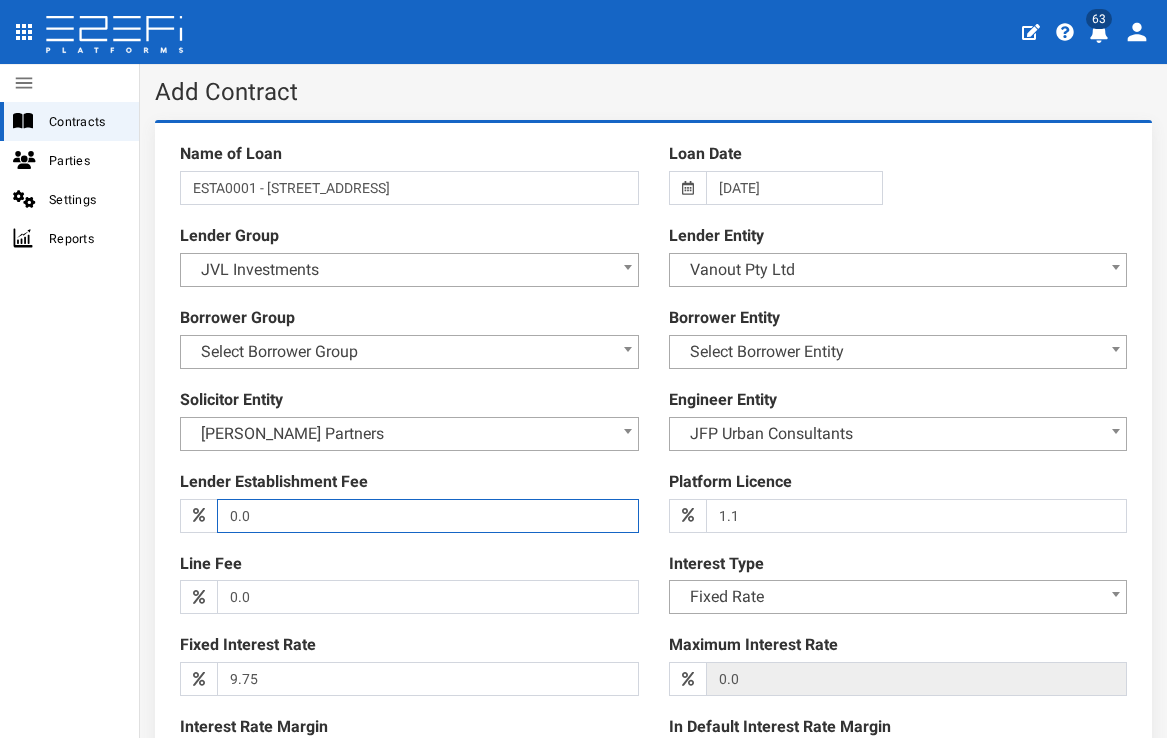 click on "0.0" at bounding box center (427, 516) 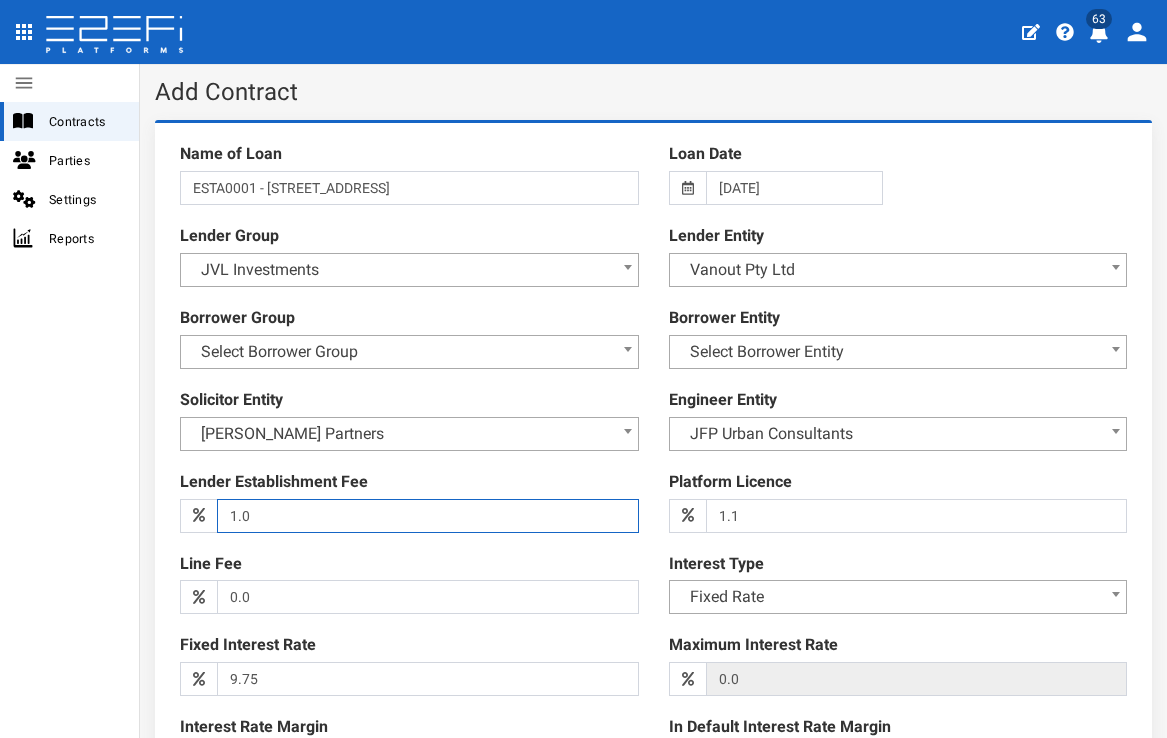 click on "1.0" at bounding box center [427, 516] 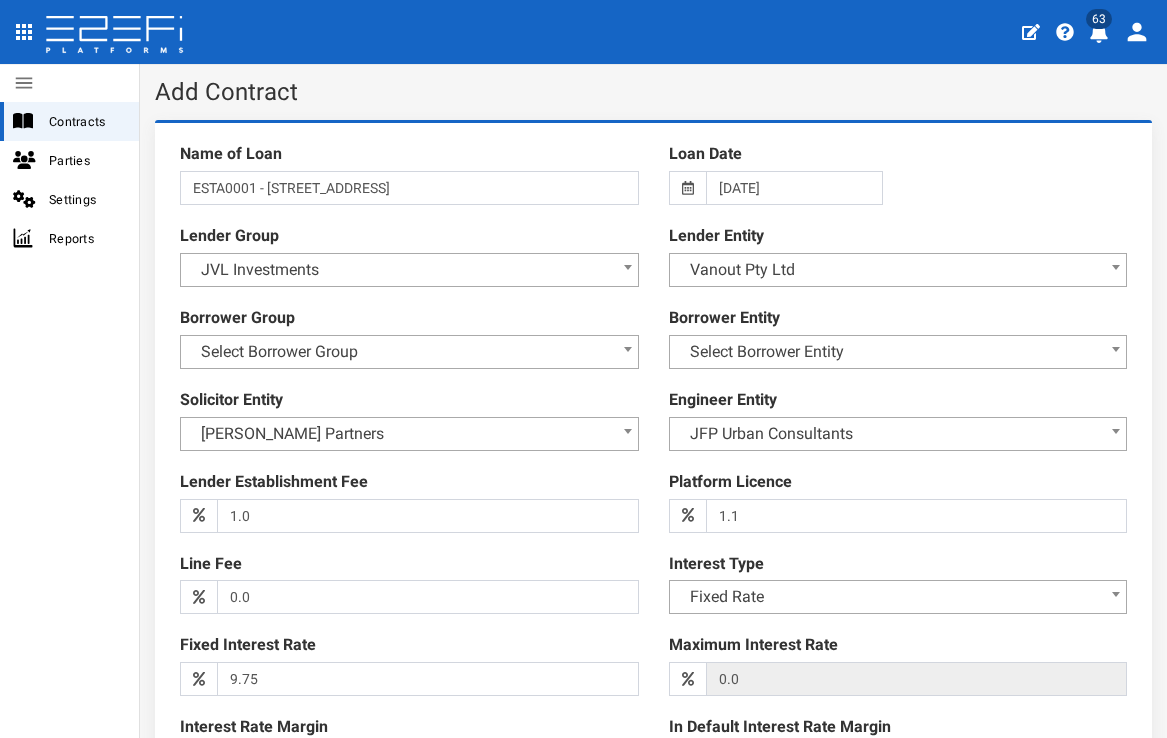 click on "Line Fee
0.0
(warning)" at bounding box center (409, 584) 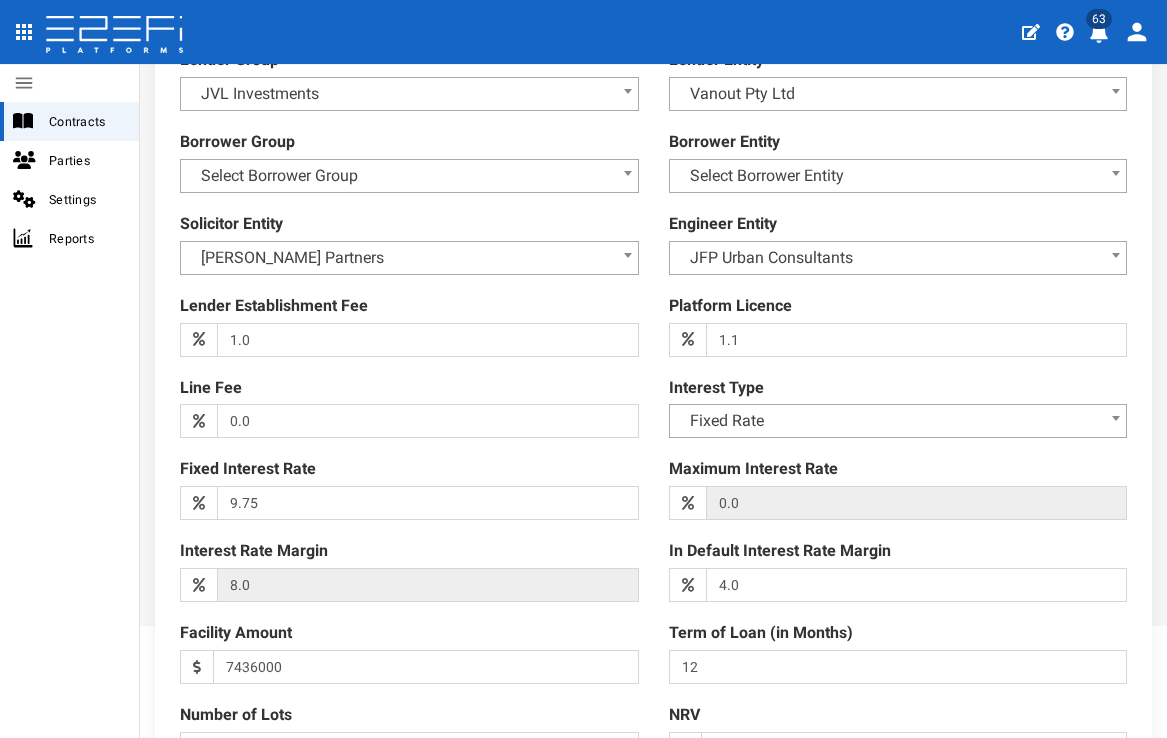 scroll, scrollTop: 680, scrollLeft: 0, axis: vertical 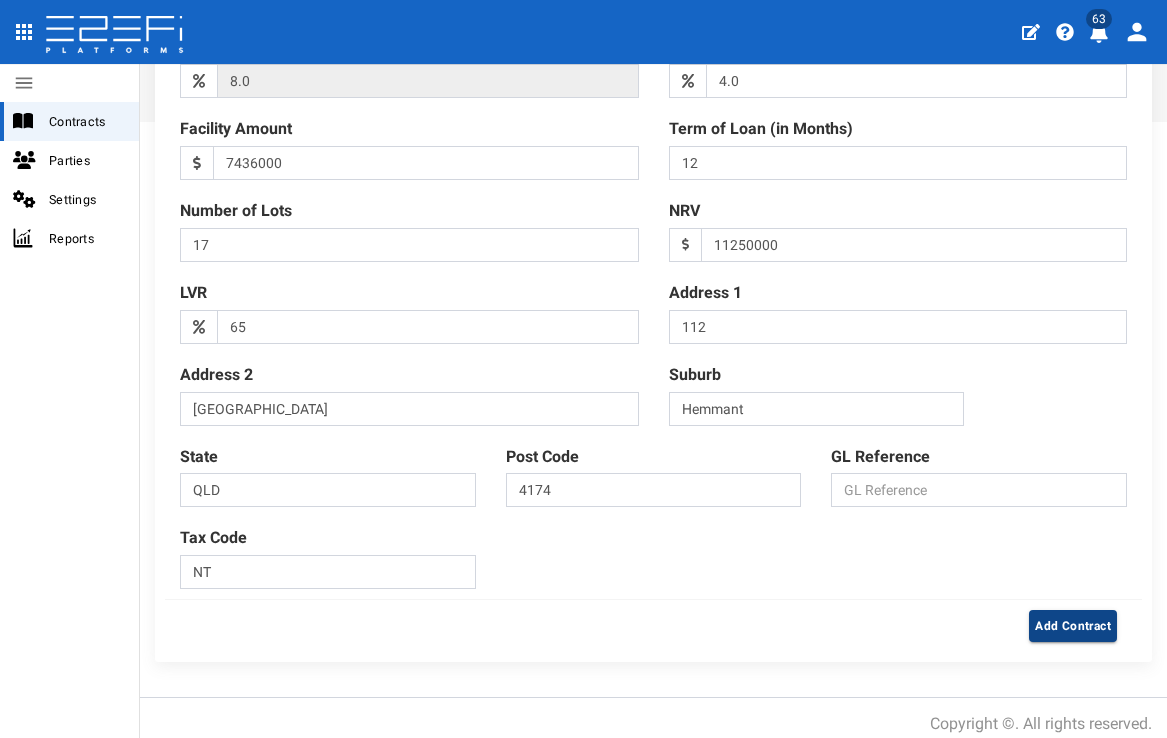 click on "Add Contract" at bounding box center [1073, 626] 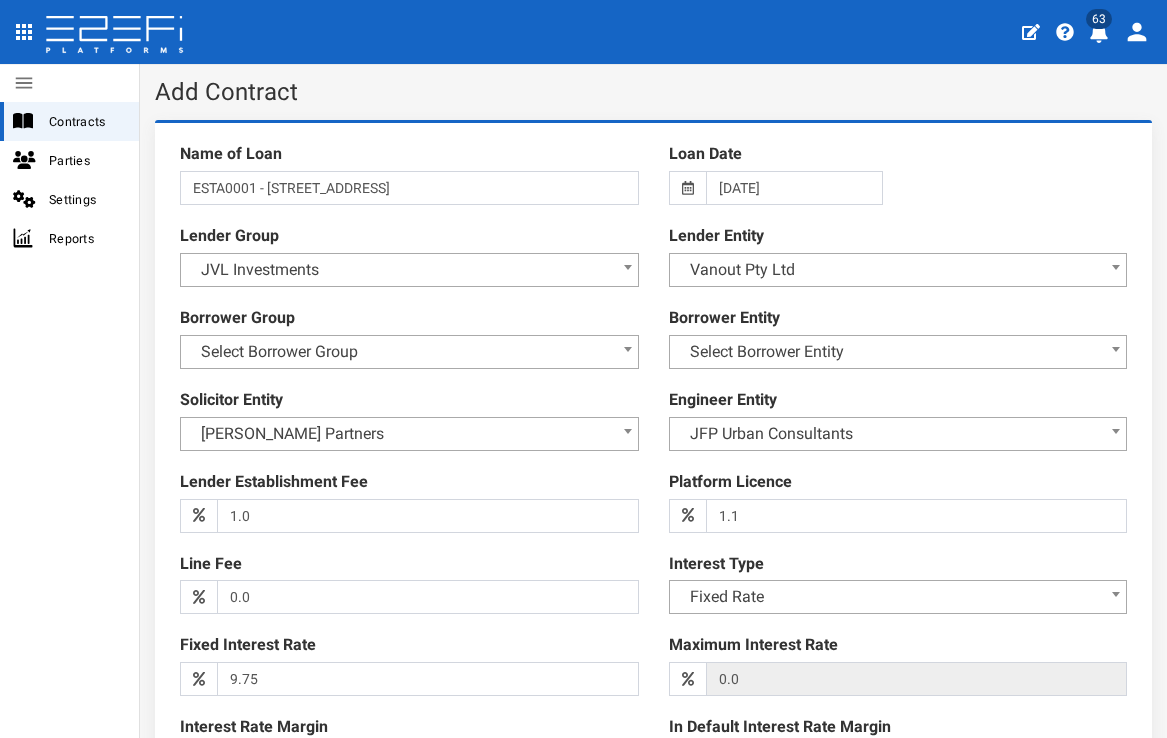 click on "Name of Loan
ESTA0001 - 112 Gross Avenue, Hemmant
Loan Date
09-07-2025
Lender Group
Select Lender Group
JVL Investments
Hutchinson Builders Group
Watpac Construction Group
SMSF 1
SMSF 2
SMSF 3
SMSF 4
SMSF 5
Test Lender Group
Trustee Group (Owed)
N J Plumbing Group
A D Electrical Group
A Z Concreter Group
C A Carpenter Group
R W Capital Group
Gallantree Group Pty Ltd
JVL Investments
Lender Entity
Select Lender Entity Vanout No 2 Pty Ltd" at bounding box center (653, 706) 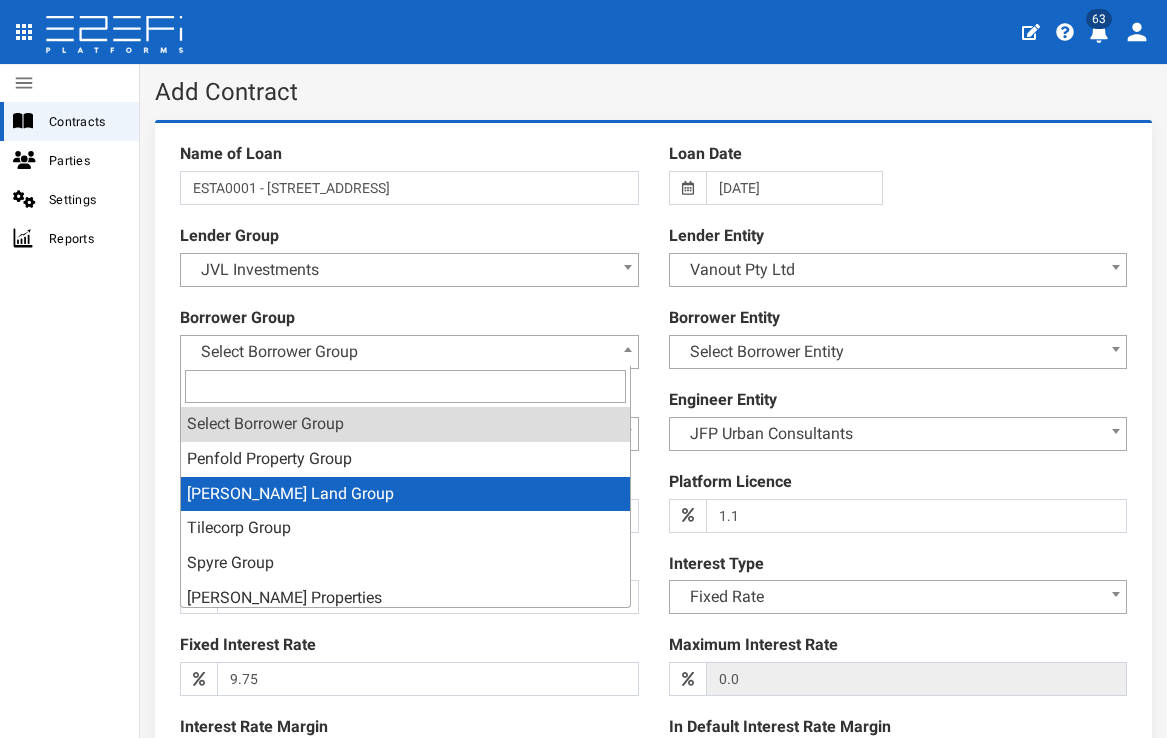 select on "7" 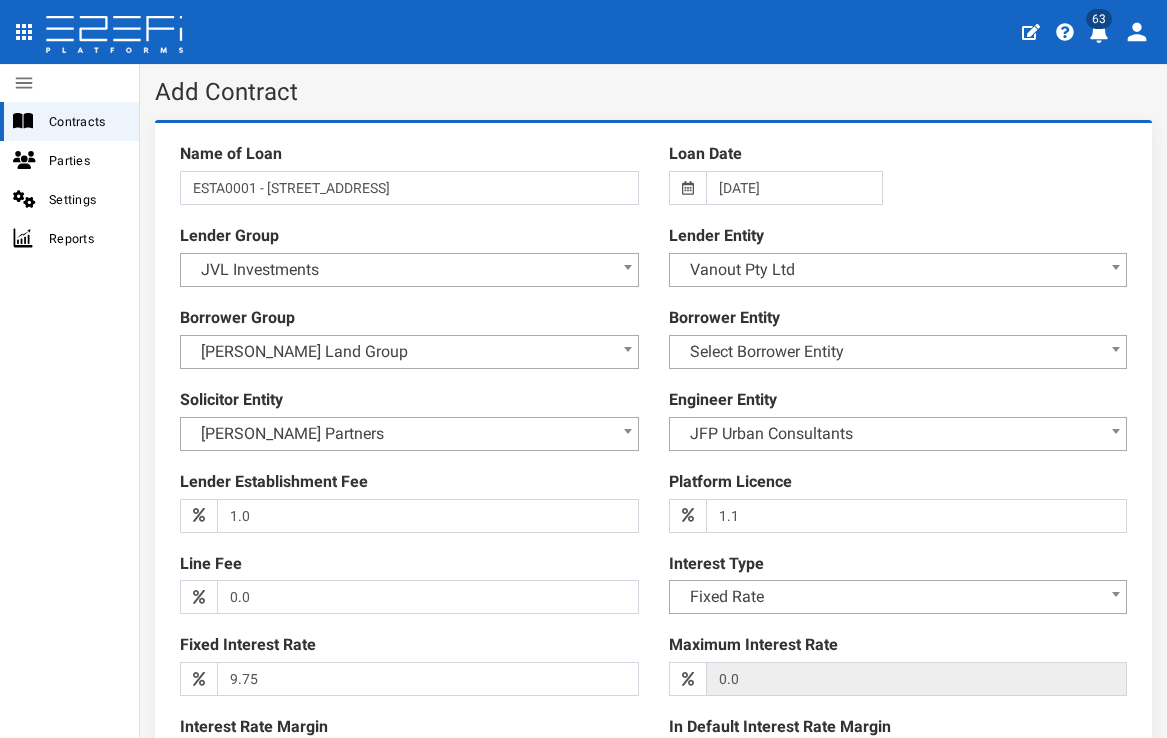 click on "Borrower Group
Select Borrower Group
Penfold Property Group
Evans Land Group
Tilecorp Group
Spyre Group
Turrisi Properties
CW Group
JVL Reporting
Karam Boutique Residential
Grace Civil & Development Group
ABC Developer Group
Trustee Group (Owing)
iPartners
Evans Land Group" at bounding box center [409, 338] 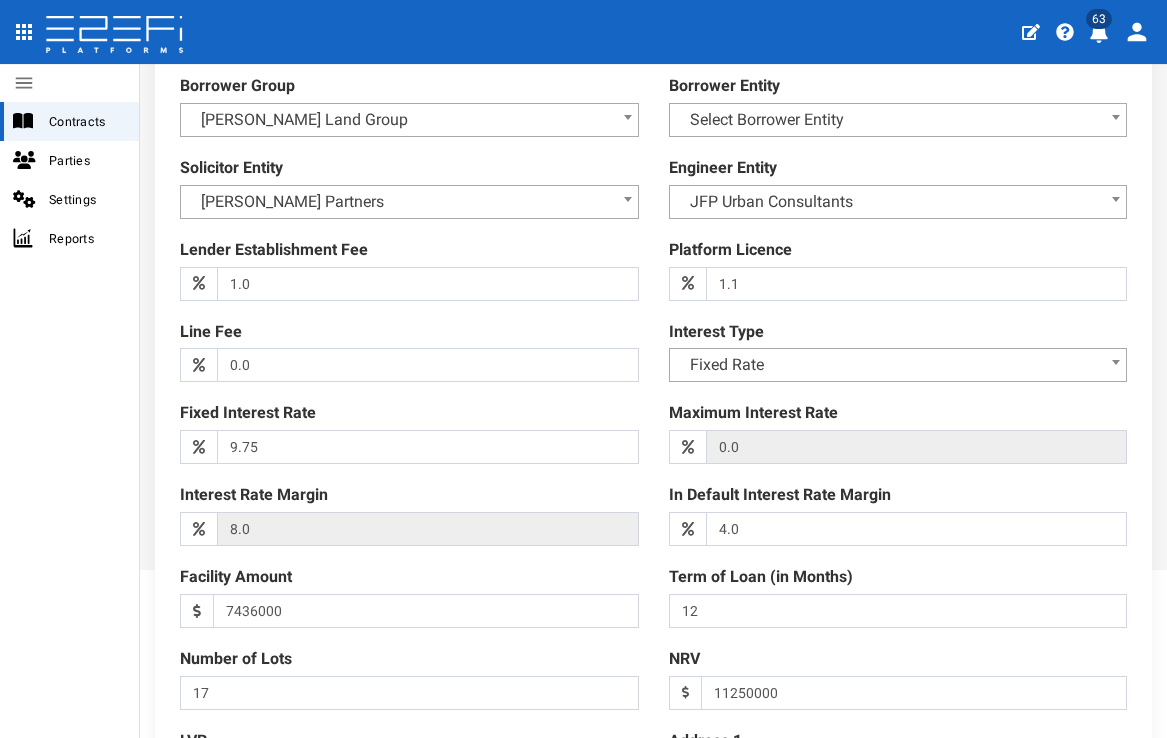 scroll, scrollTop: 680, scrollLeft: 0, axis: vertical 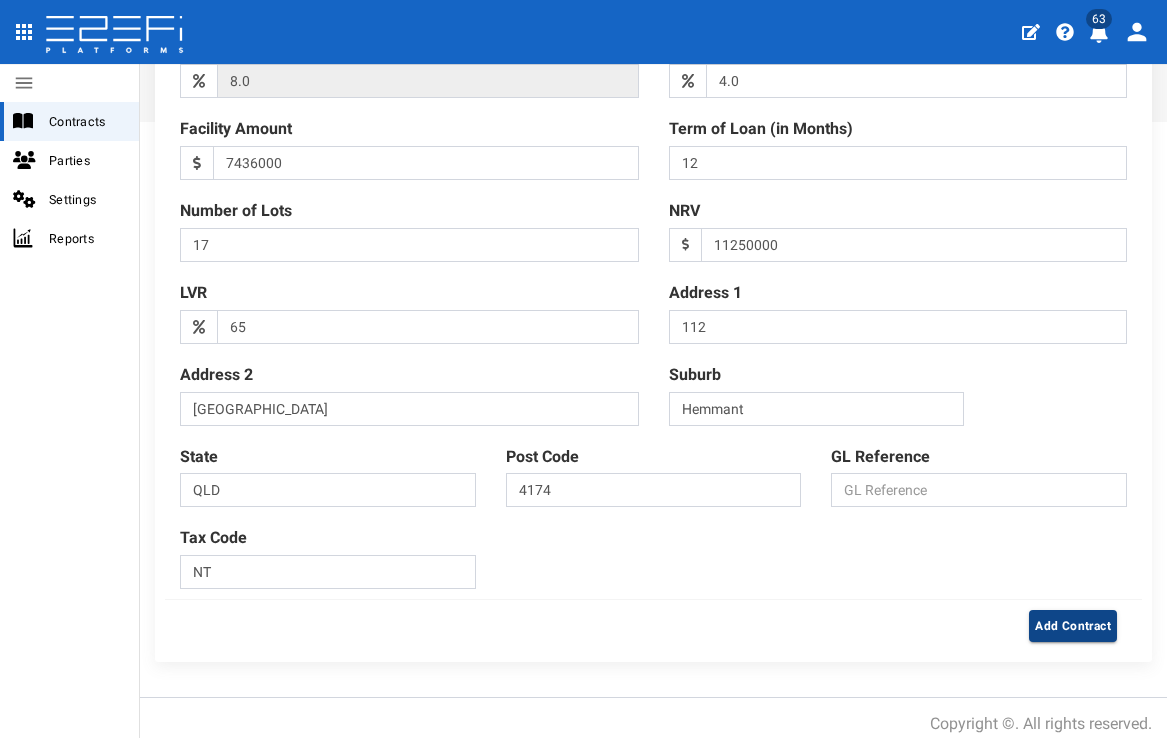 click on "Add Contract" at bounding box center [1073, 626] 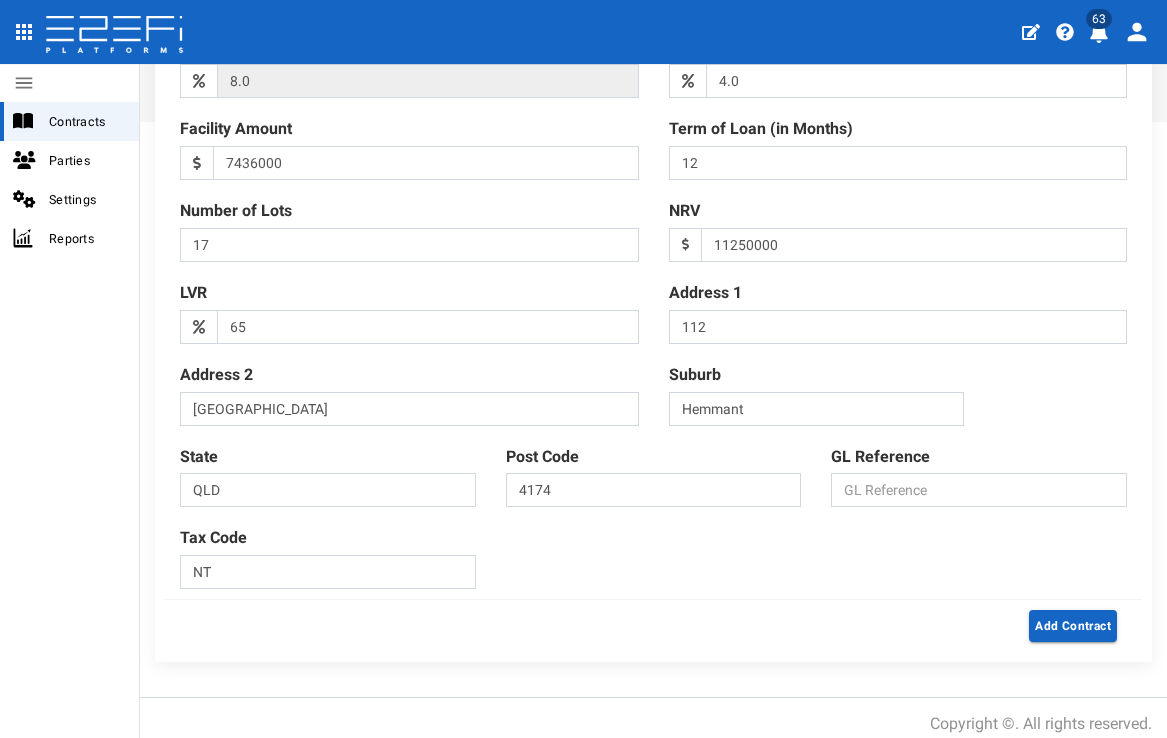 scroll, scrollTop: 0, scrollLeft: 0, axis: both 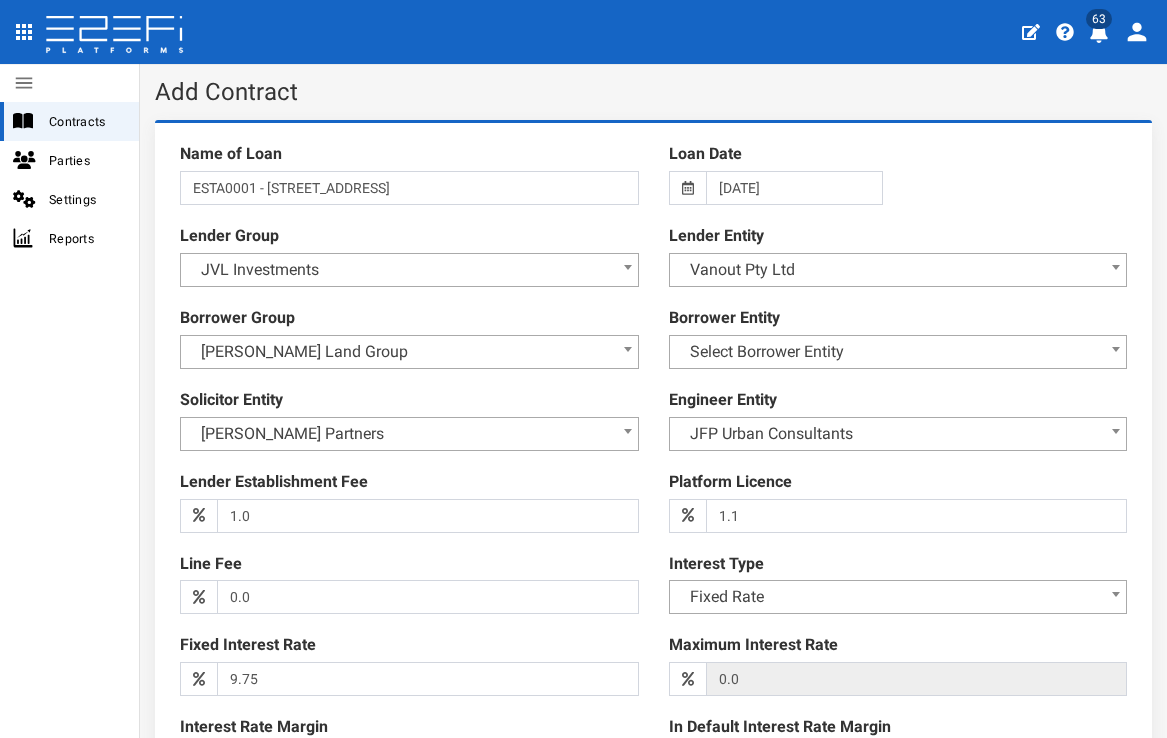 click on "Name of Loan
ESTA0001 - 112 Gross Avenue, Hemmant
Loan Date
09-07-2025
Lender Group
Select Lender Group
JVL Investments
Hutchinson Builders Group
Watpac Construction Group
SMSF 1
SMSF 2
SMSF 3
SMSF 4
SMSF 5
Test Lender Group
Trustee Group (Owed)
N J Plumbing Group
A D Electrical Group
A Z Concreter Group
C A Carpenter Group
R W Capital Group
Gallantree Group Pty Ltd
JVL Investments
Lender Entity
Select Lender Entity Vanout No 2 Pty Ltd" at bounding box center [653, 706] 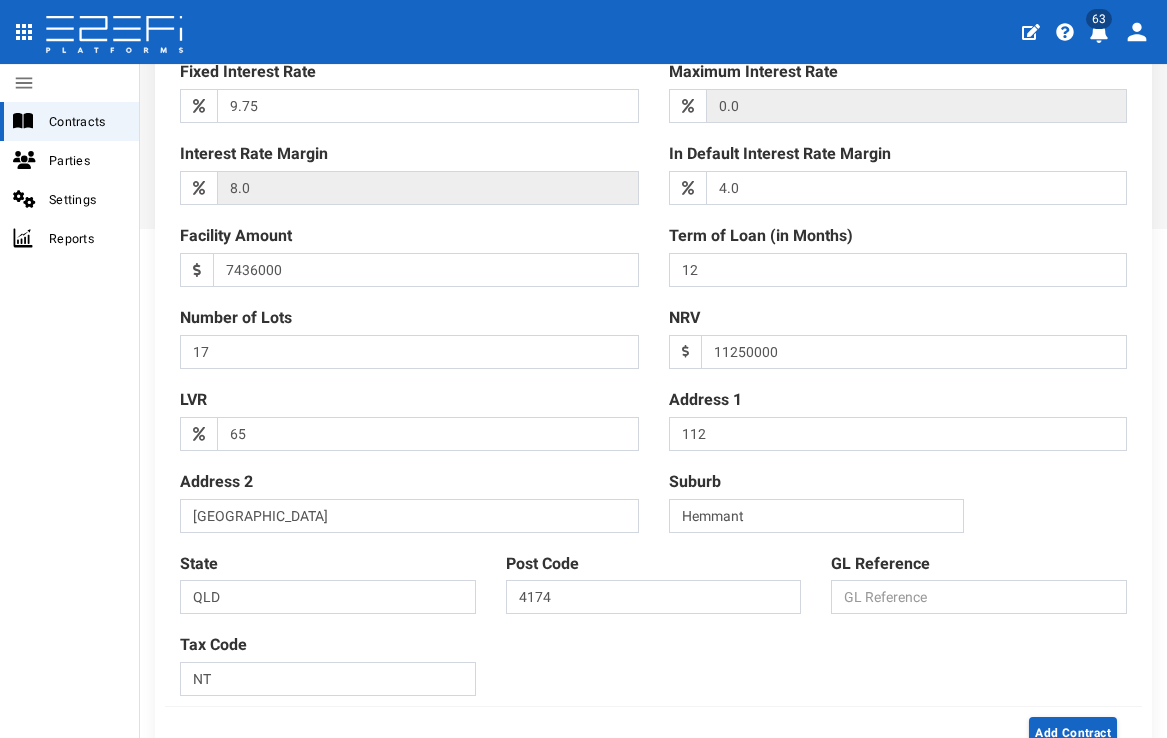 scroll, scrollTop: 645, scrollLeft: 0, axis: vertical 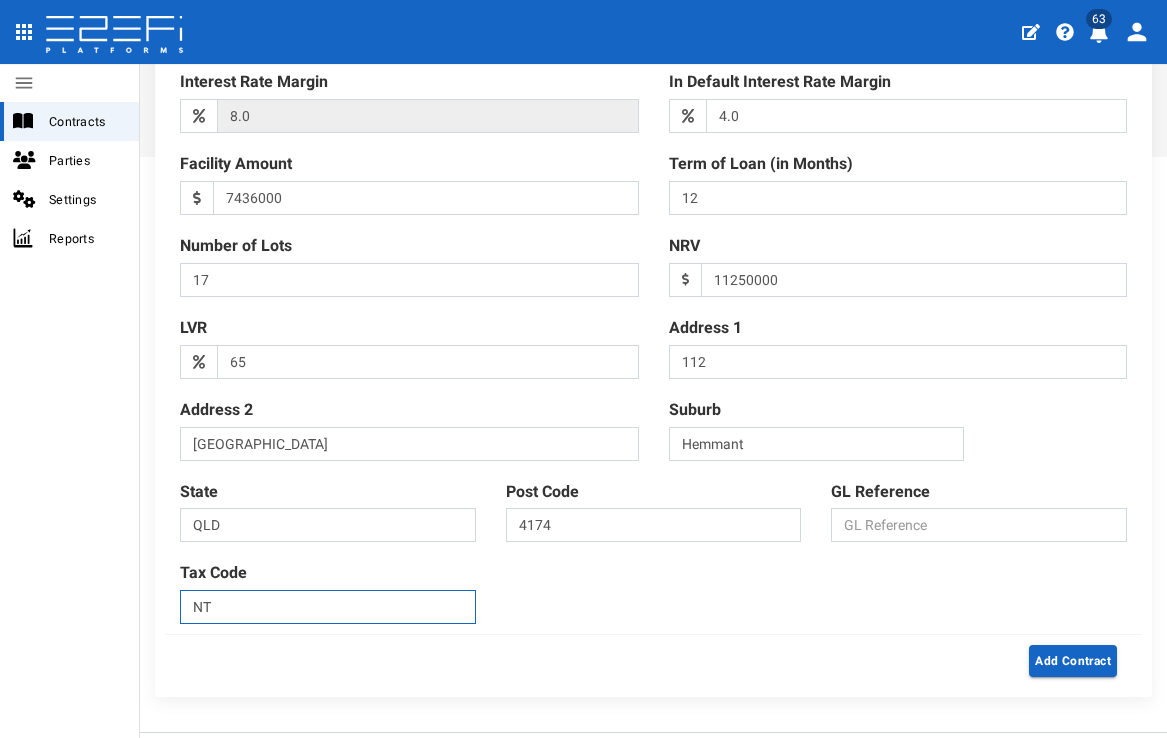 click on "Name of Loan
ESTA0001 - 112 Gross Avenue, Hemmant
Loan Date
09-07-2025
Lender Group
Select Lender Group
JVL Investments
Hutchinson Builders Group
Watpac Construction Group
SMSF 1
SMSF 2
SMSF 3
SMSF 4
SMSF 5
Test Lender Group
Trustee Group (Owed)
N J Plumbing Group
A D Electrical Group
A Z Concreter Group
C A Carpenter Group
R W Capital Group
Gallantree Group Pty Ltd
JVL Investments
Lender Entity
Select Lender Entity Vanout No 2 Pty Ltd" at bounding box center [653, 61] 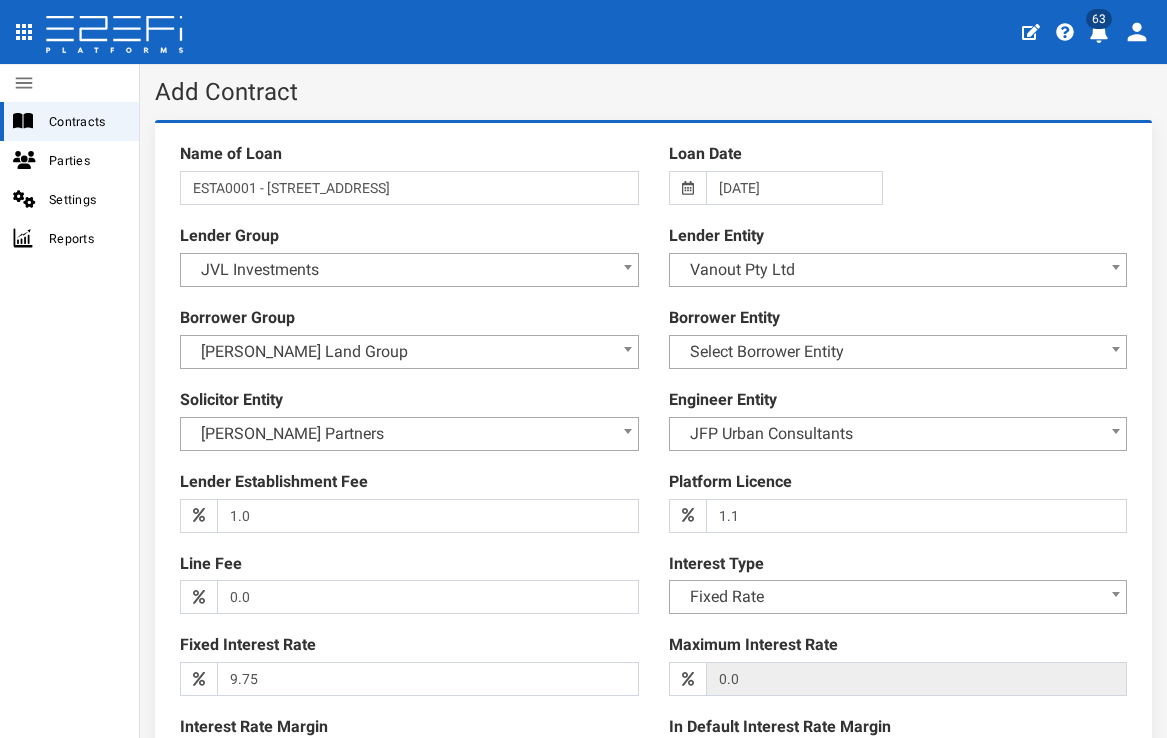 scroll, scrollTop: 4, scrollLeft: 0, axis: vertical 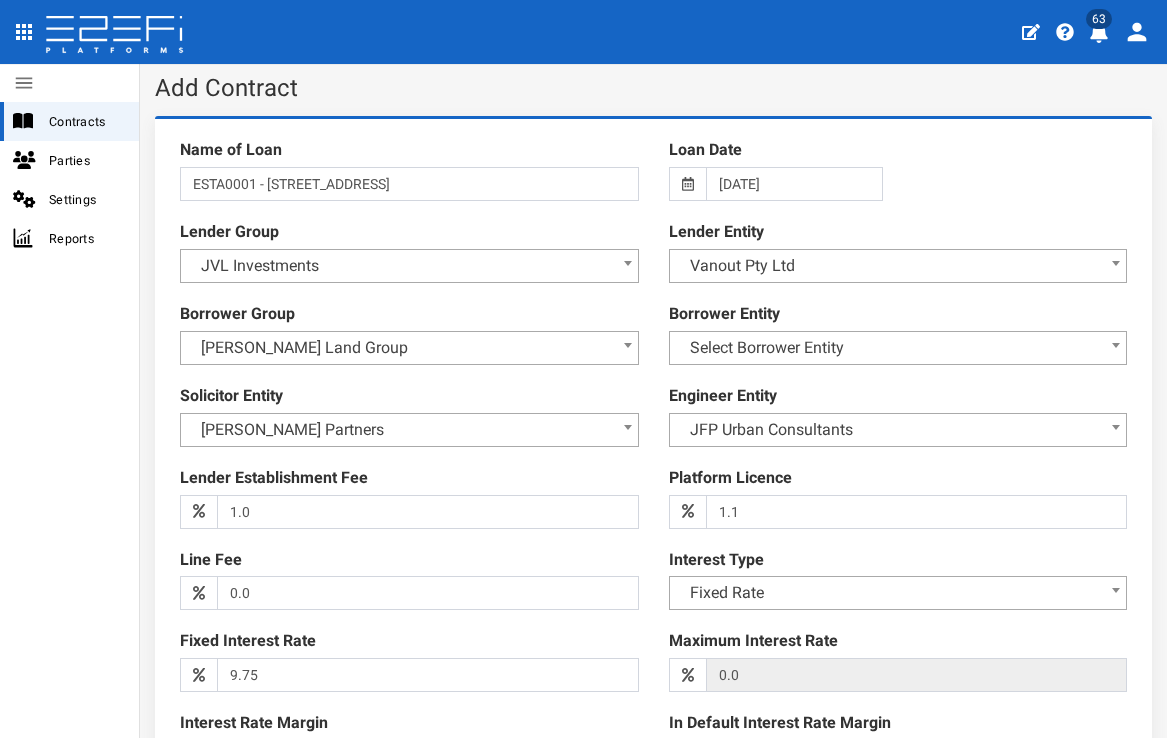 click on "Name of Loan
ESTA0001 - 112 Gross Avenue, Hemmant
Loan Date
09-07-2025
Lender Group
Select Lender Group
JVL Investments
Hutchinson Builders Group
Watpac Construction Group
SMSF 1
SMSF 2
SMSF 3
SMSF 4
SMSF 5
Test Lender Group
Trustee Group (Owed)
N J Plumbing Group
A D Electrical Group
A Z Concreter Group
C A Carpenter Group
R W Capital Group
Gallantree Group Pty Ltd
JVL Investments
Lender Entity
Select Lender Entity Vanout No 2 Pty Ltd" at bounding box center (653, 702) 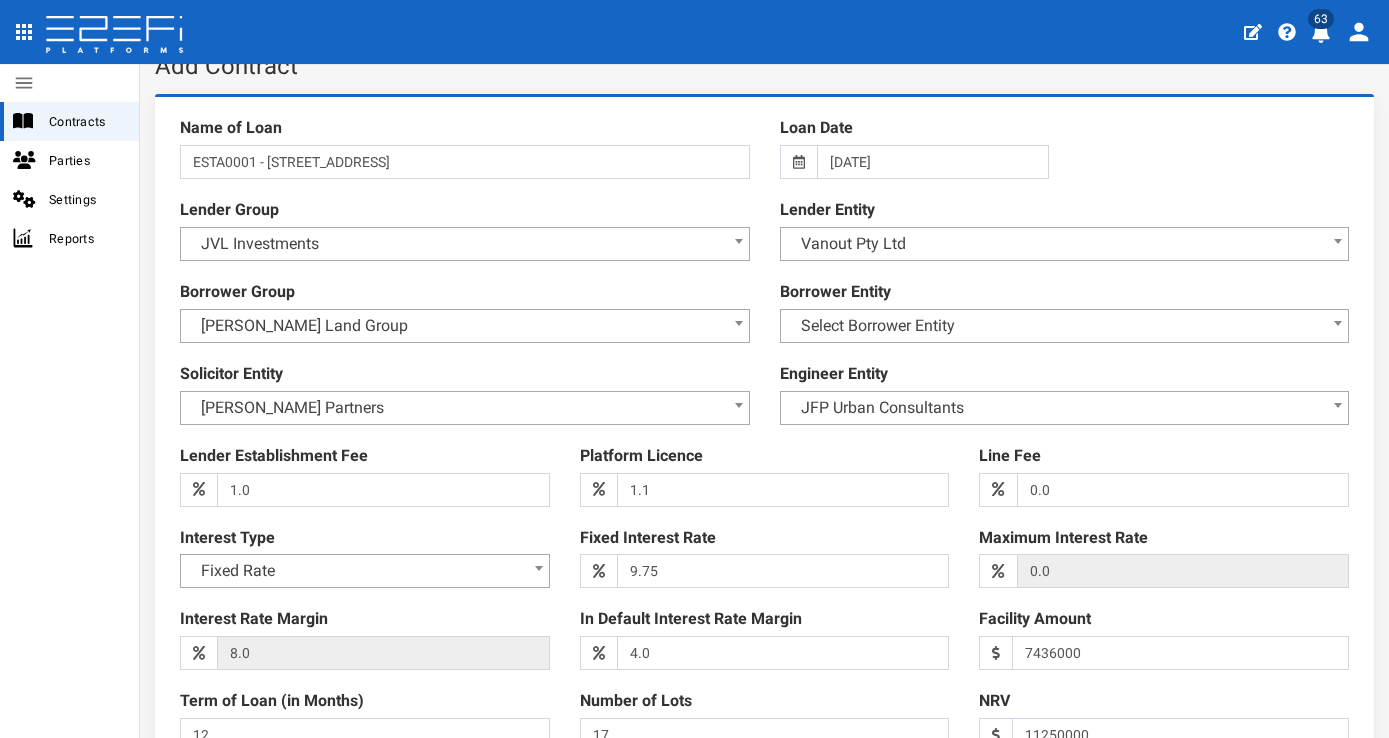 scroll, scrollTop: 0, scrollLeft: 0, axis: both 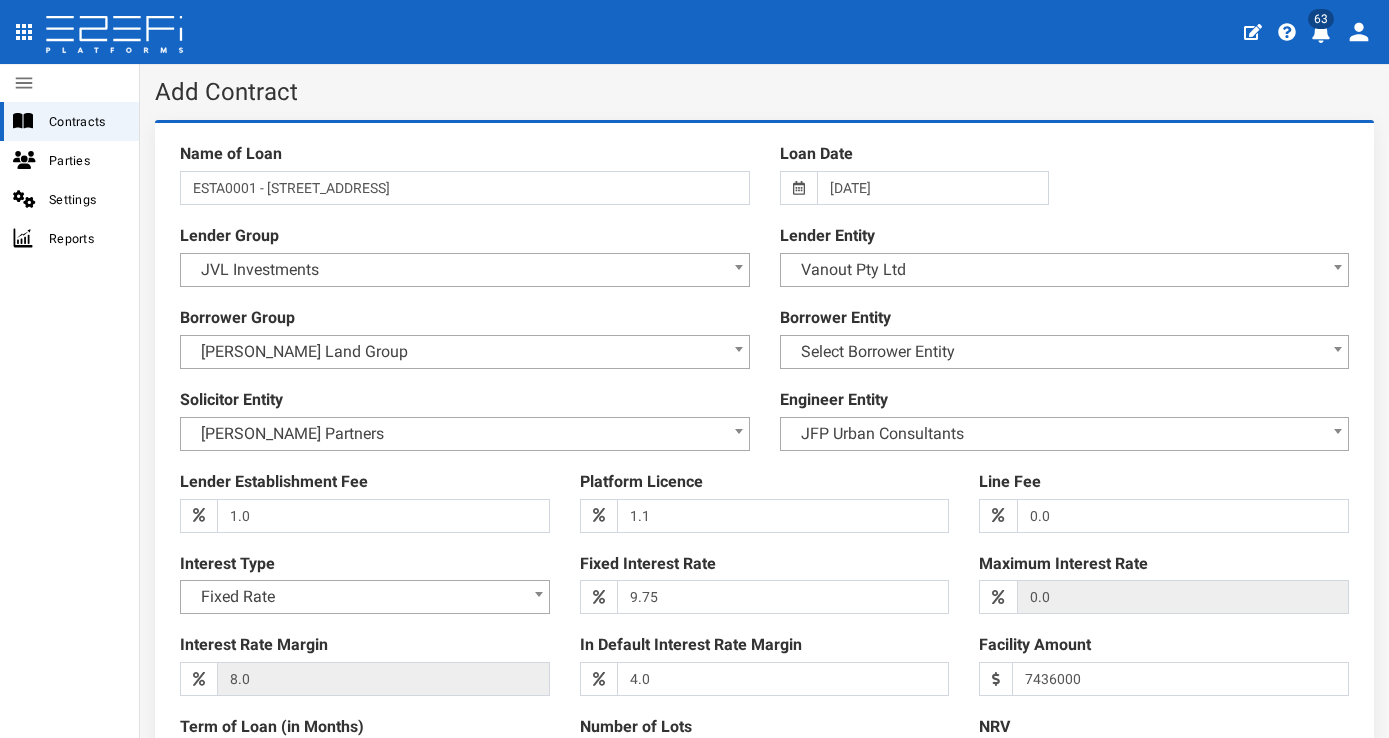 click on "Select Borrower Entity" at bounding box center (1065, 352) 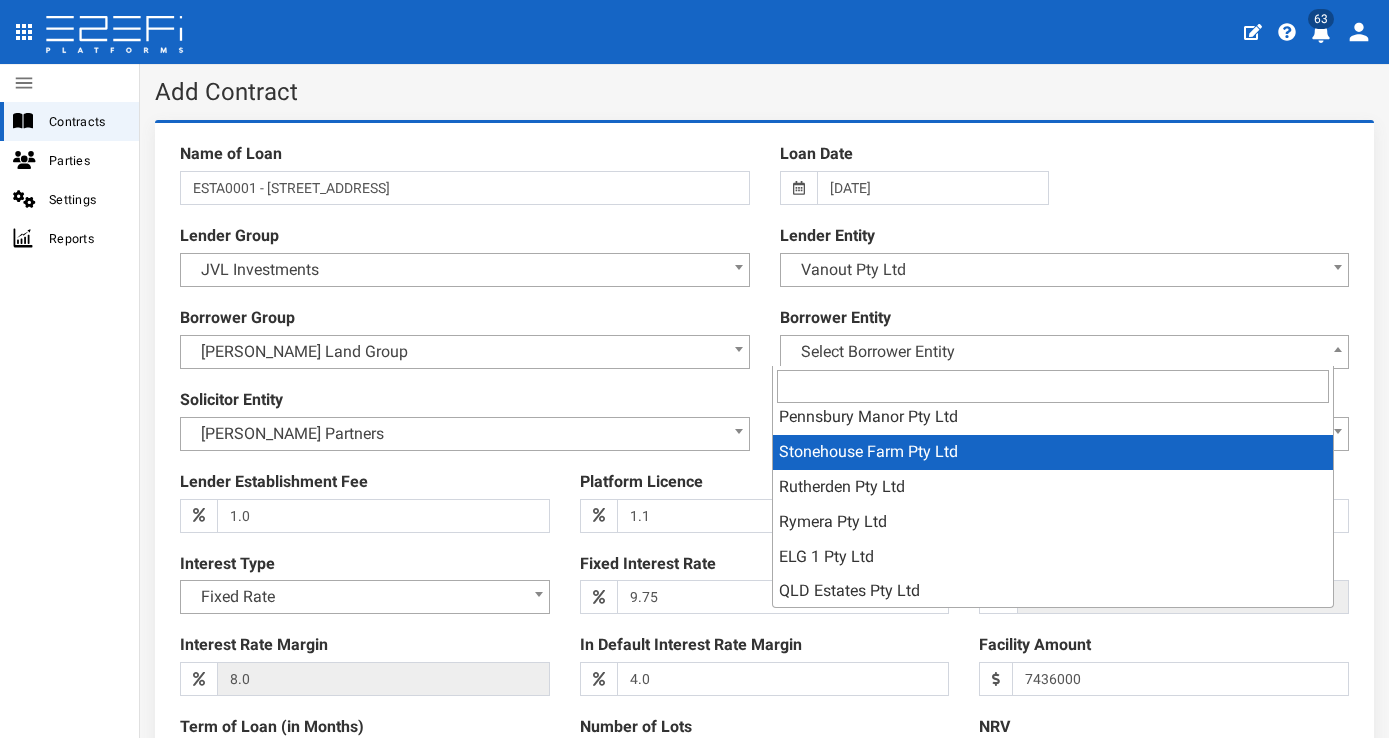 scroll, scrollTop: 208, scrollLeft: 0, axis: vertical 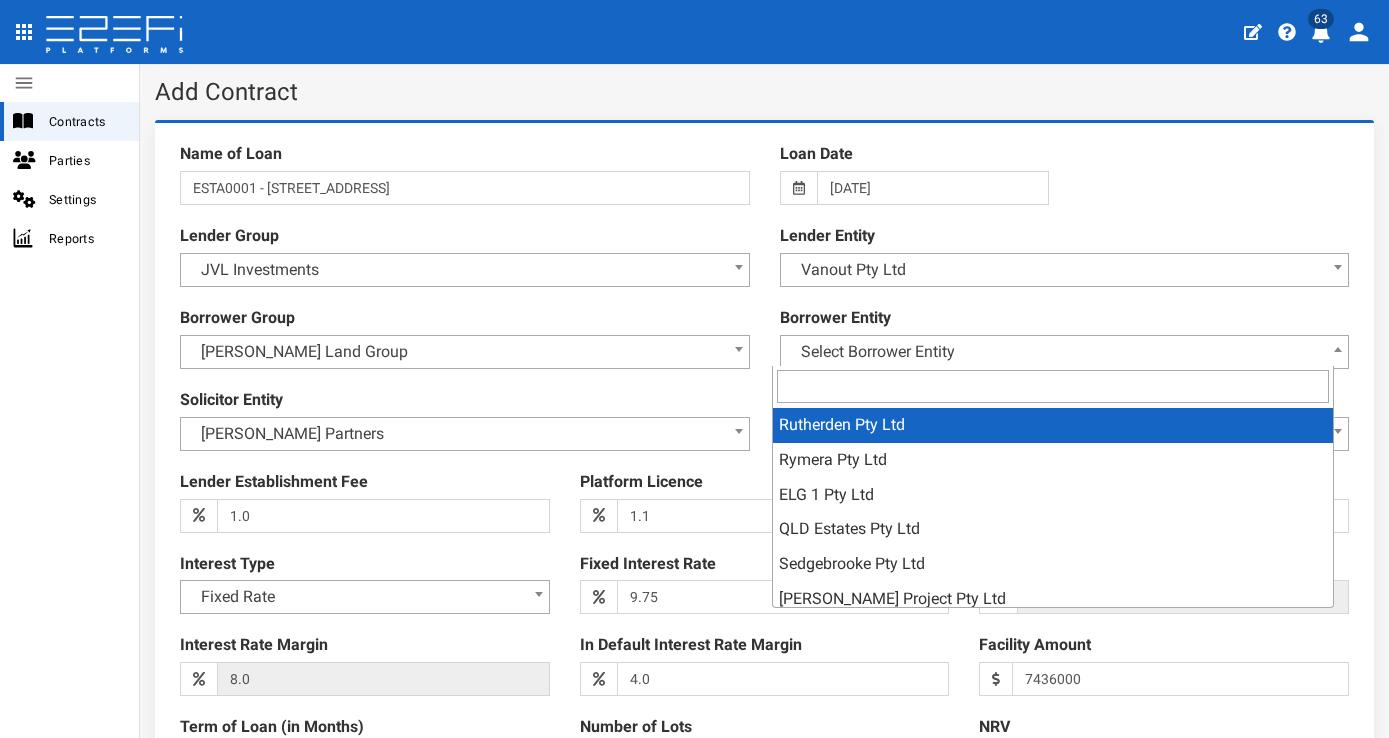 click on "Engineer Entity
Select Engineer Entity
JFP Urban Consultants
Napier & Blakeley Pty Ltd
Civil Dimensions Pty Ltd
JLL Advisory
King & Campbell Pty Ltd
JVL Reporting
Charter Keck Cramer Pty Ltd
m3property Australia Pty Ltd
Marchese Property Valuations
IPN Valuers
Hopkins Consultants Pty Ltd
Mitchell Brandtman
JFP Urban Consultants" at bounding box center (1065, 420) 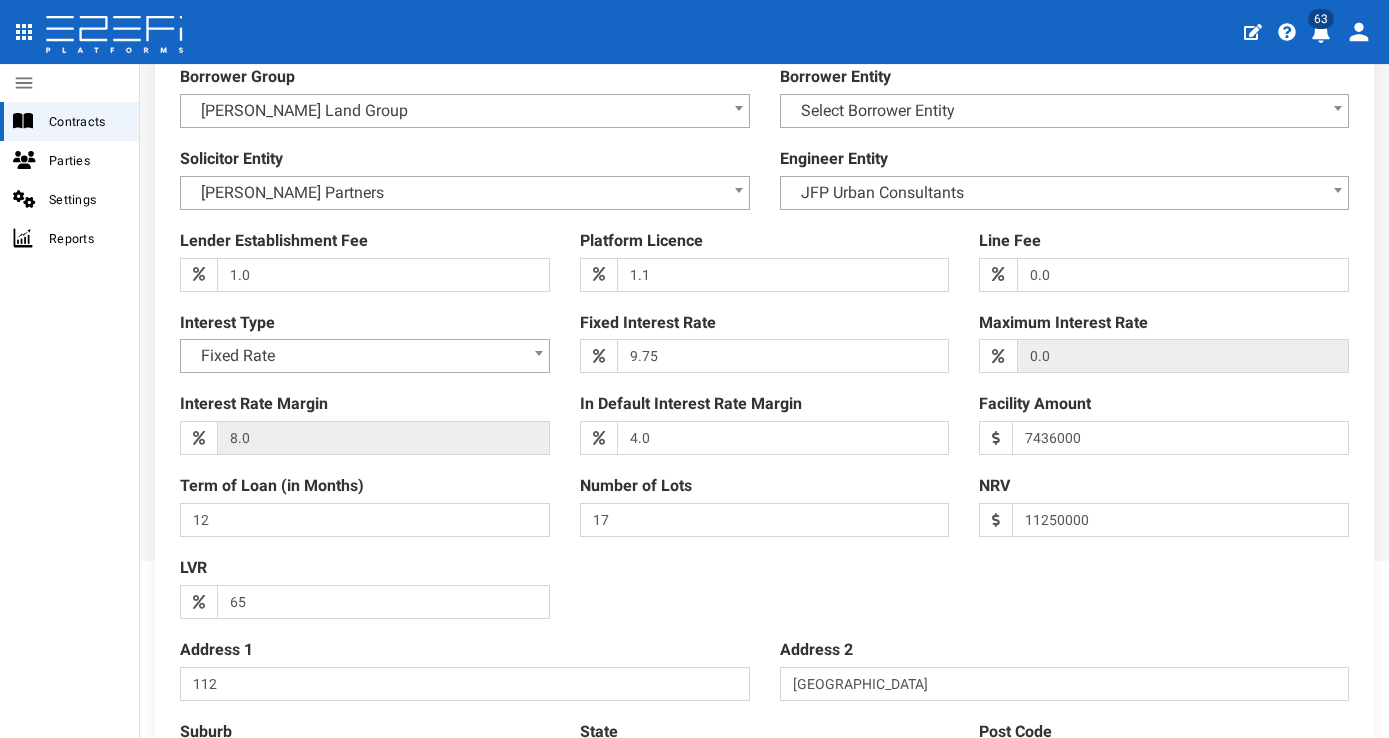 scroll, scrollTop: 0, scrollLeft: 0, axis: both 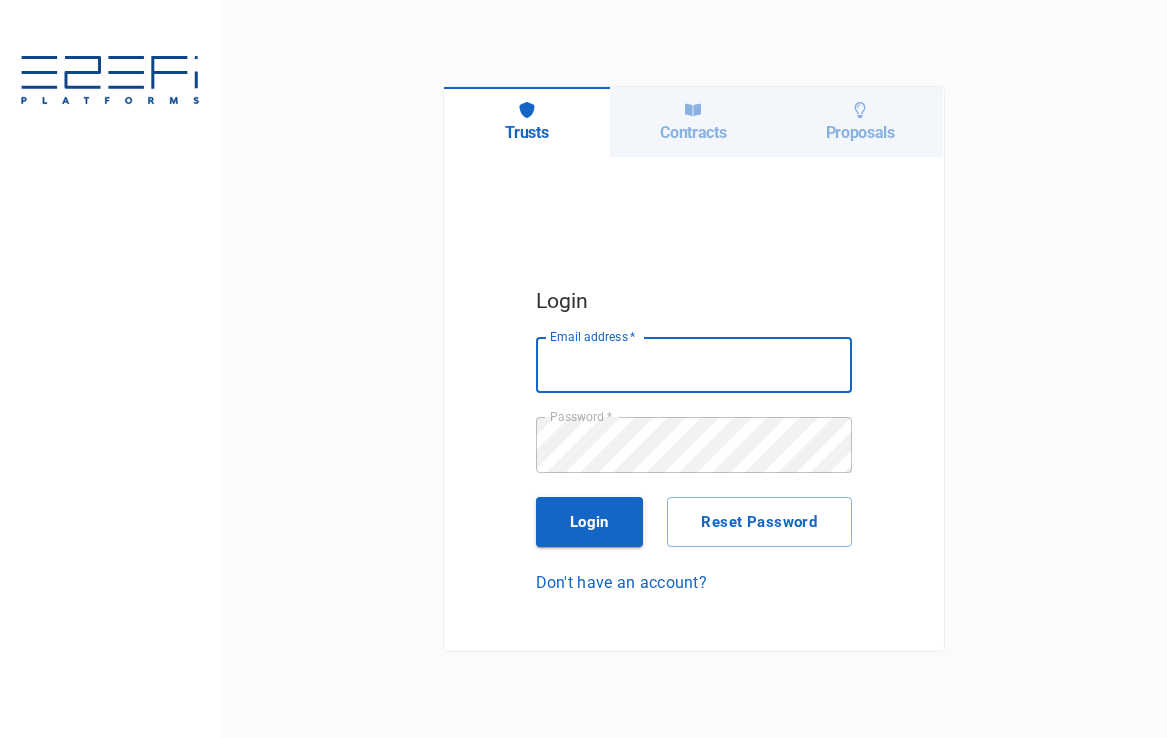 click on "Contracts" at bounding box center [693, 132] 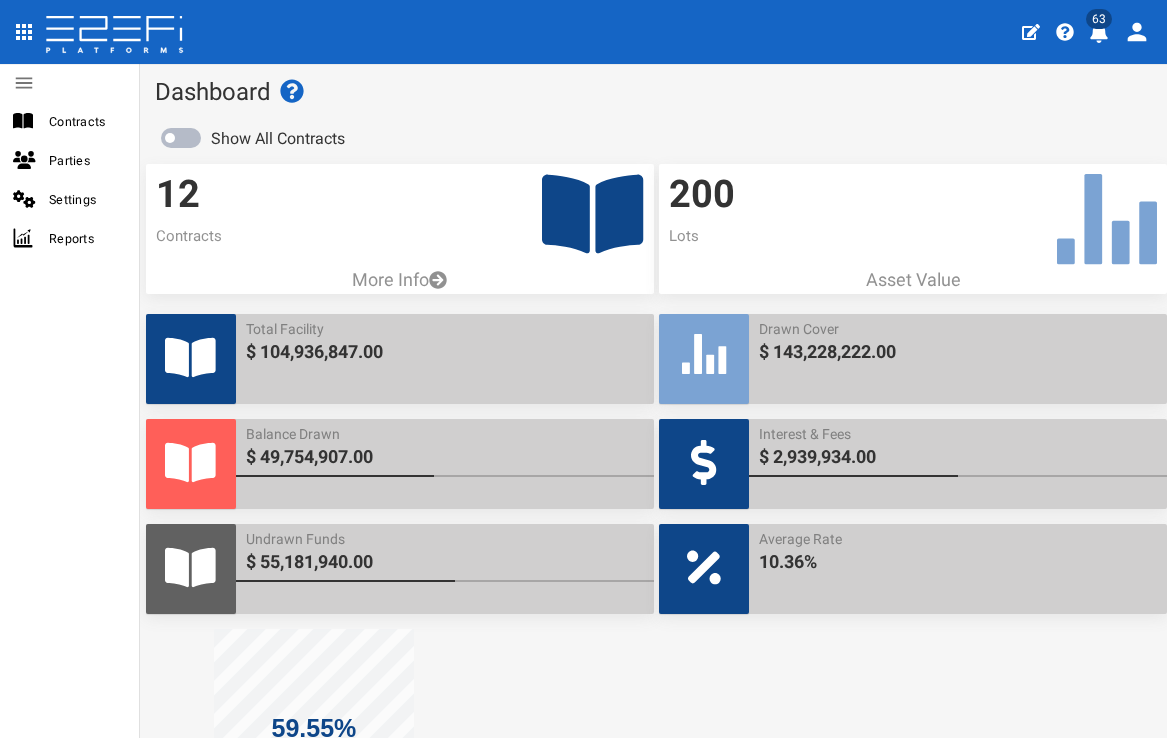 scroll, scrollTop: 0, scrollLeft: 0, axis: both 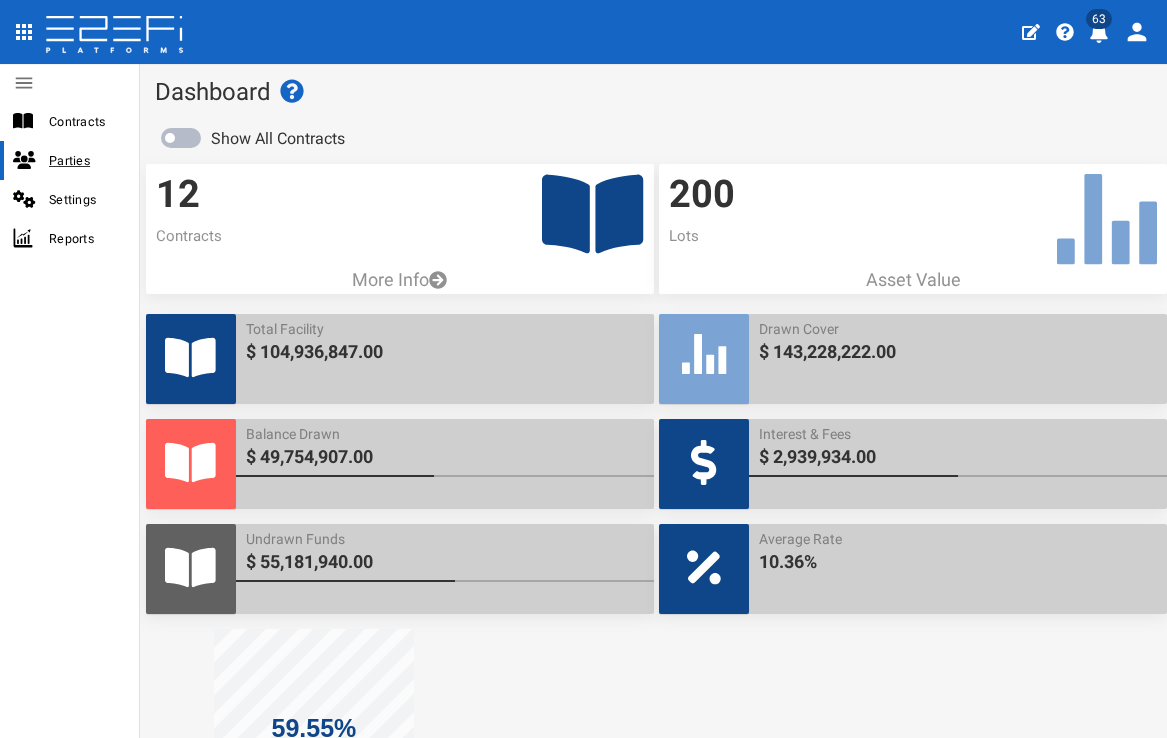 click on "Parties" at bounding box center (86, 160) 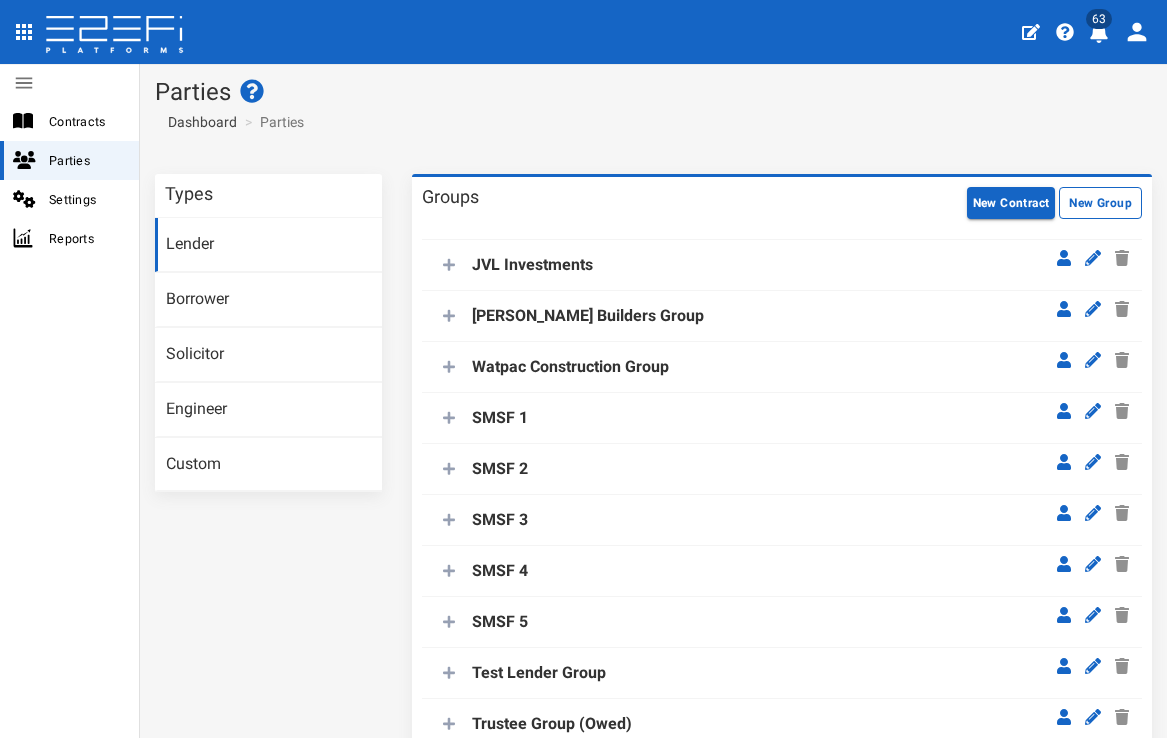 scroll, scrollTop: 0, scrollLeft: 0, axis: both 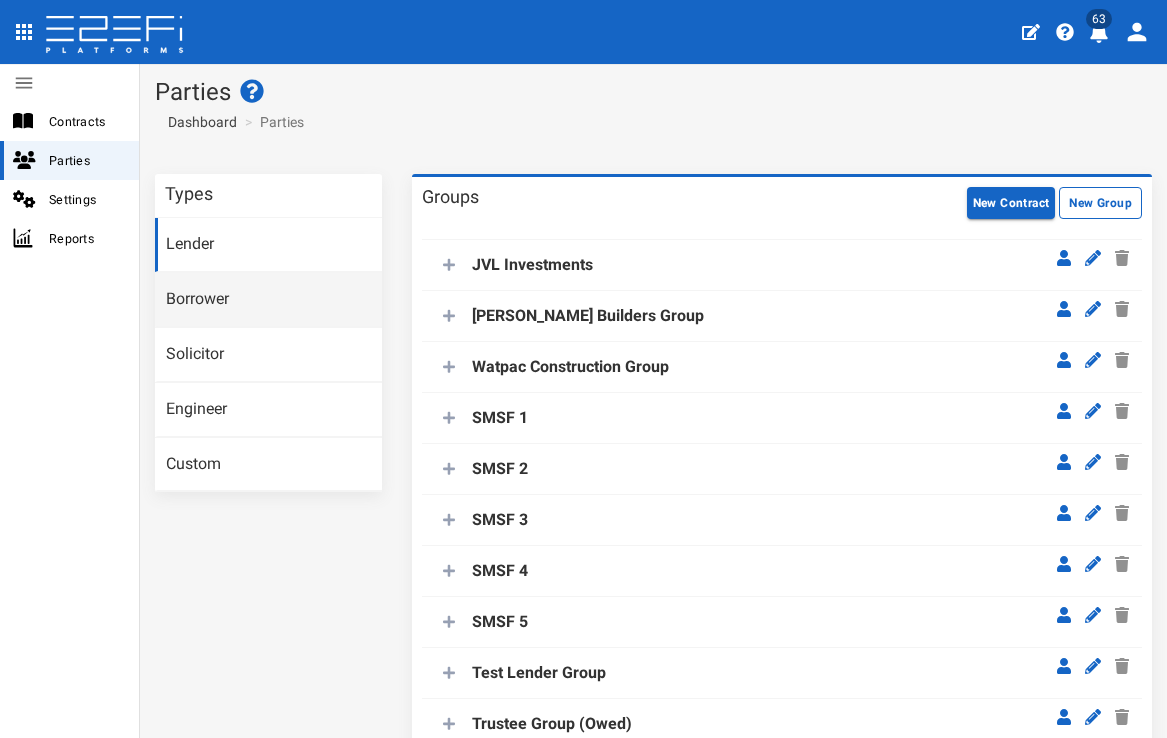 click on "Borrower" at bounding box center [268, 300] 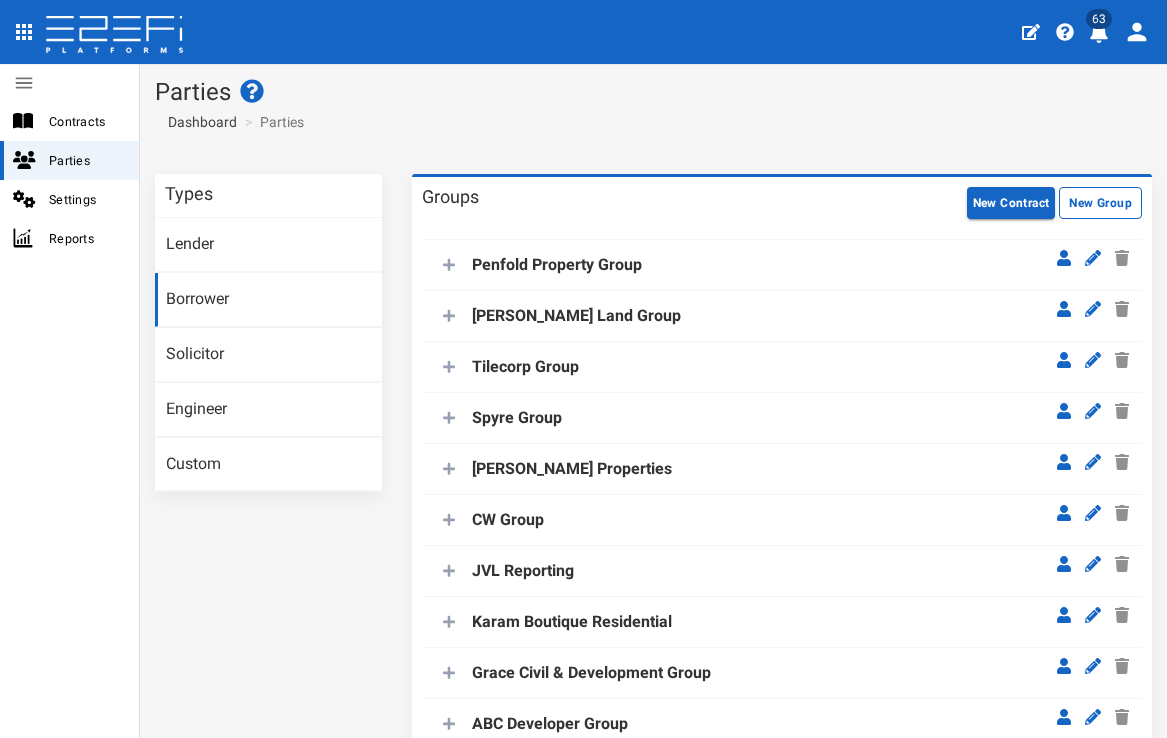 scroll, scrollTop: 0, scrollLeft: 0, axis: both 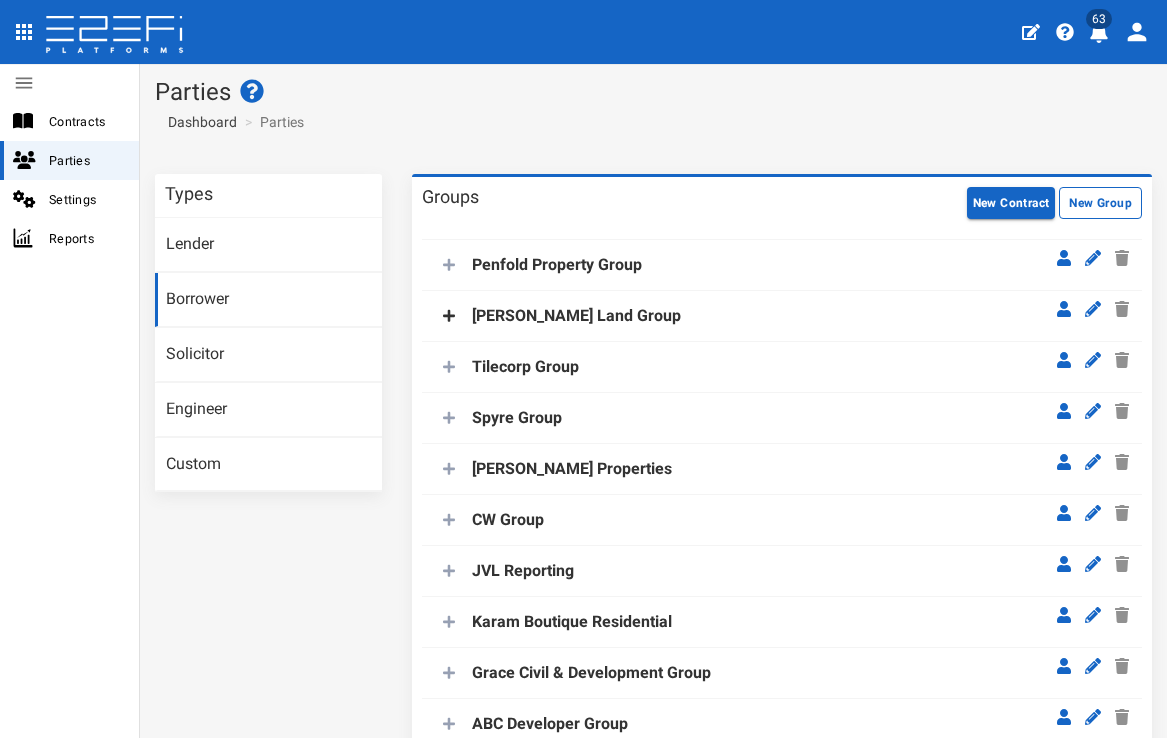 click 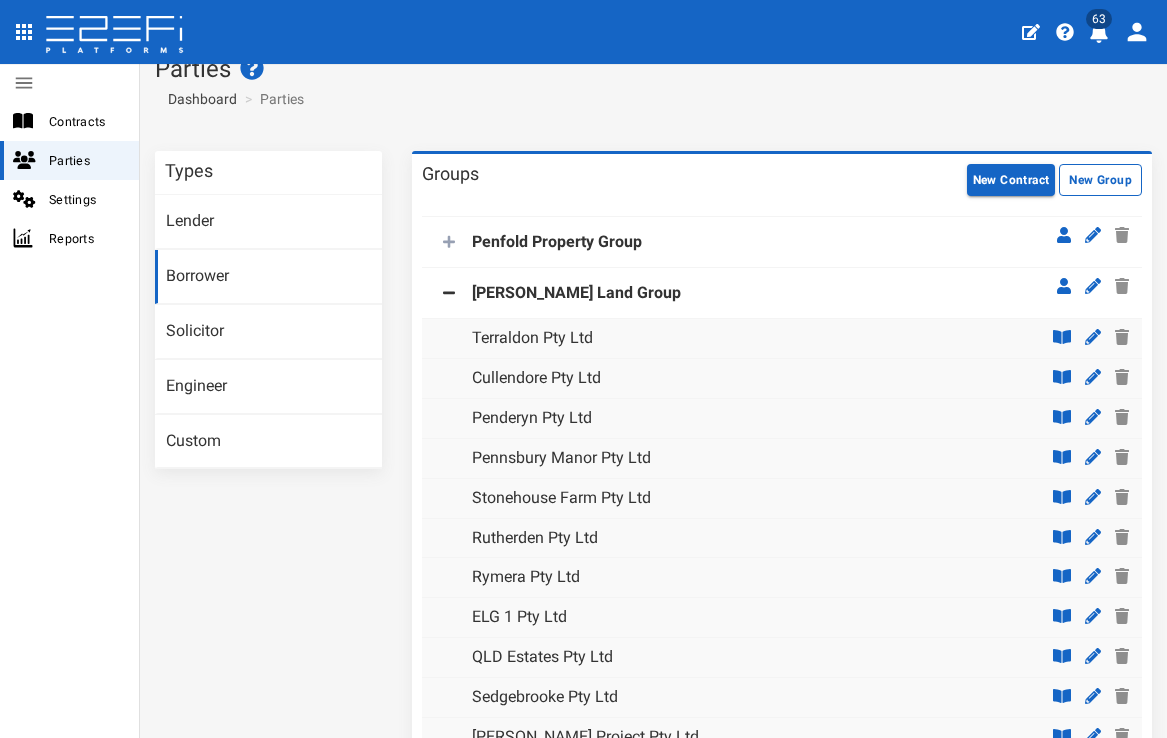 scroll, scrollTop: 31, scrollLeft: 0, axis: vertical 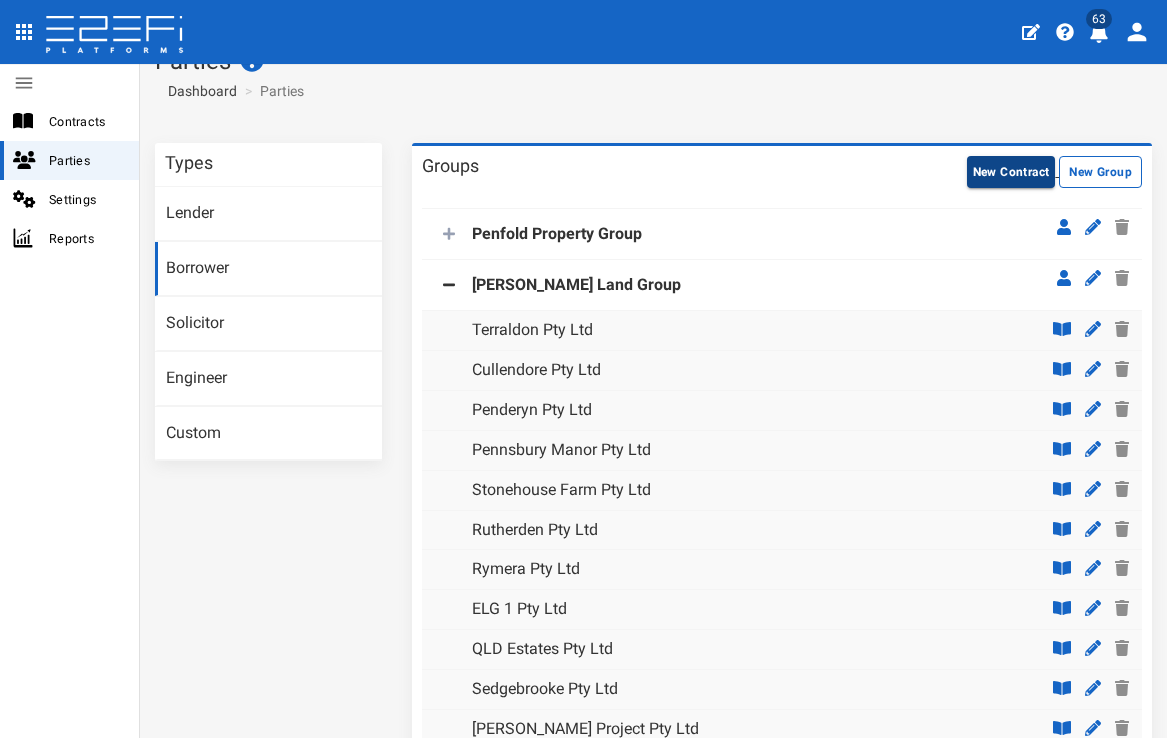 click on "New Contract" at bounding box center (1011, 172) 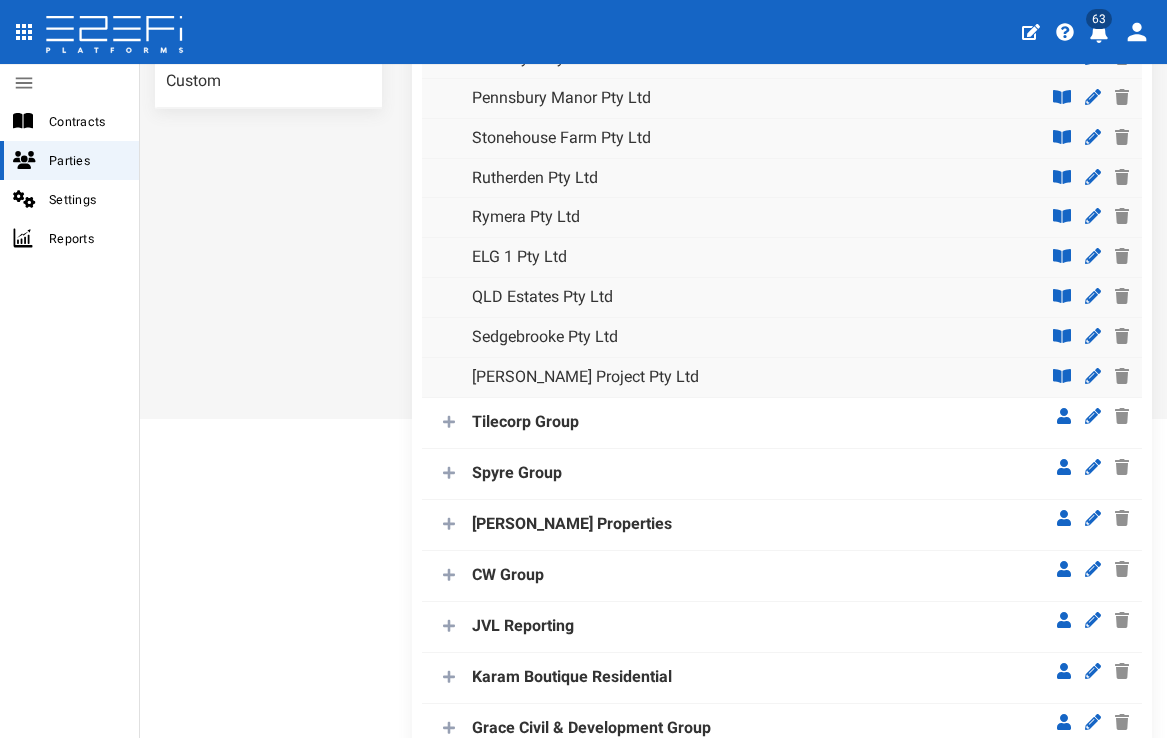 scroll, scrollTop: 687, scrollLeft: 0, axis: vertical 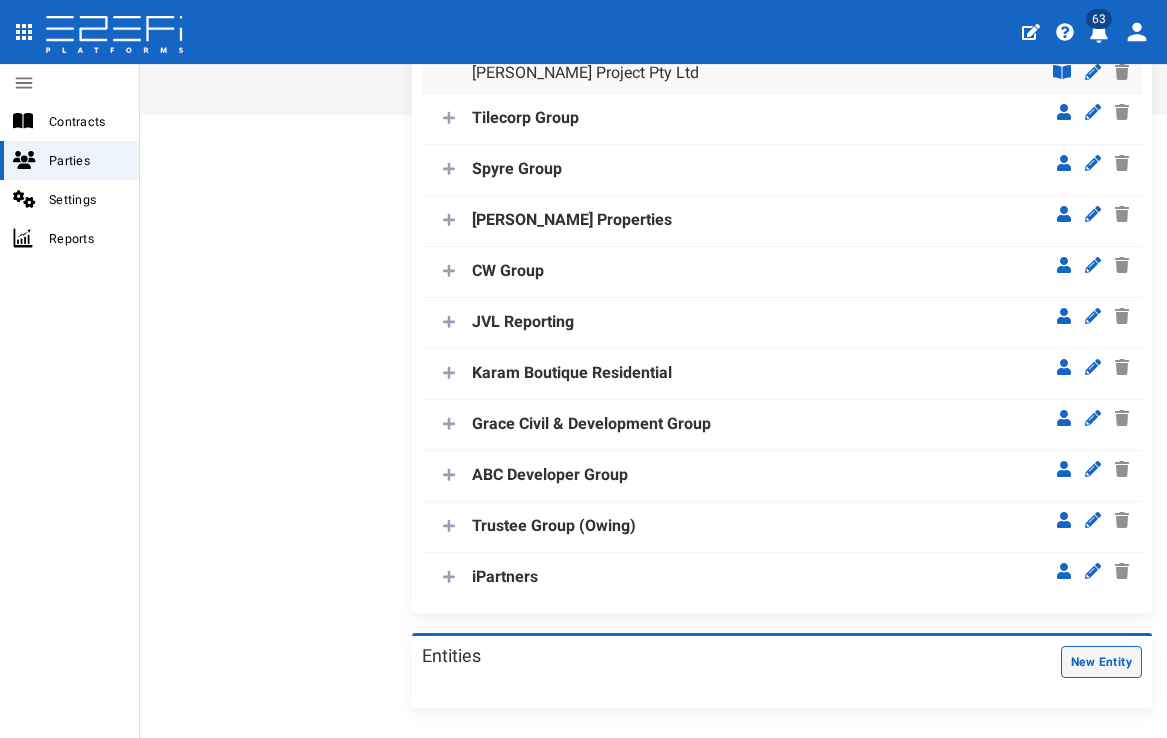 click on "New Entity" at bounding box center [1101, 662] 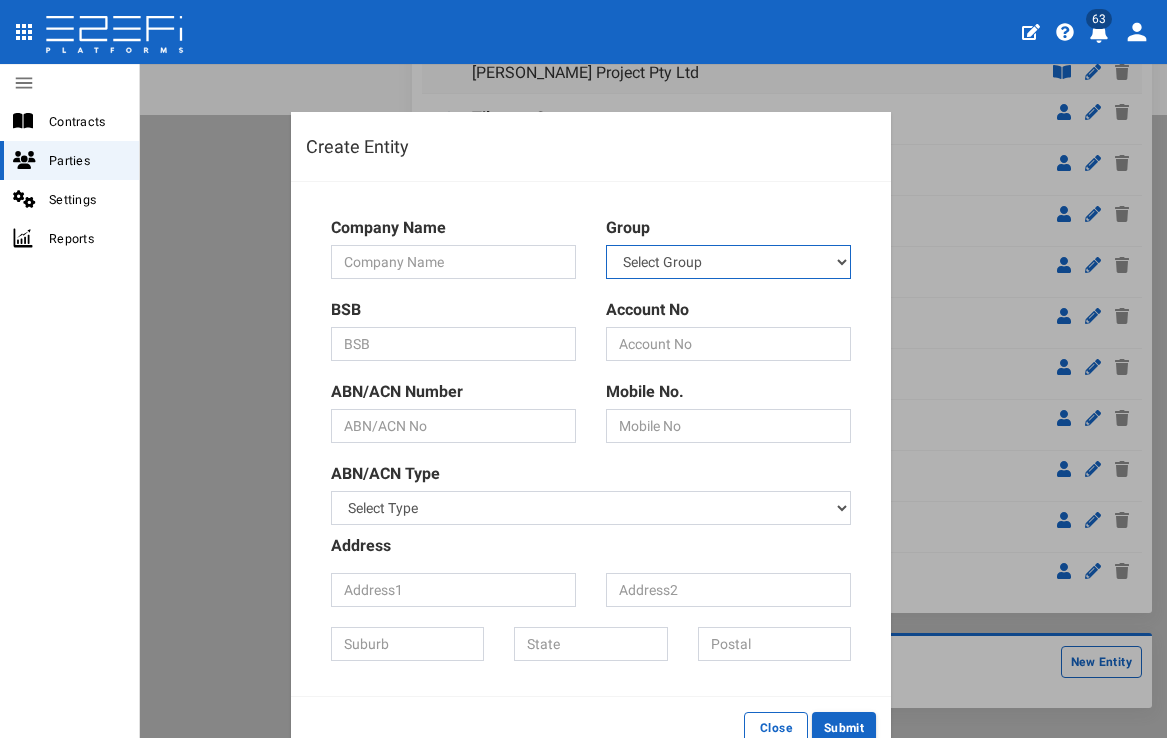 select on "7" 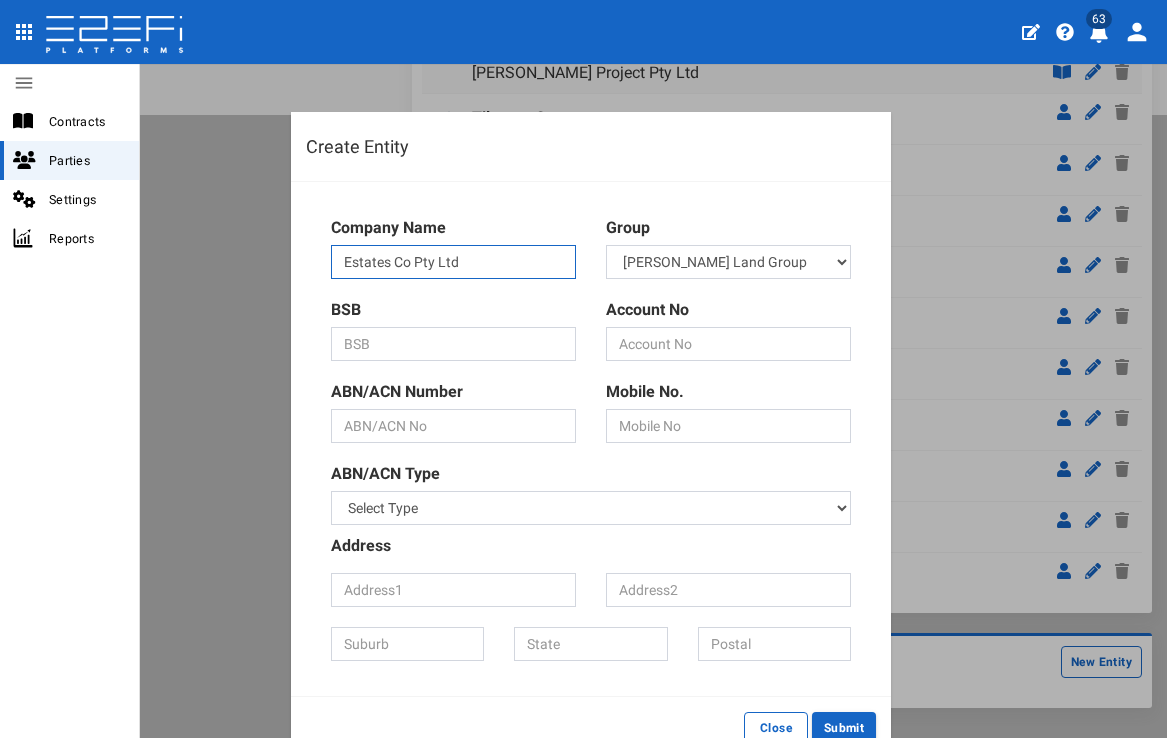 type on "Estates Co Pty Ltd" 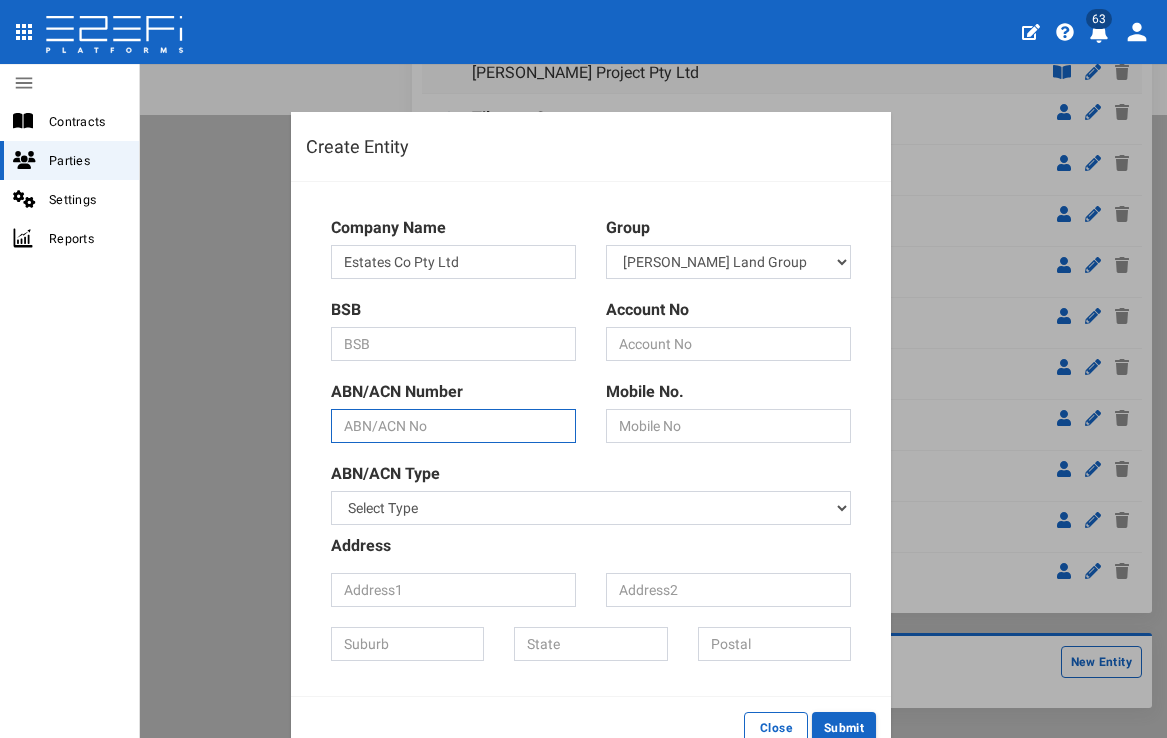 click at bounding box center [453, 426] 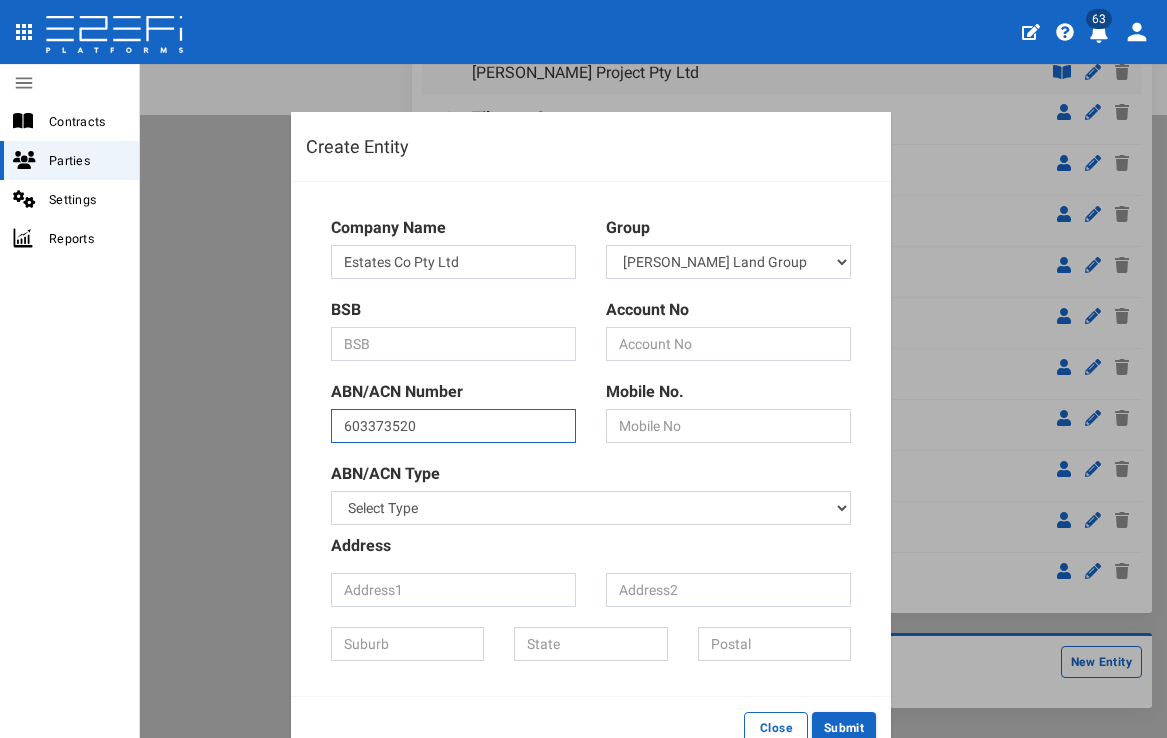 type on "603373520" 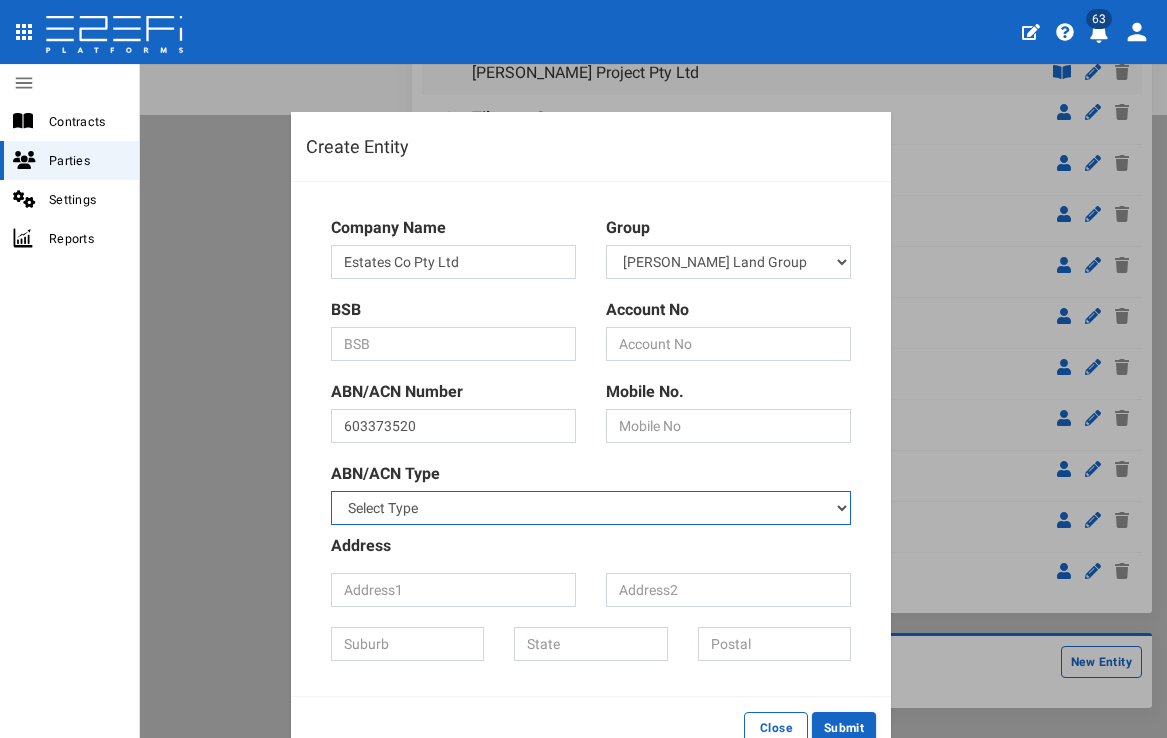 select on "2" 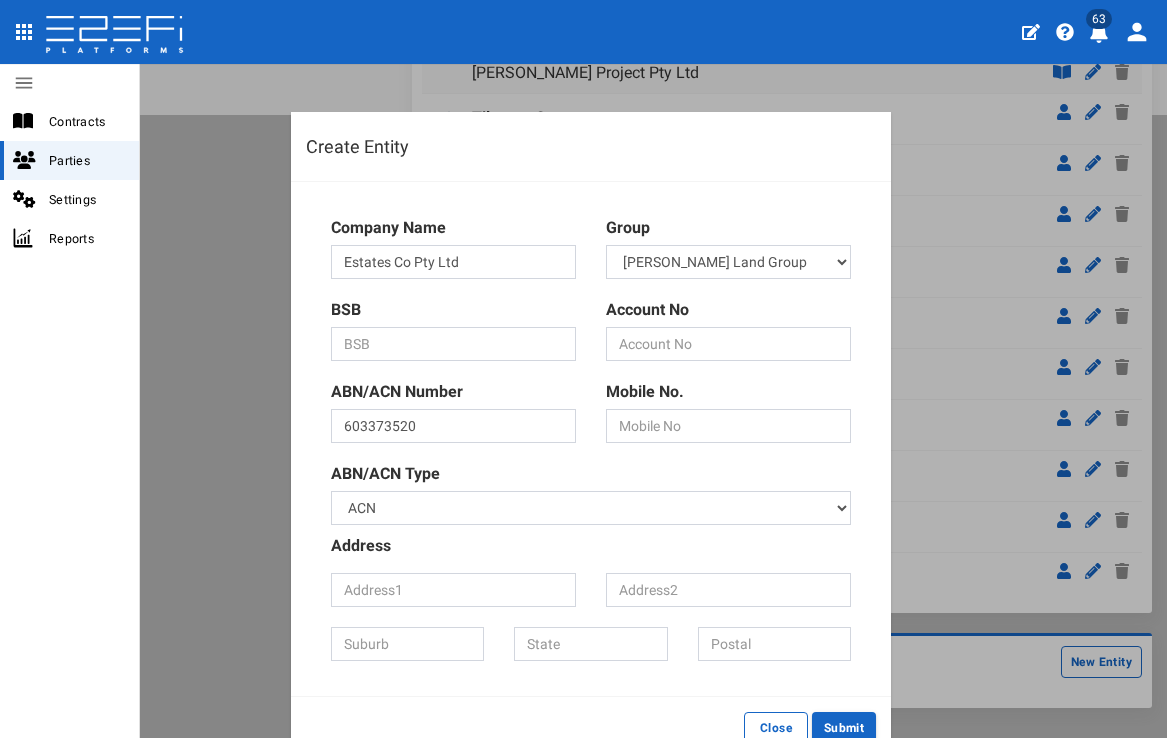 click on "Address" at bounding box center [591, 549] 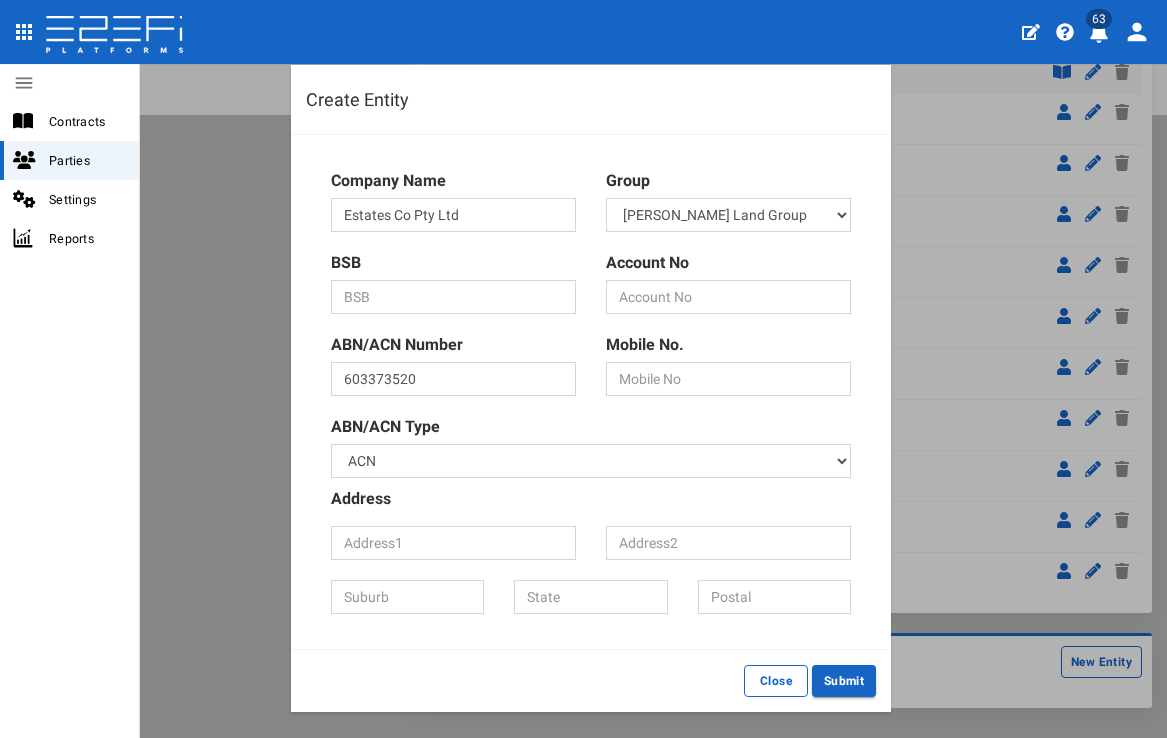 scroll, scrollTop: 727, scrollLeft: 0, axis: vertical 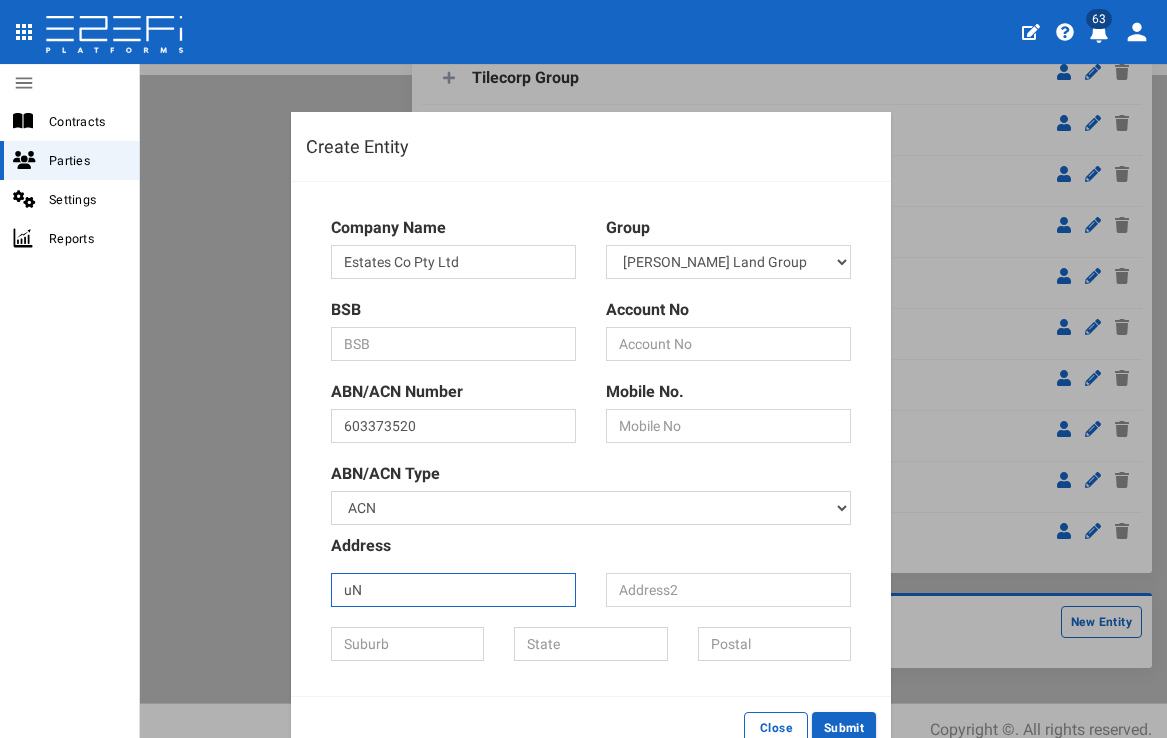 type on "u" 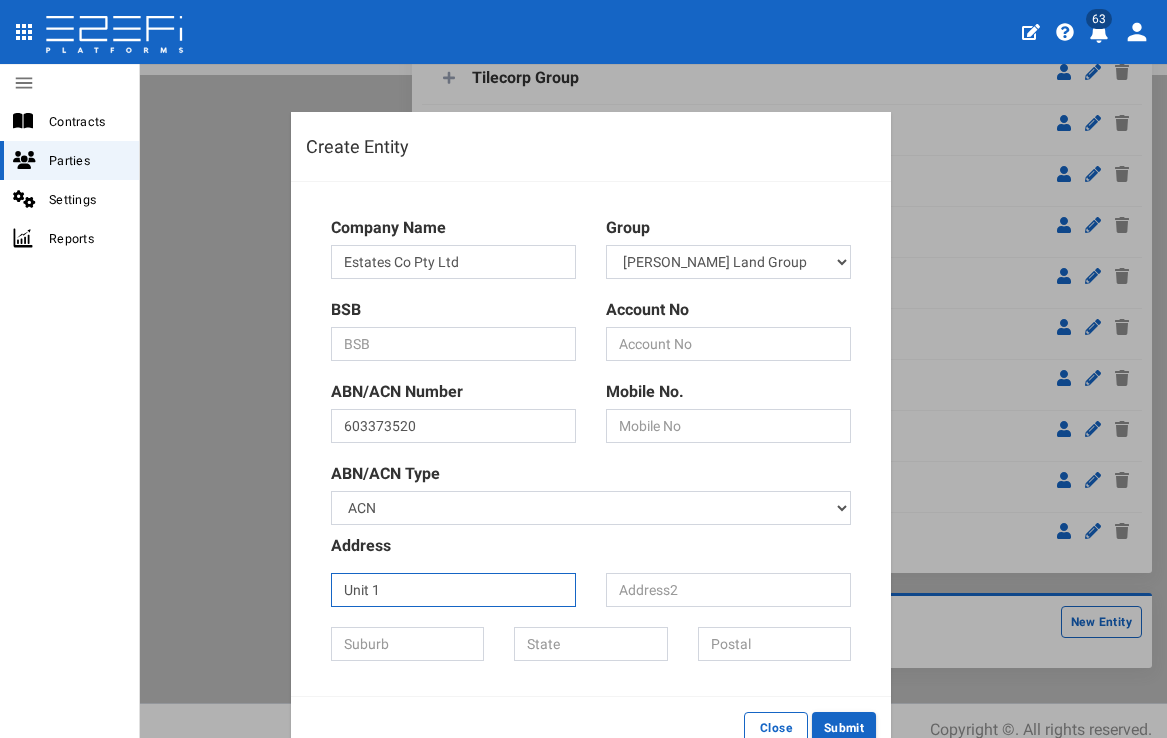 type on "Unit 1" 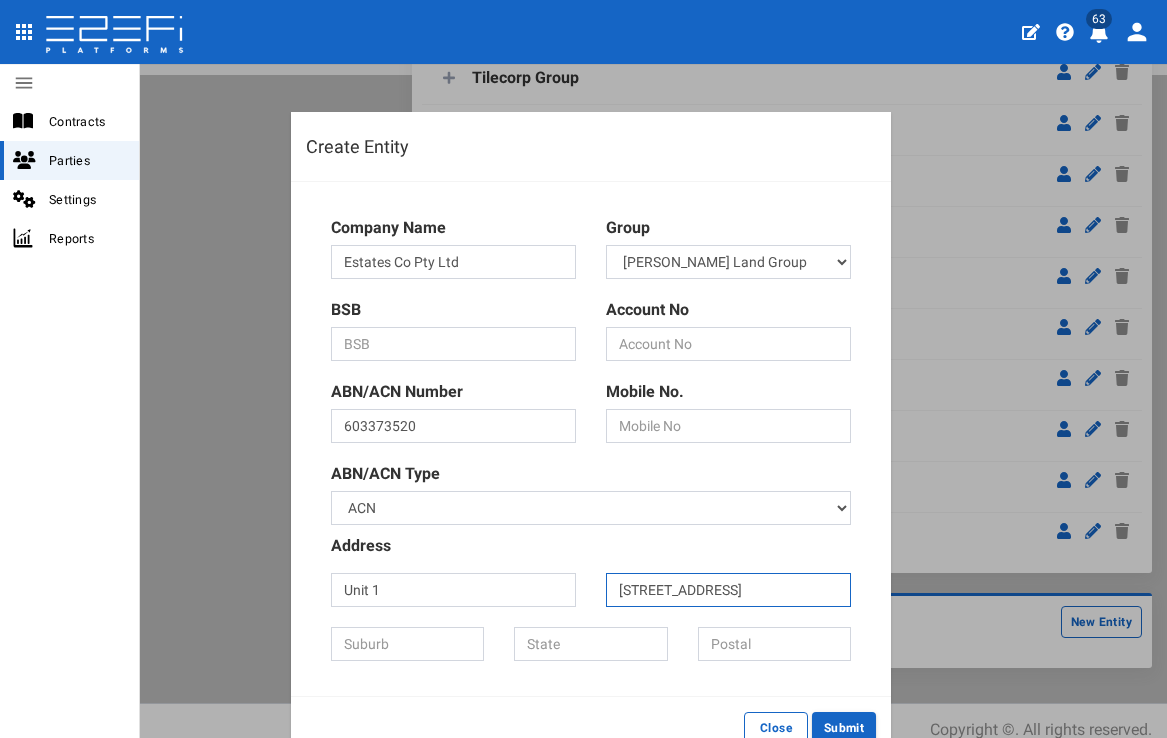 type on "88 Main Street" 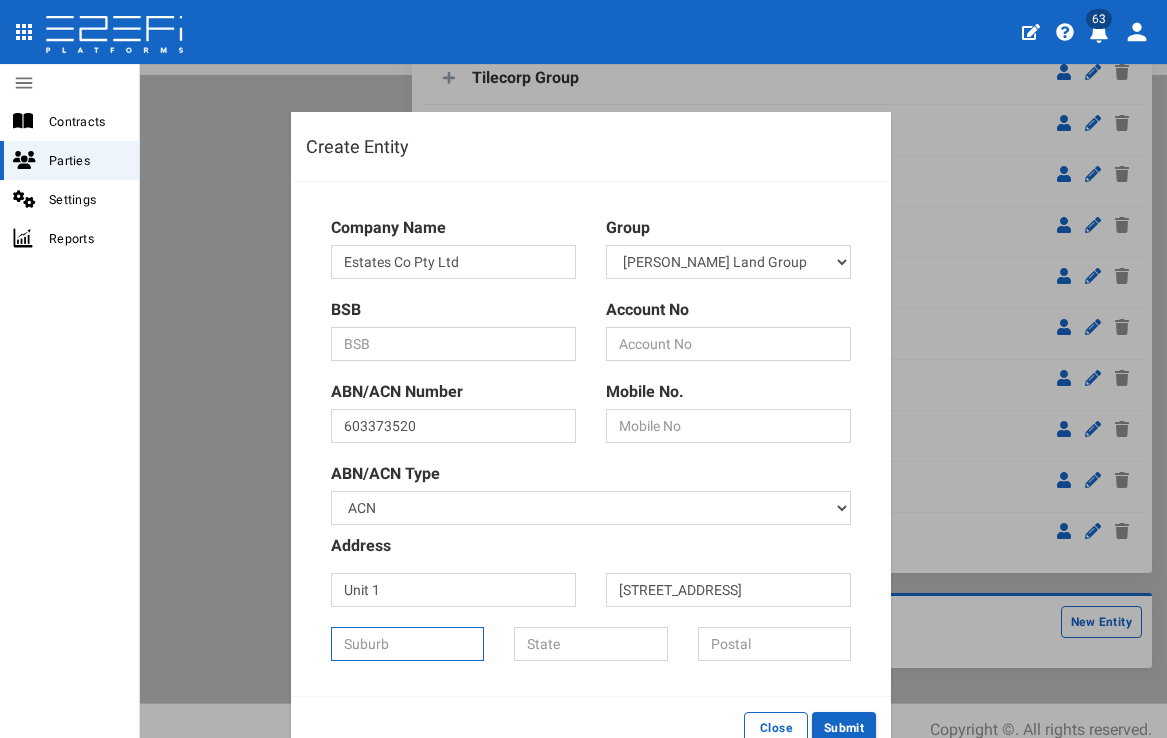 click at bounding box center [407, 644] 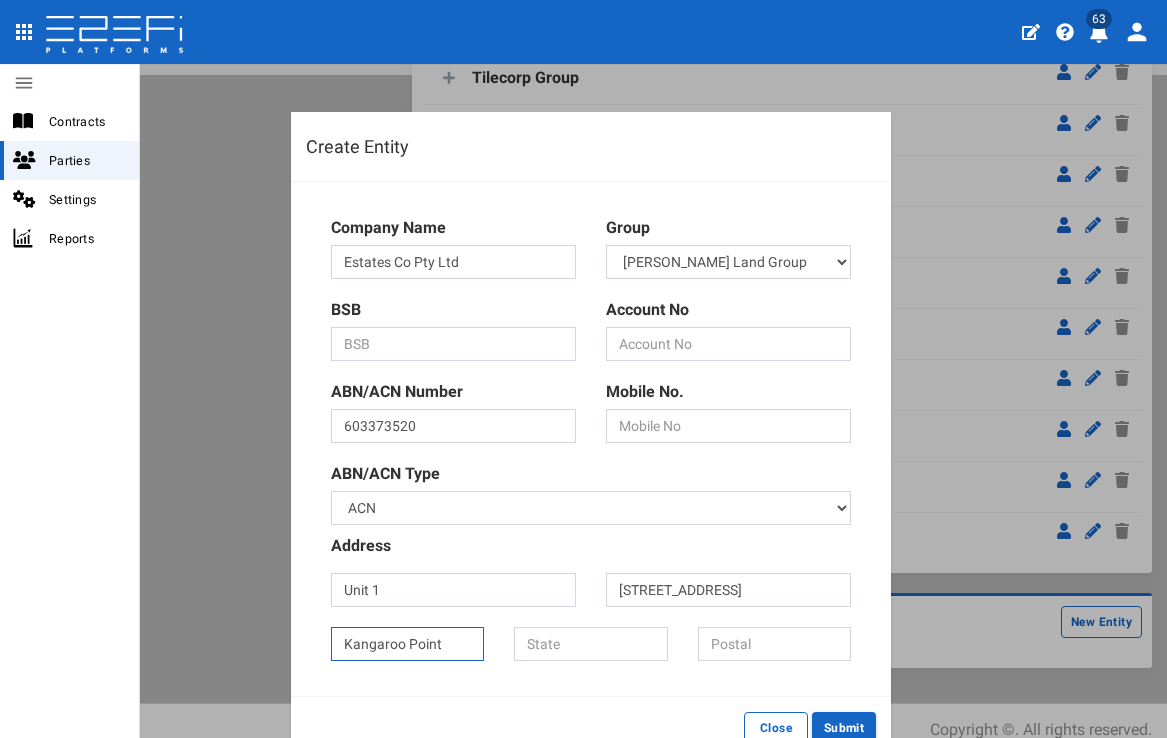 type on "Kangaroo Point" 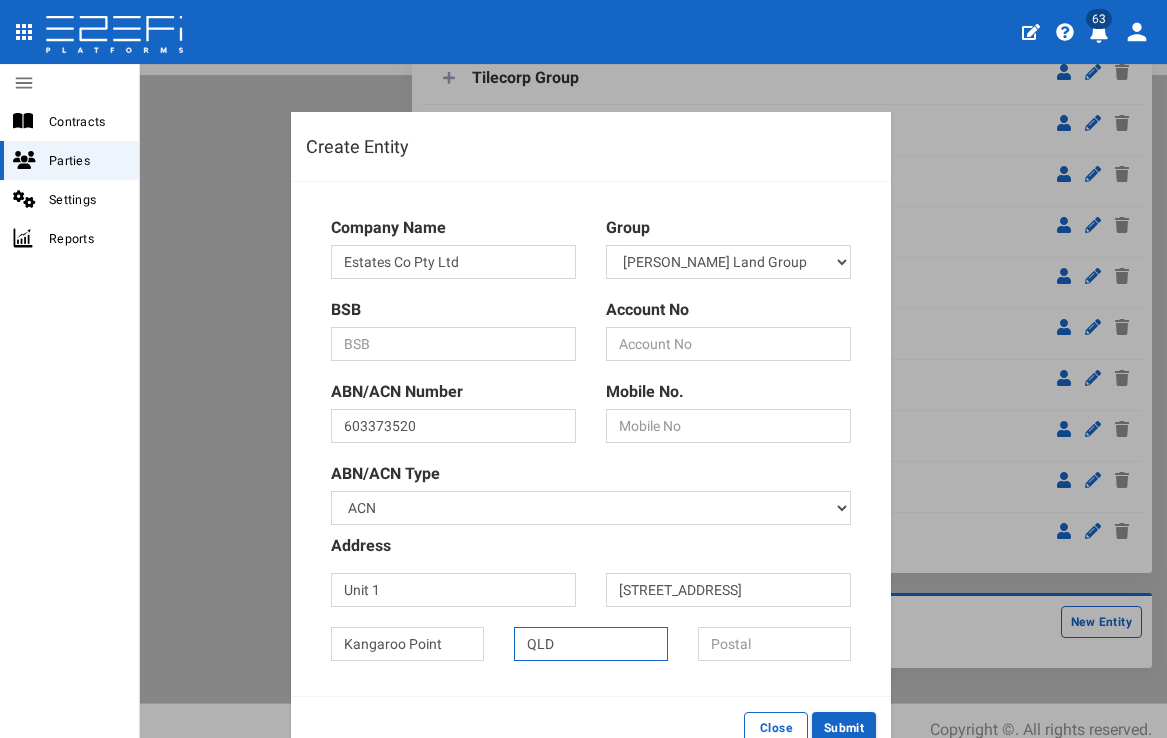 type on "QLD" 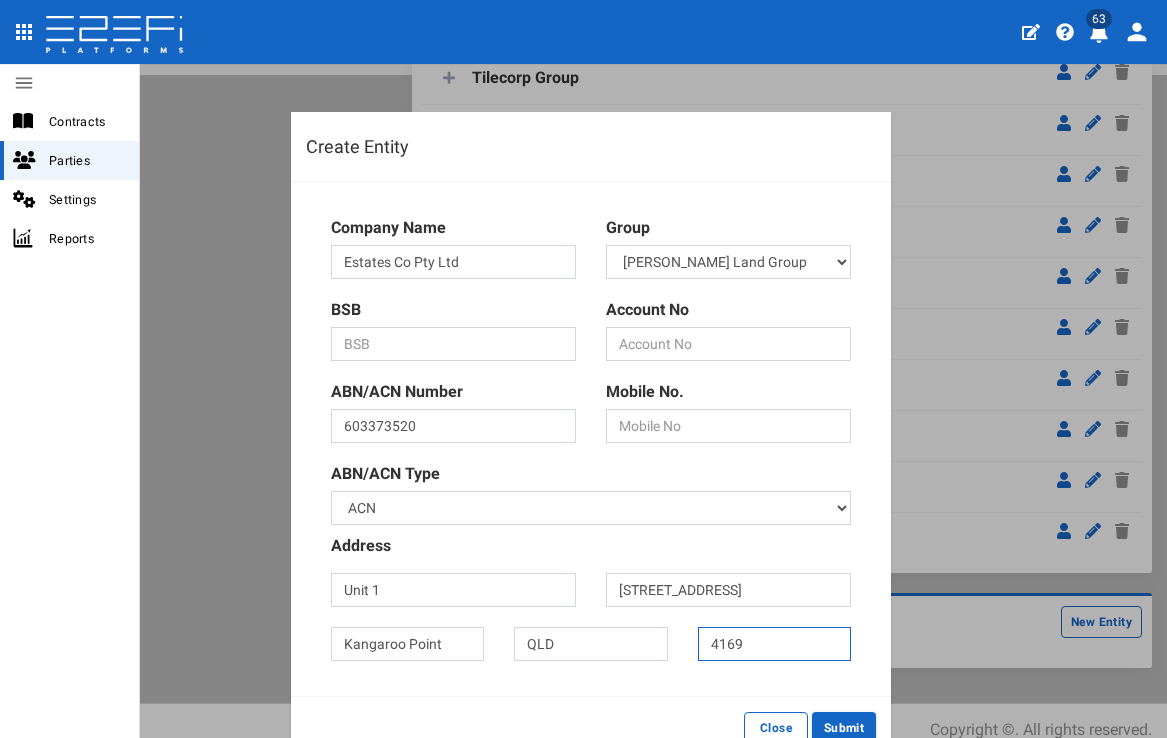 scroll, scrollTop: 47, scrollLeft: 0, axis: vertical 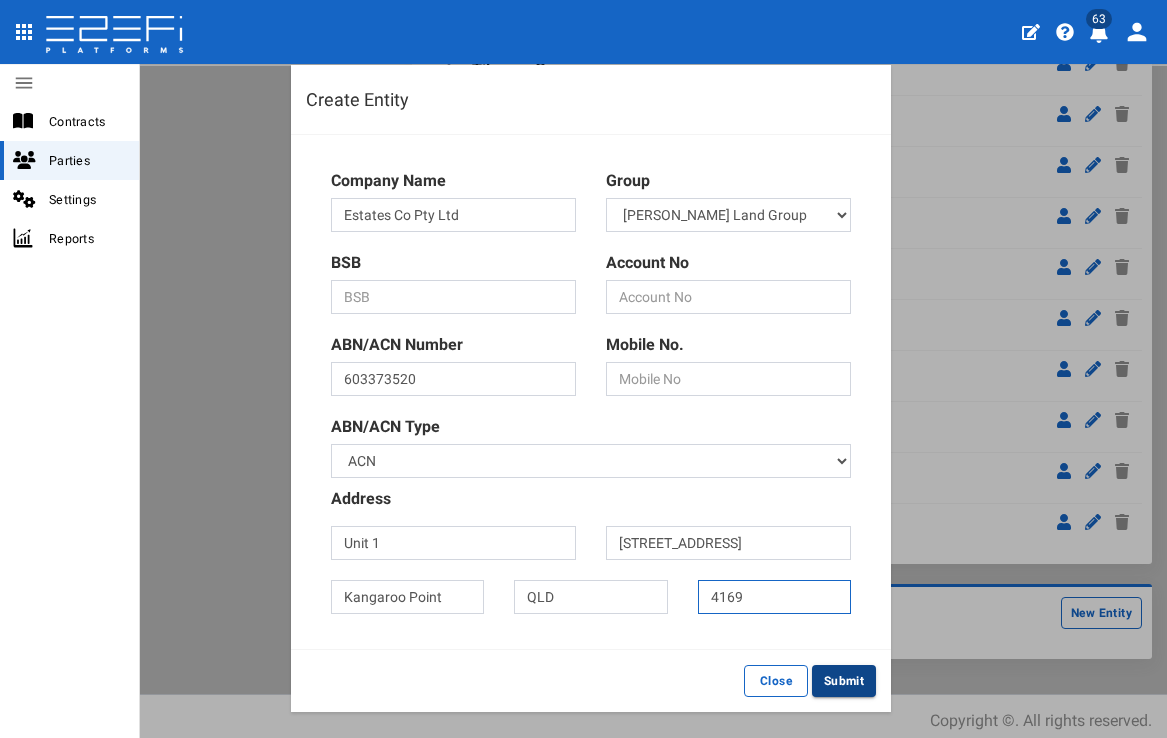 type on "4169" 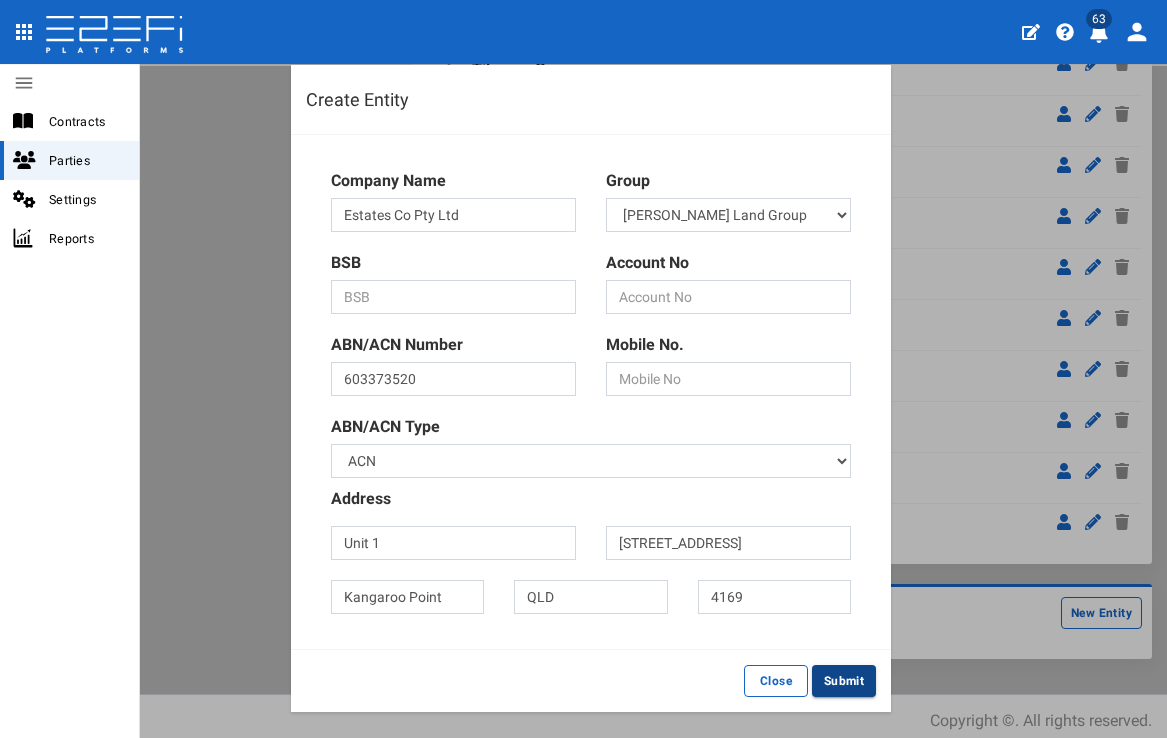click on "Submit" at bounding box center [844, 681] 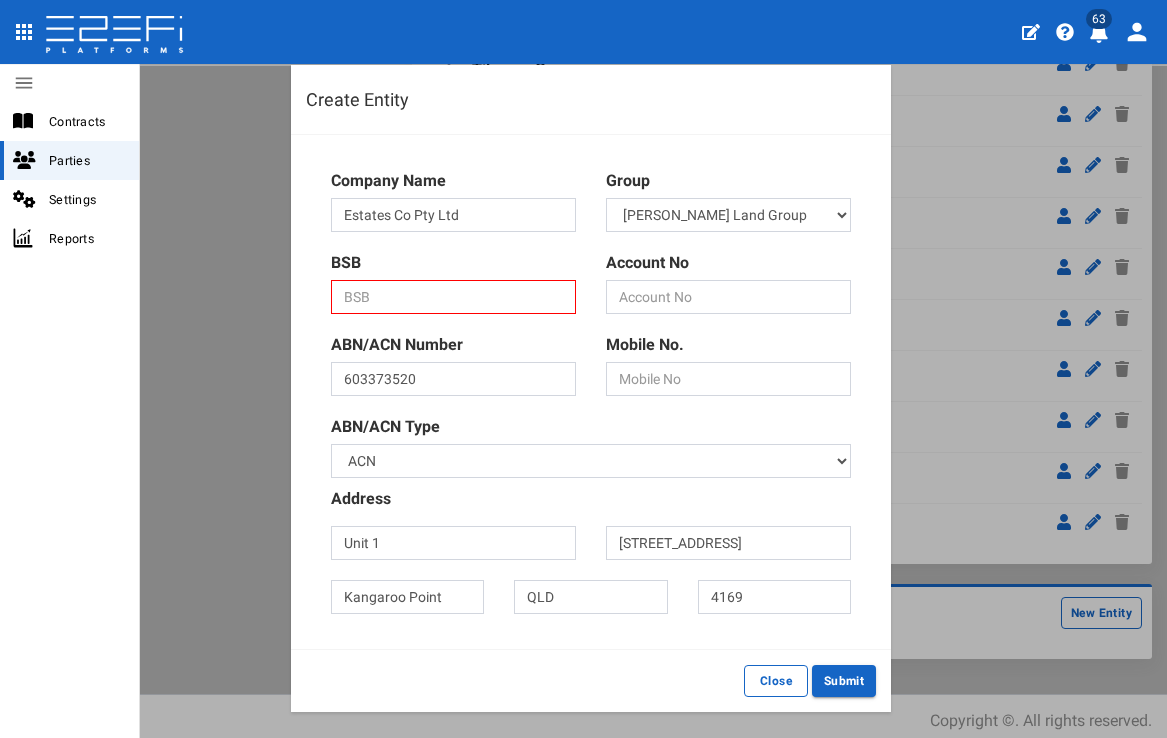 click on "Close
Submit" at bounding box center [591, 680] 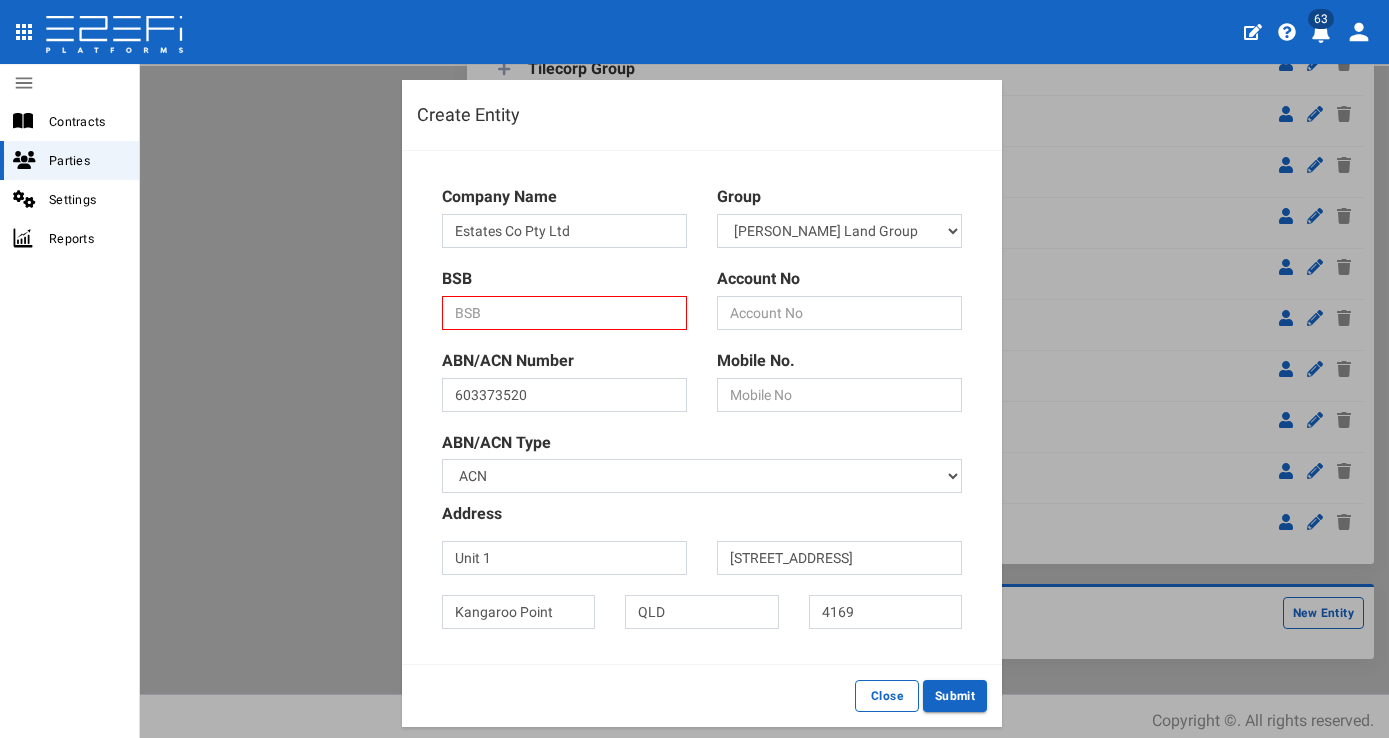 click at bounding box center [564, 313] 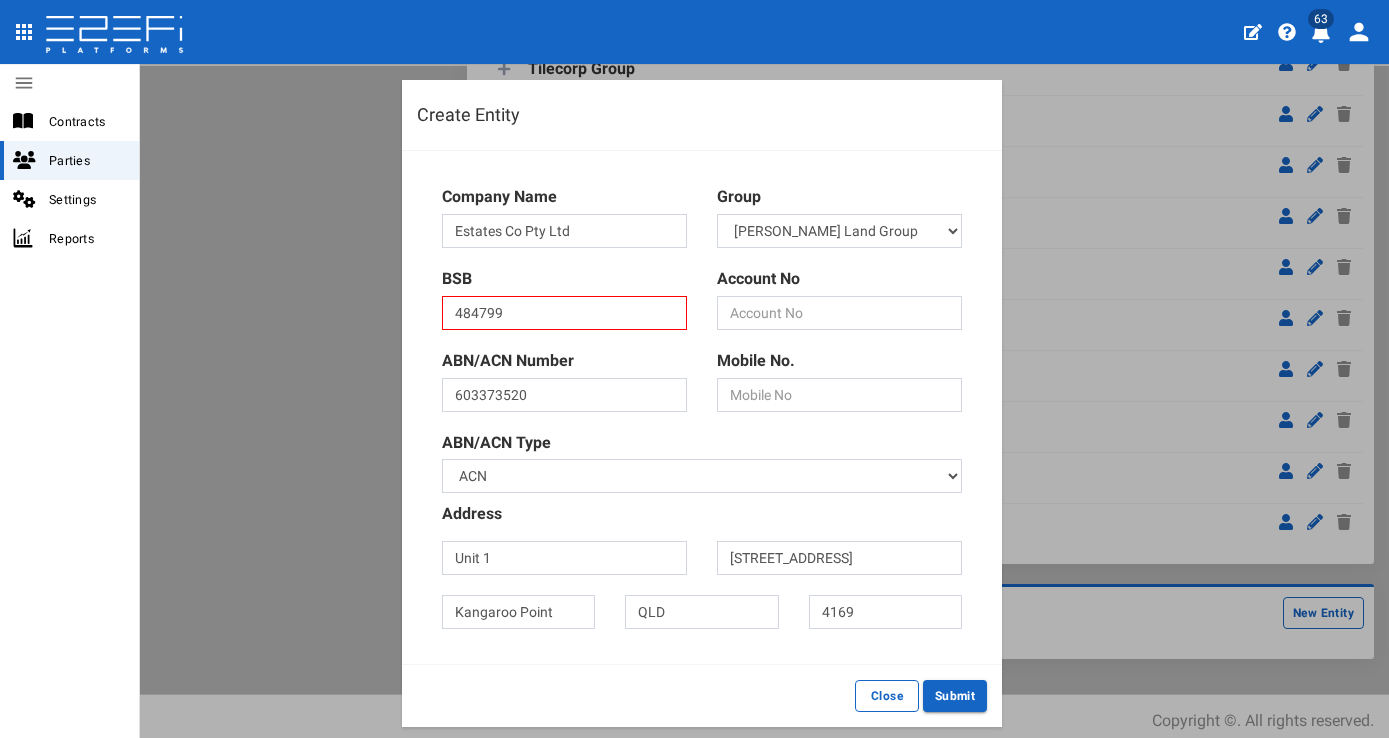 type on "484799" 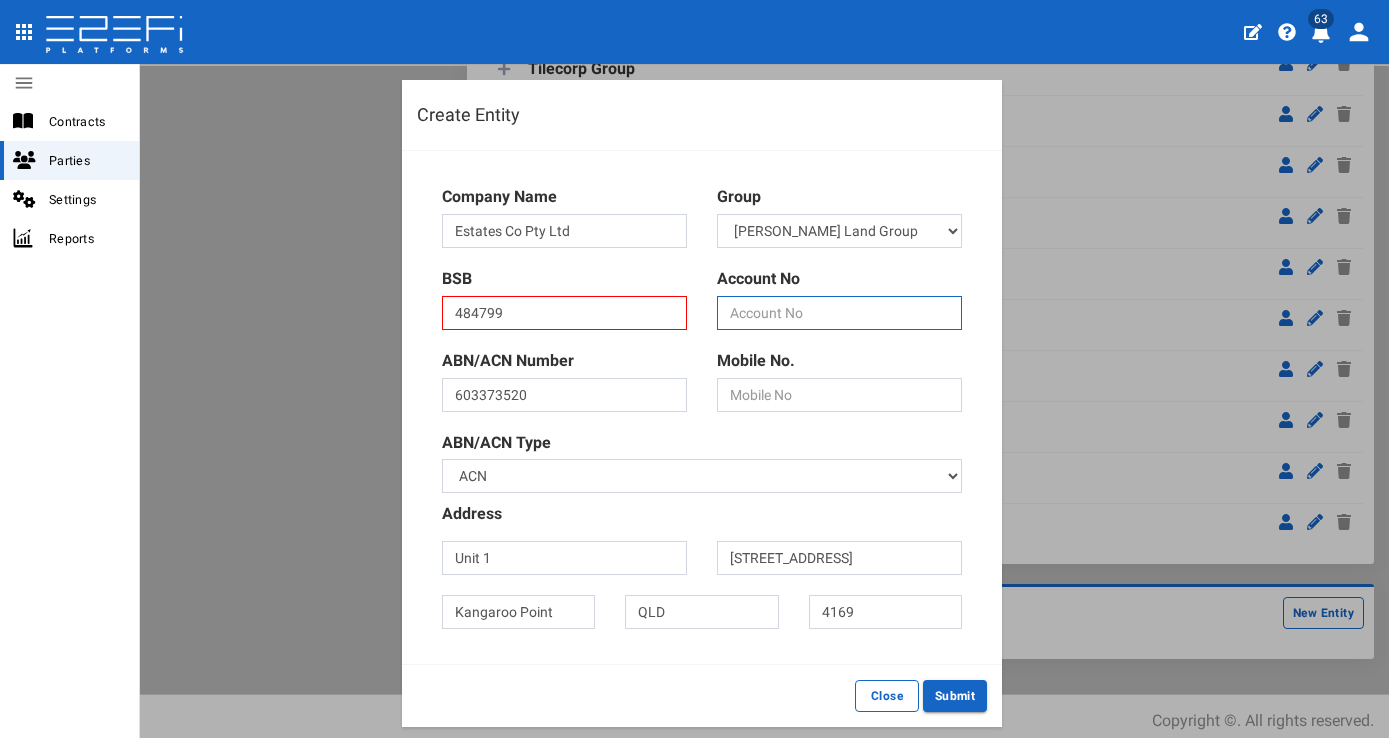 click at bounding box center [839, 313] 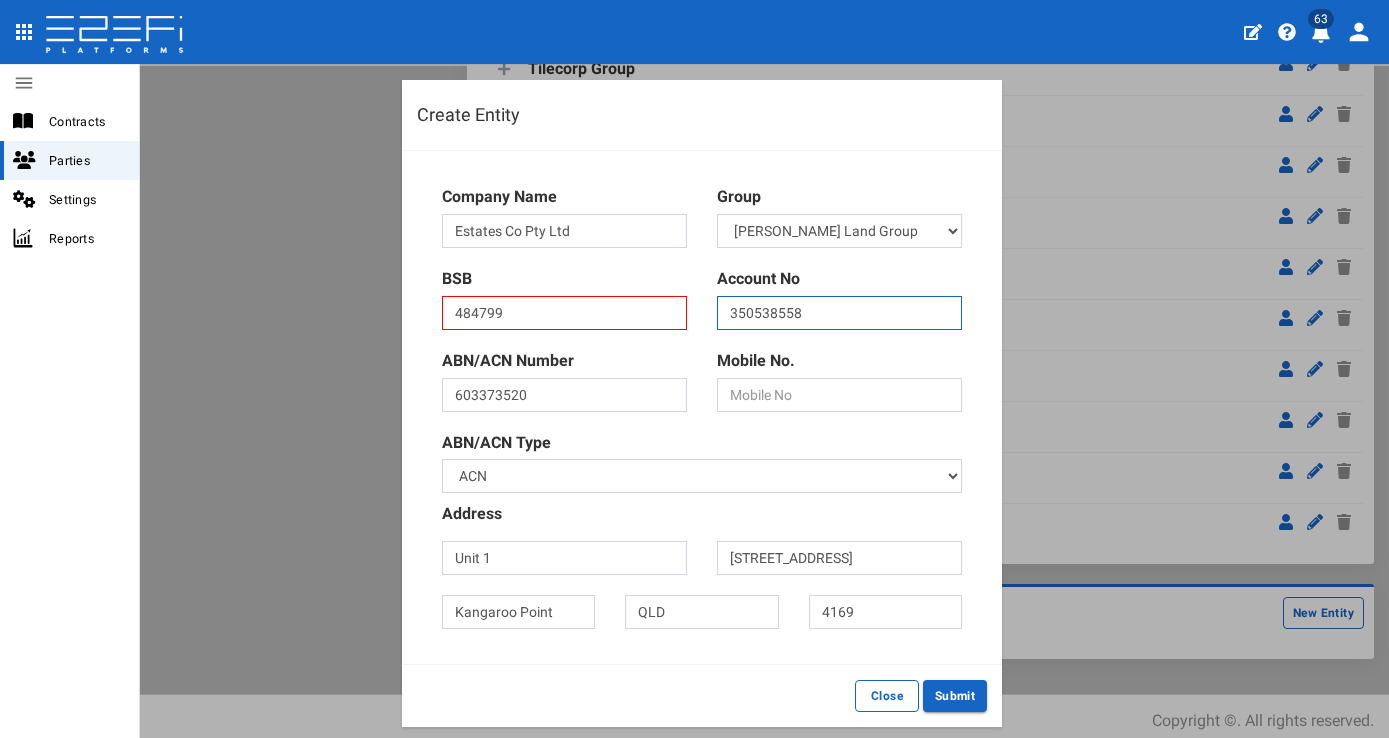 type on "350538558" 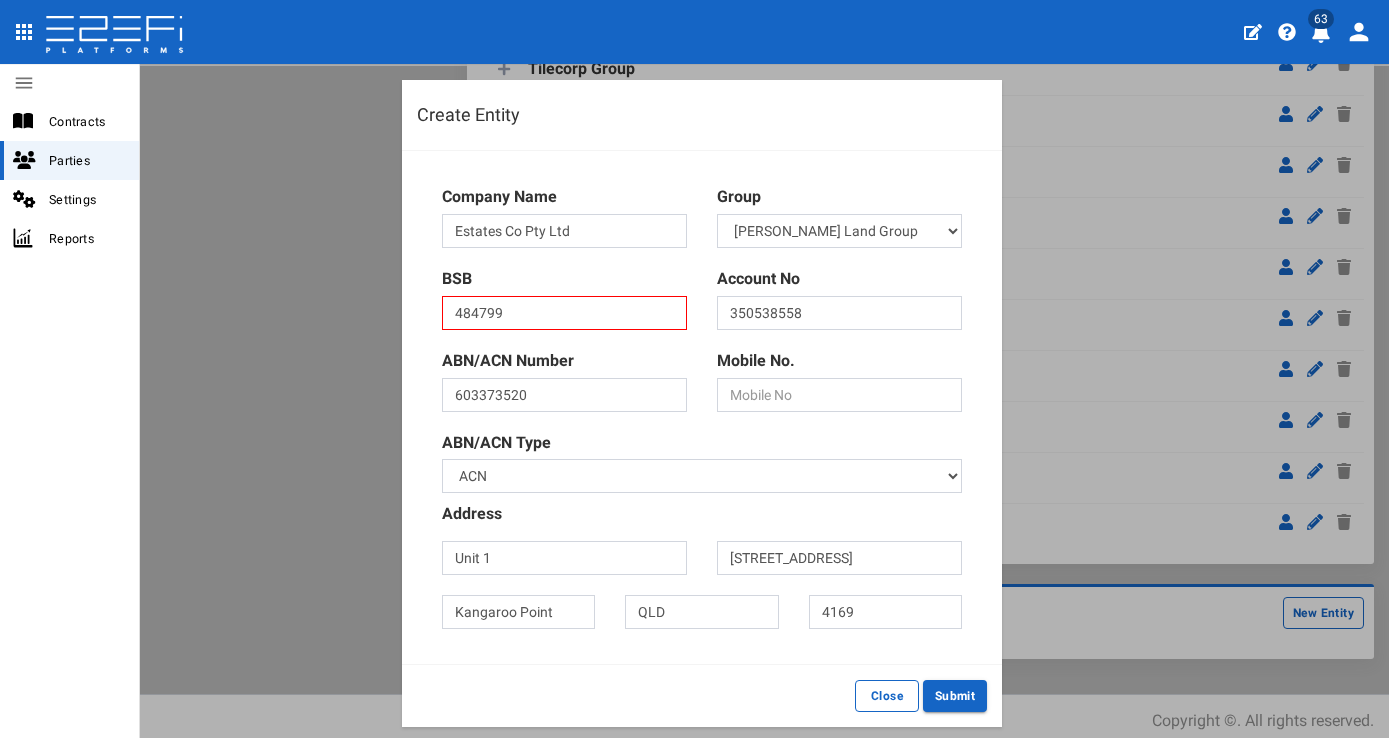 click on "ABN/ACN Number
603373520" at bounding box center [564, 381] 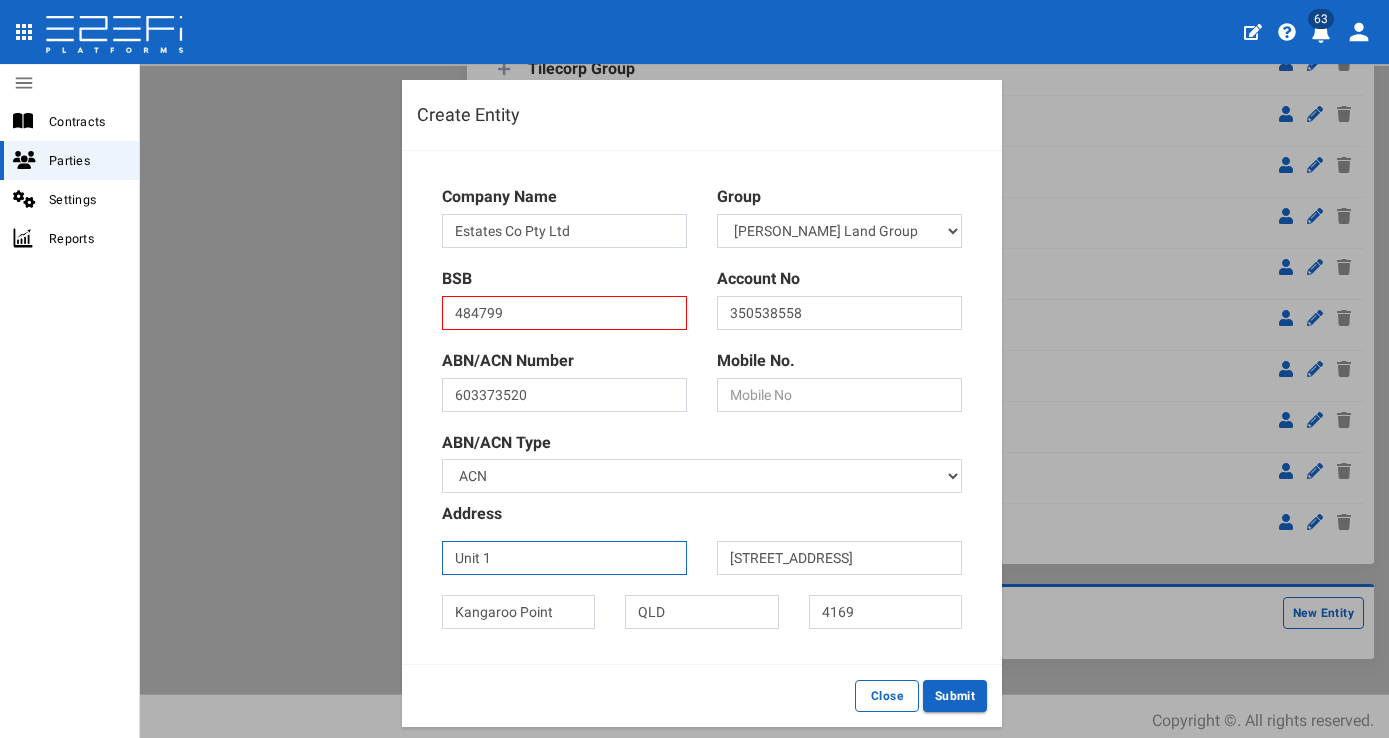 drag, startPoint x: 551, startPoint y: 545, endPoint x: 413, endPoint y: 554, distance: 138.29317 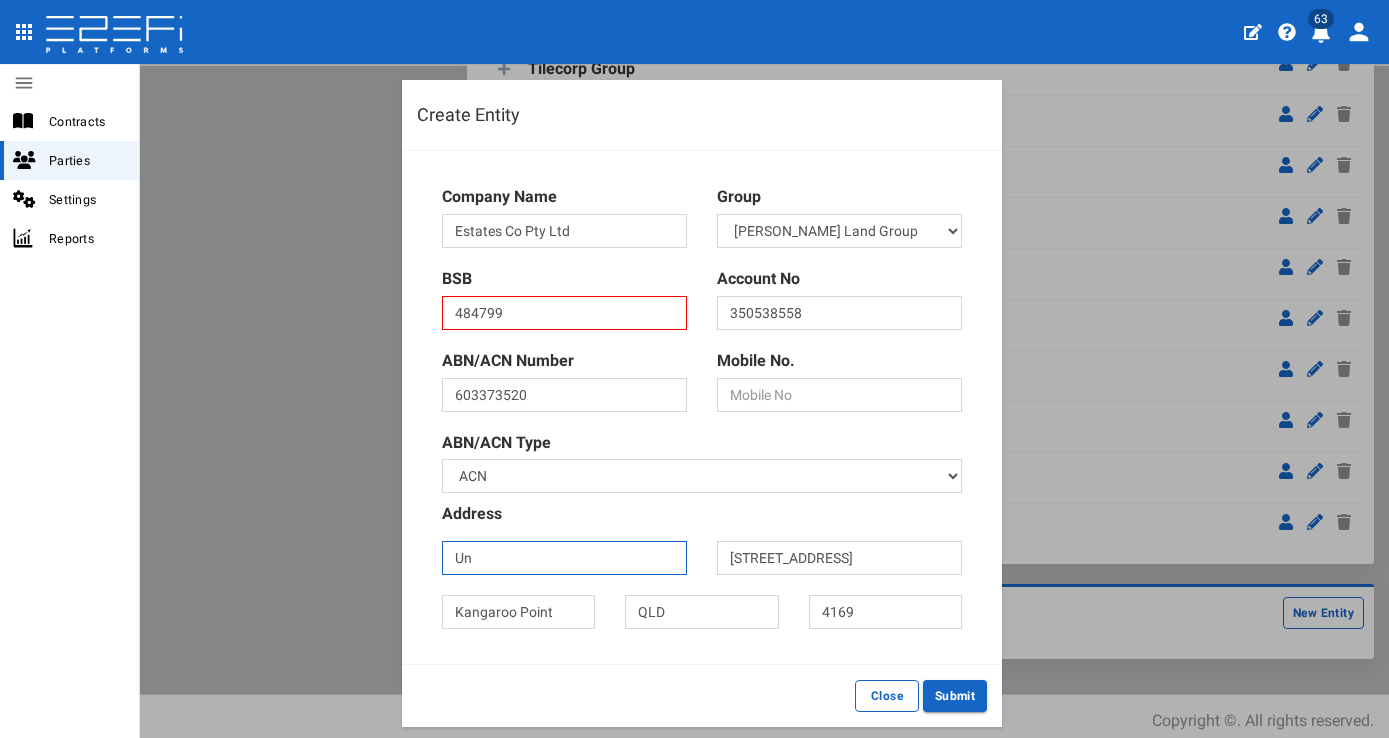 type on "U" 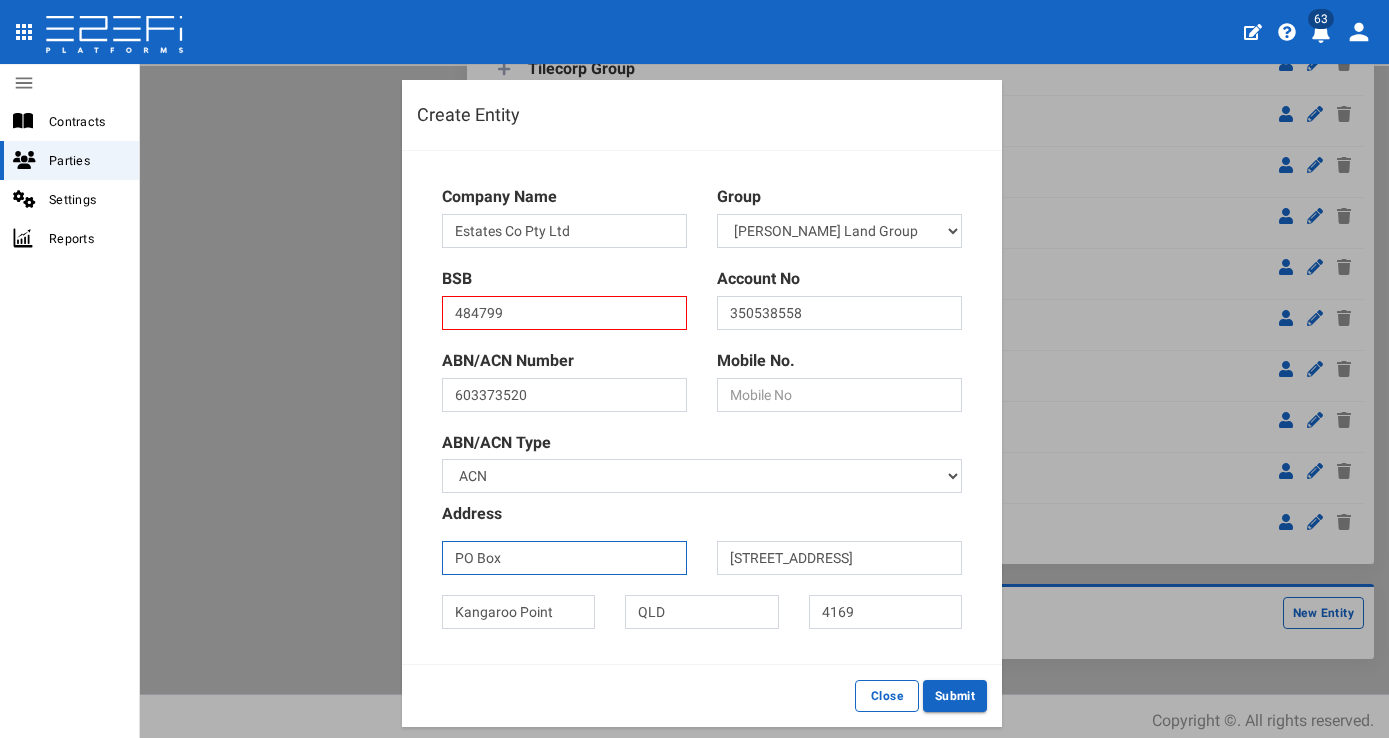 type on "PO Box" 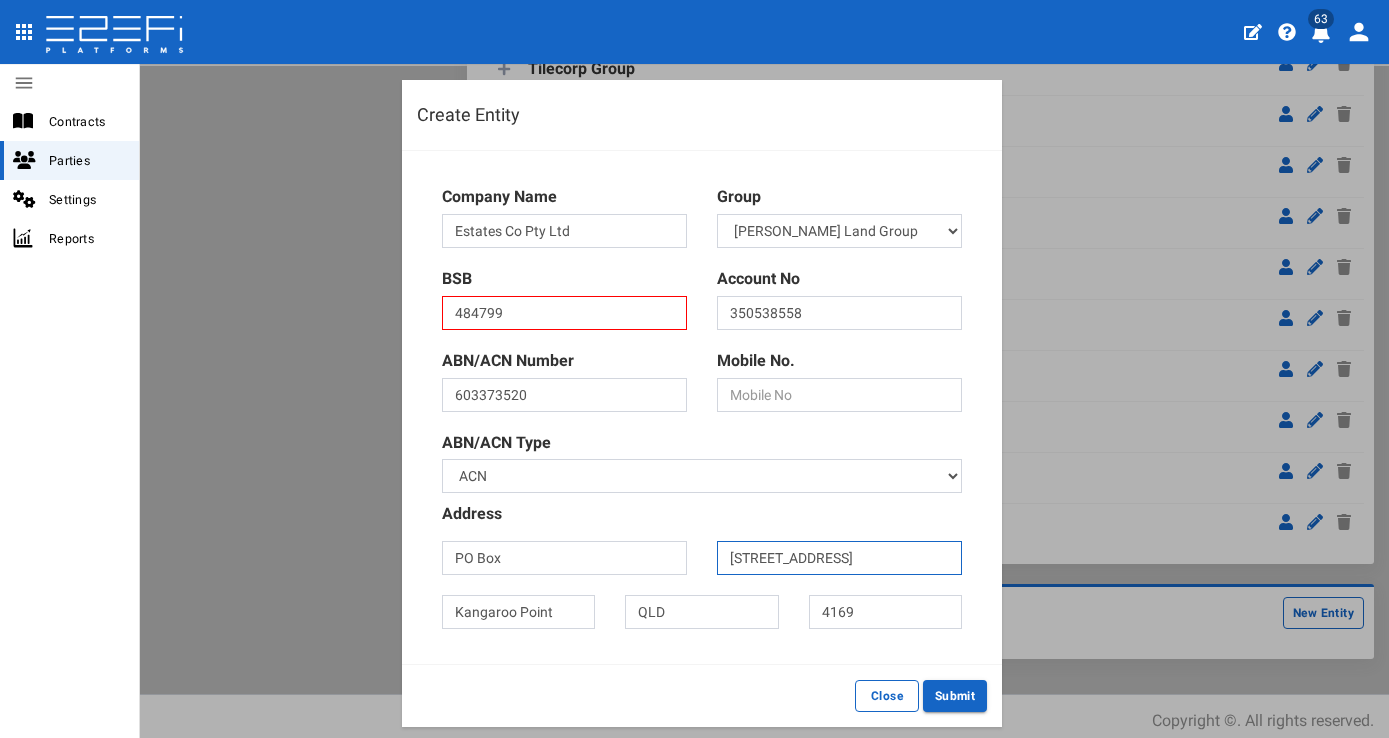 drag, startPoint x: 830, startPoint y: 556, endPoint x: 692, endPoint y: 553, distance: 138.03261 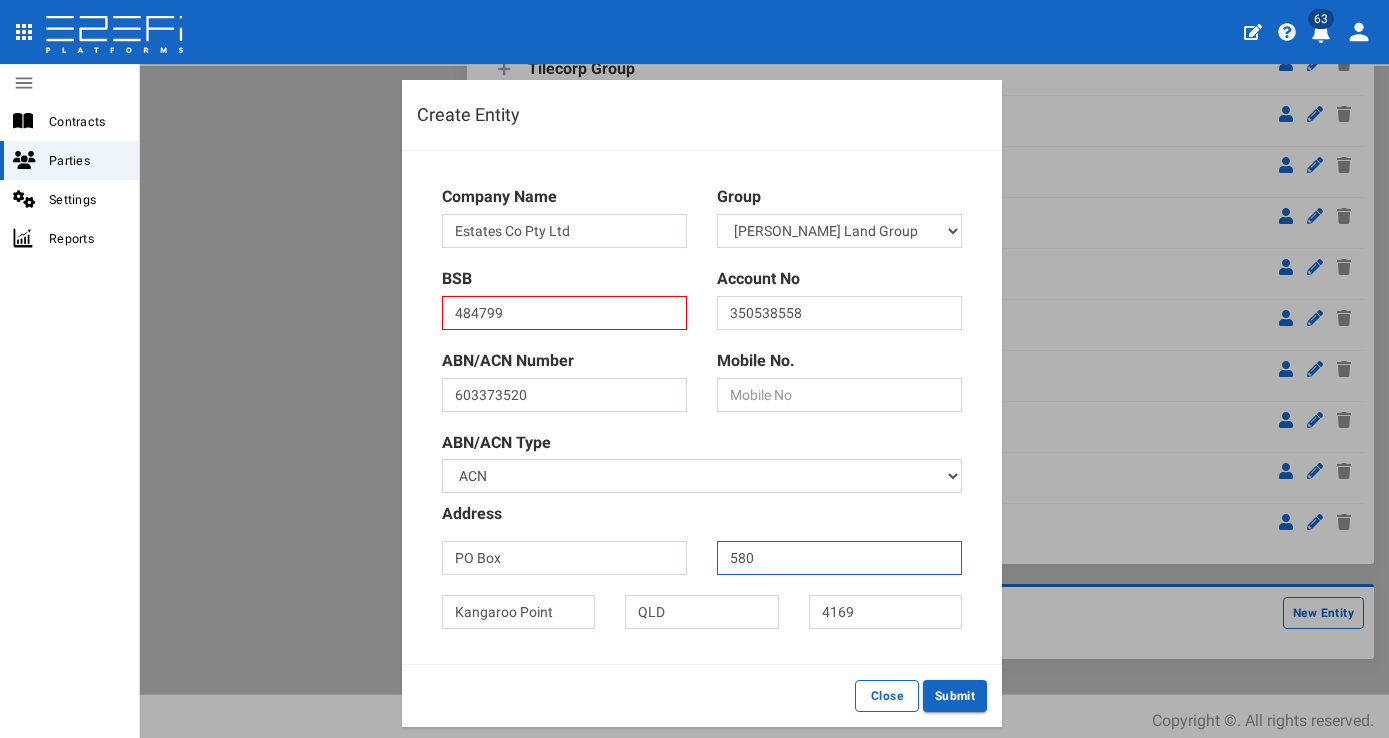 type on "580" 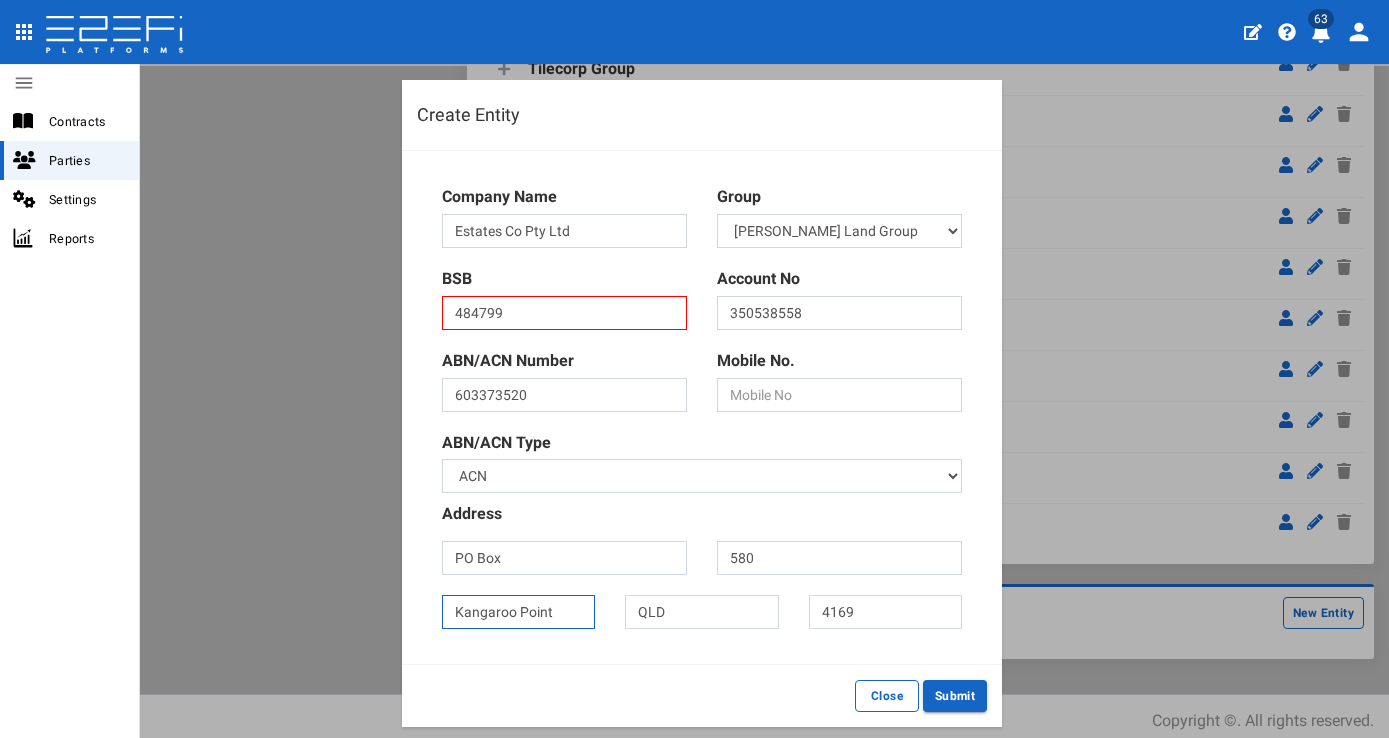 drag, startPoint x: 550, startPoint y: 601, endPoint x: 420, endPoint y: 603, distance: 130.01538 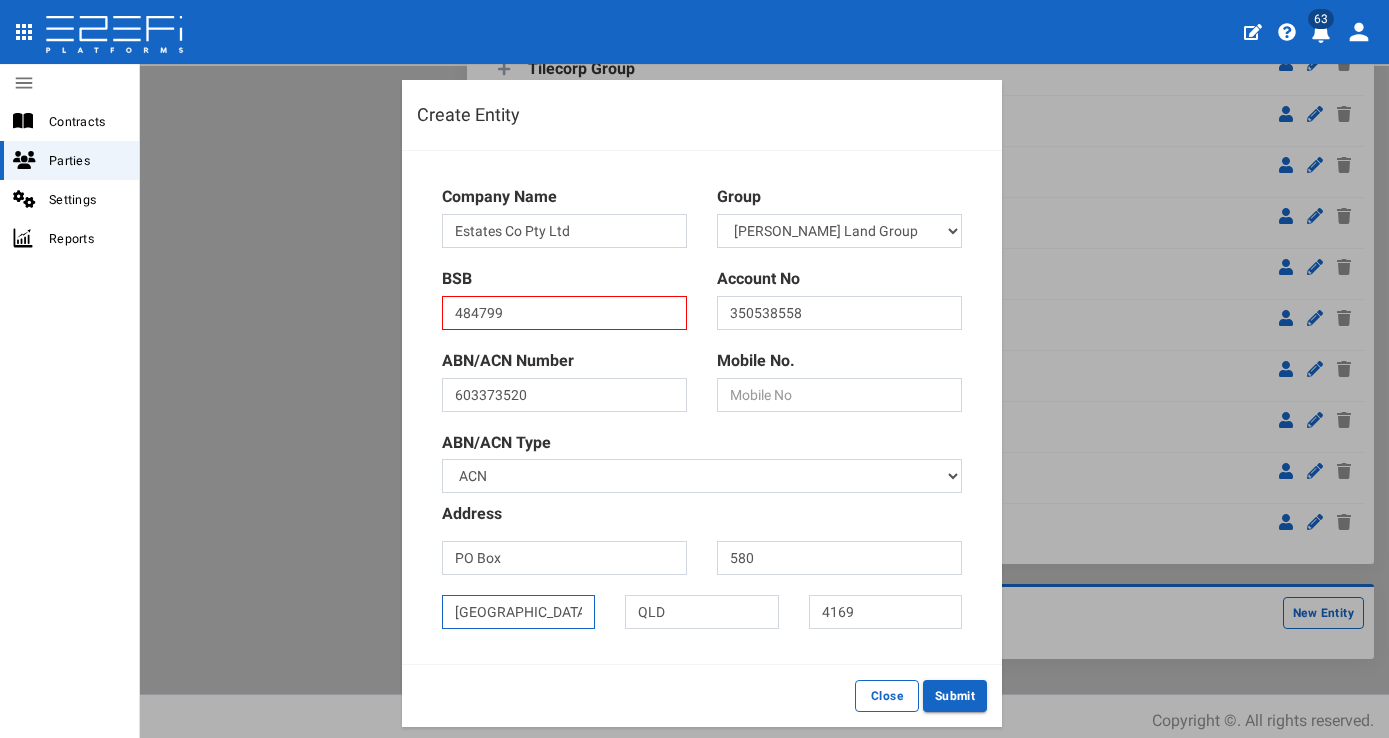 type on "Spring Hill" 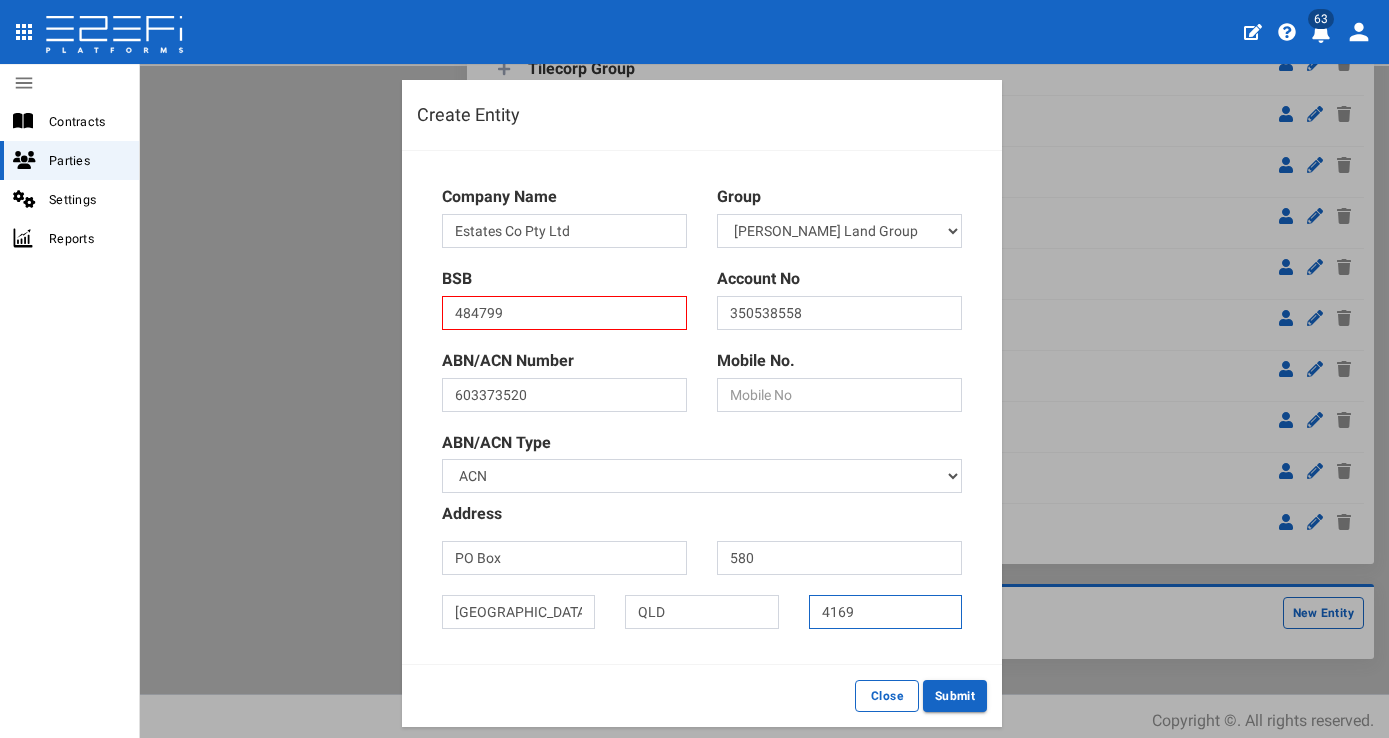 click on "4169" at bounding box center [885, 612] 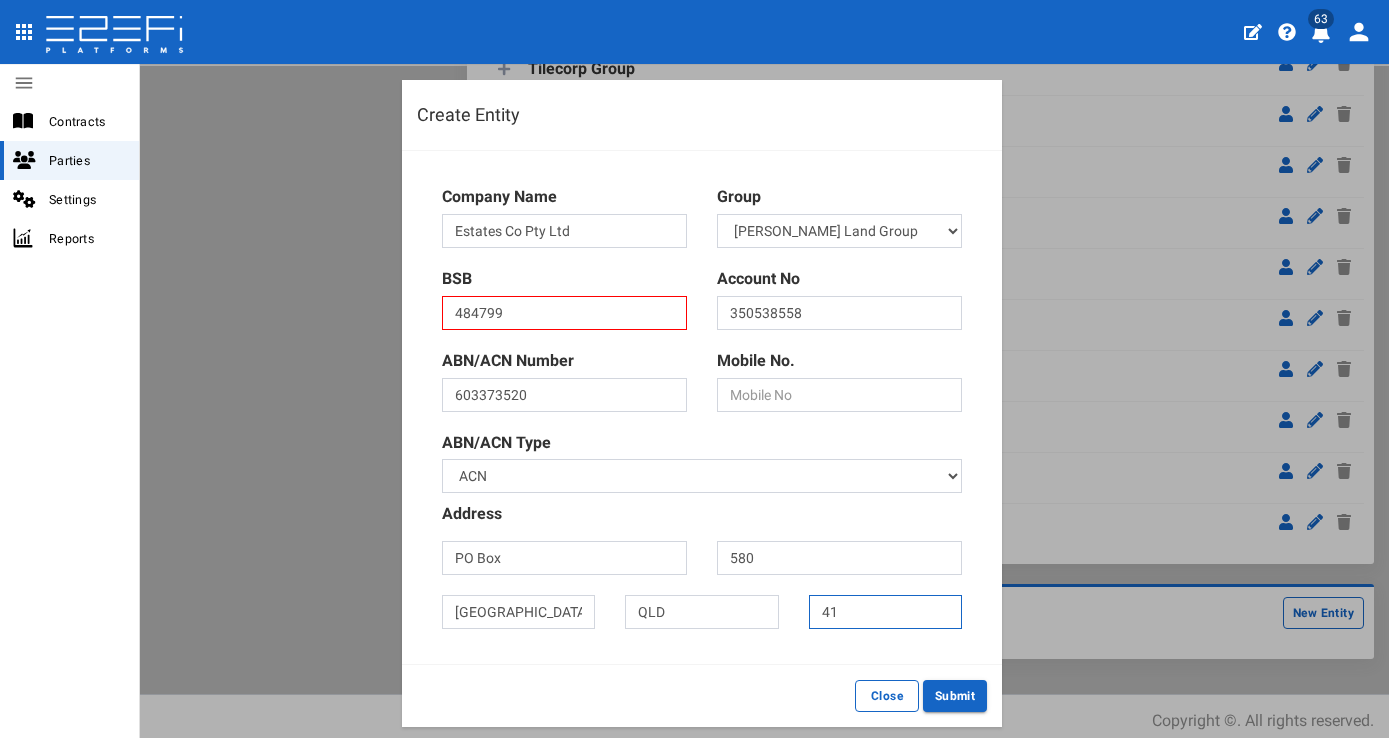 type on "4" 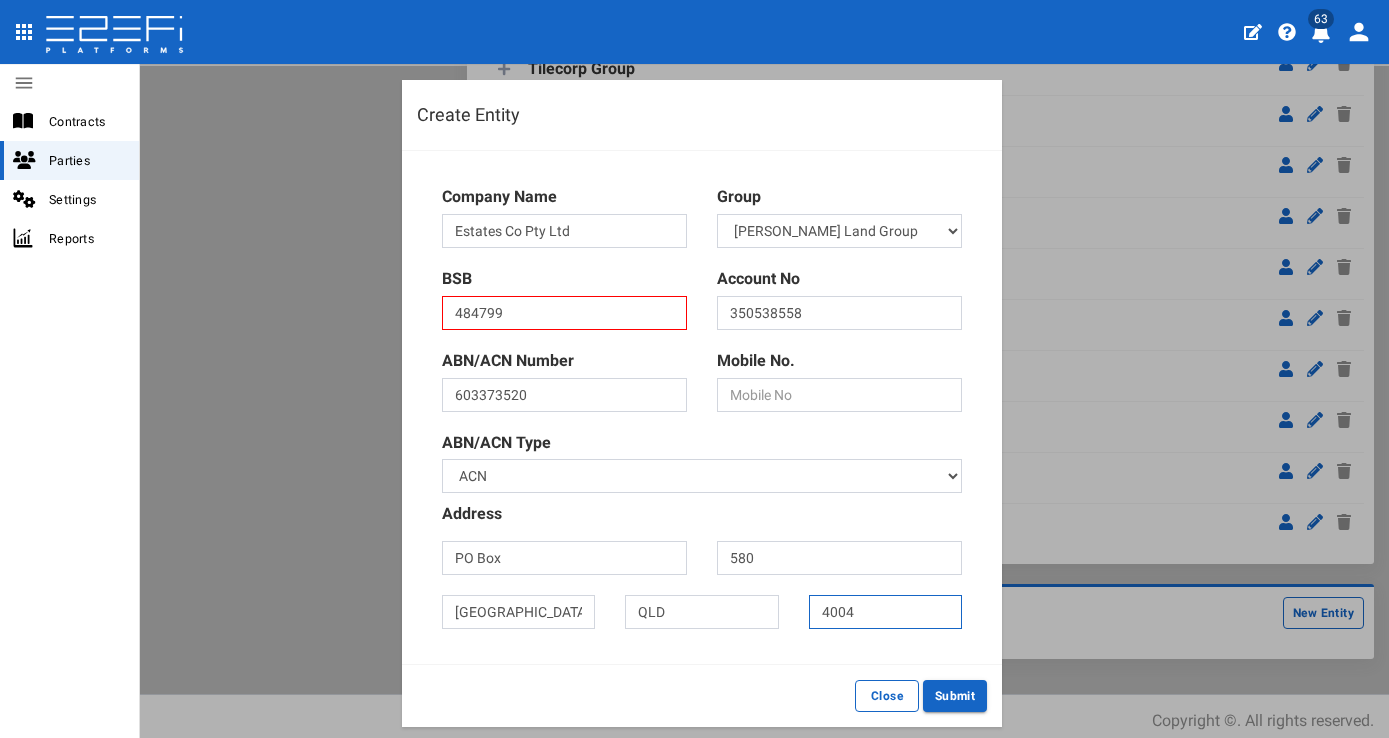 type on "4004" 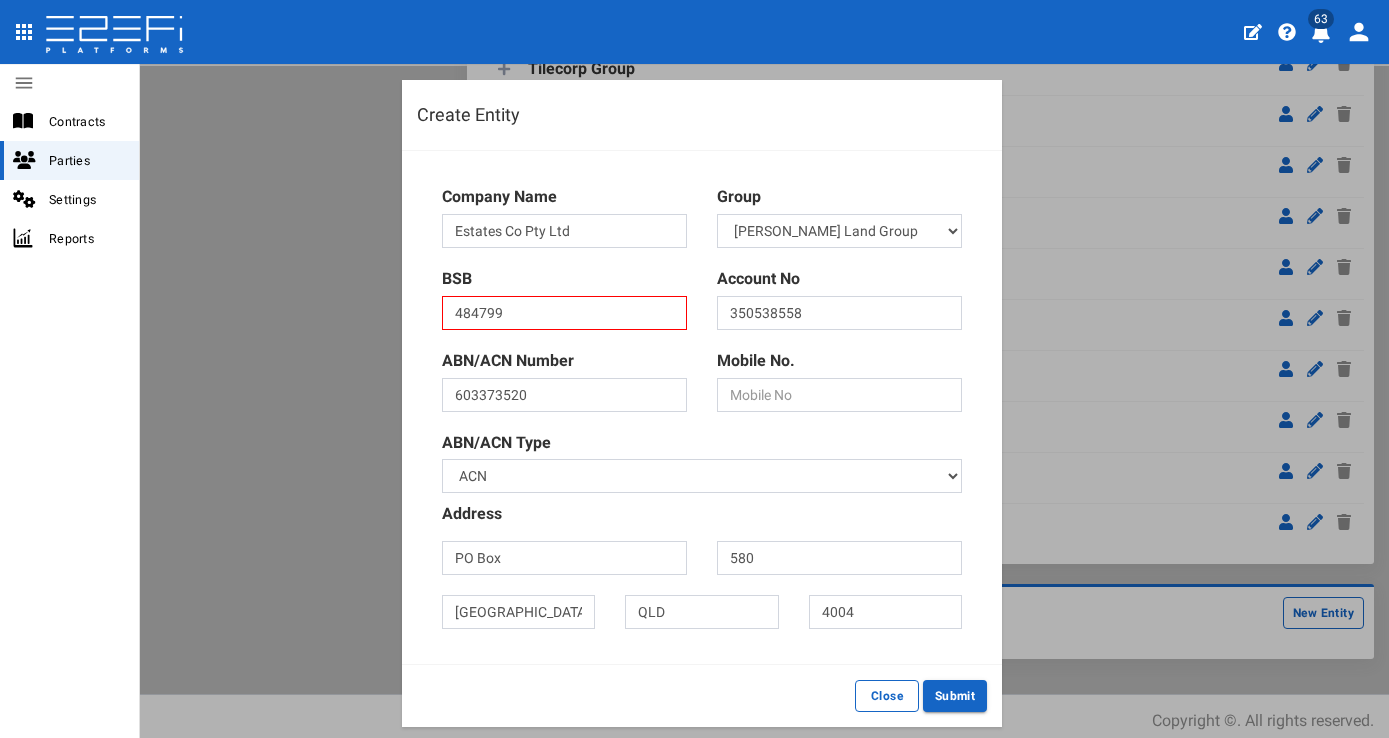 click on "Close
Submit" at bounding box center (702, 695) 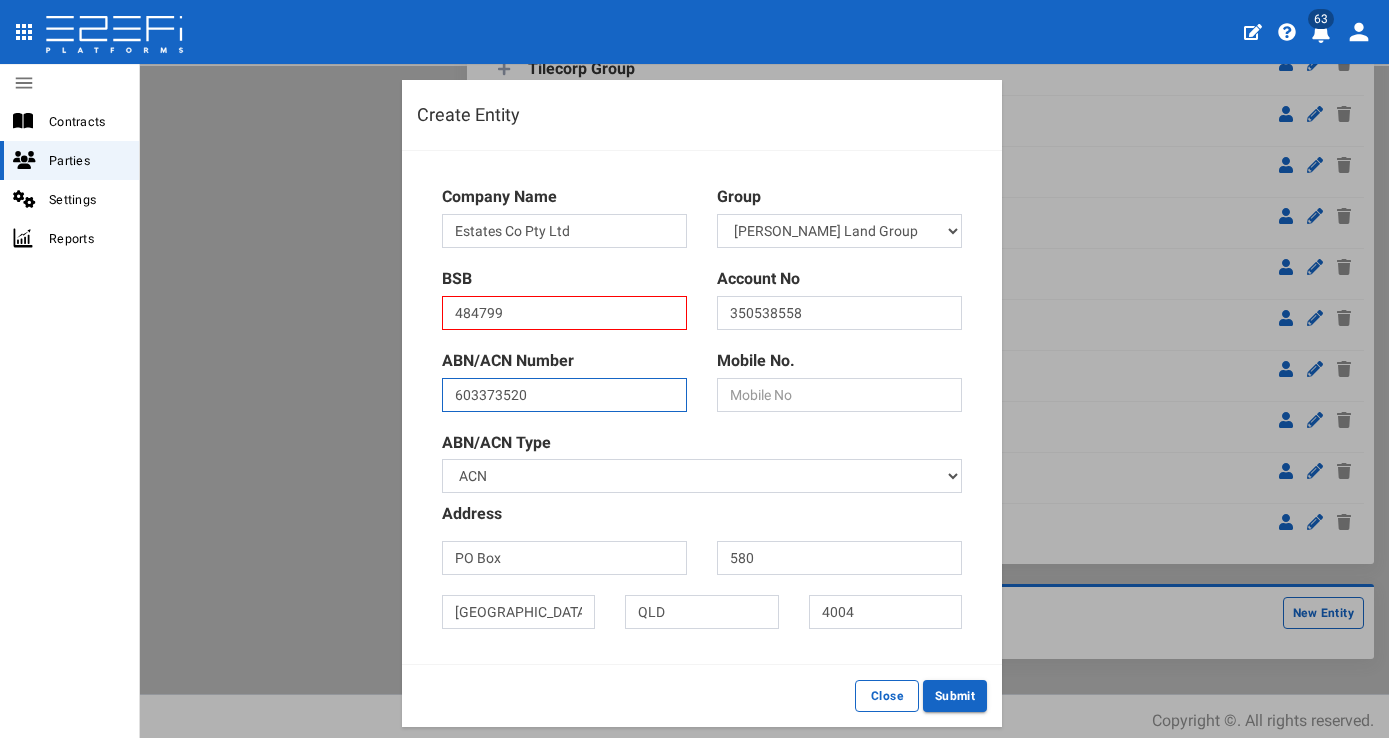 click on "603373520" at bounding box center [564, 395] 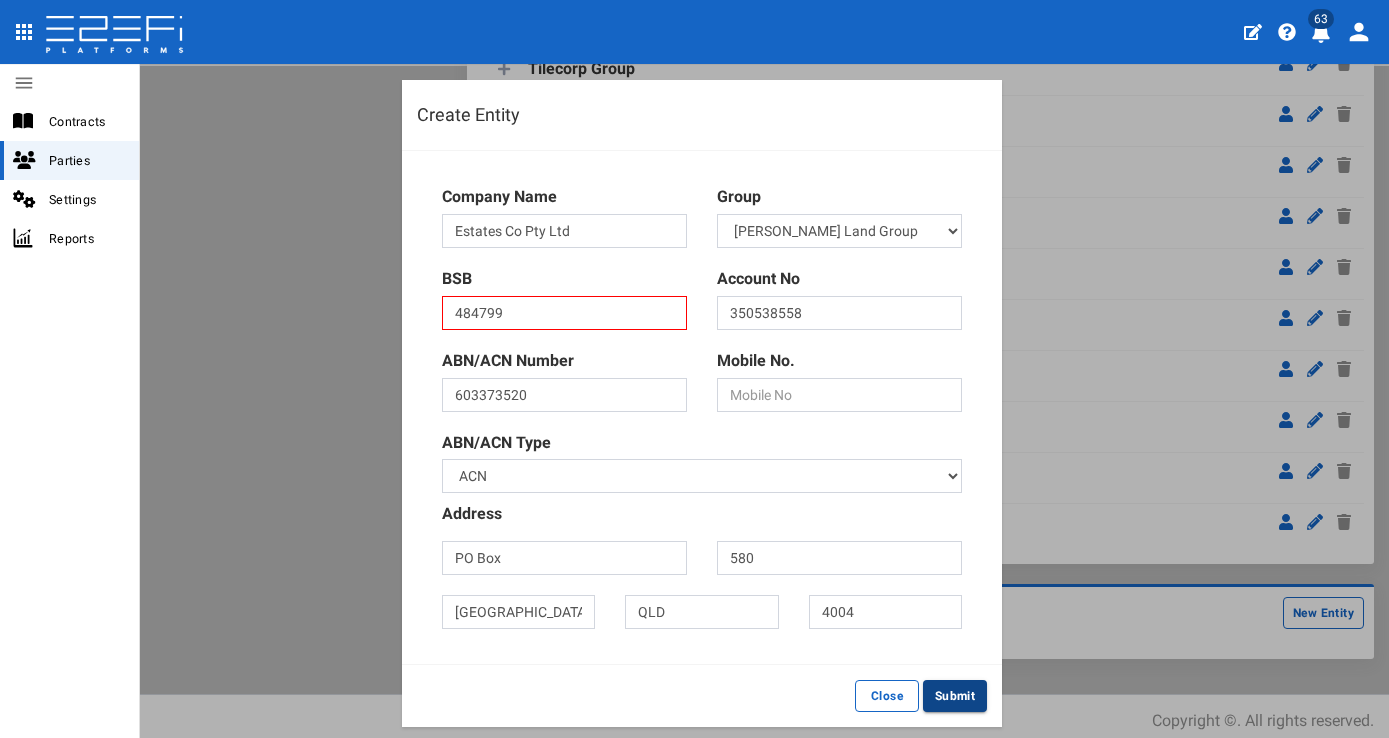 click on "Submit" at bounding box center (955, 696) 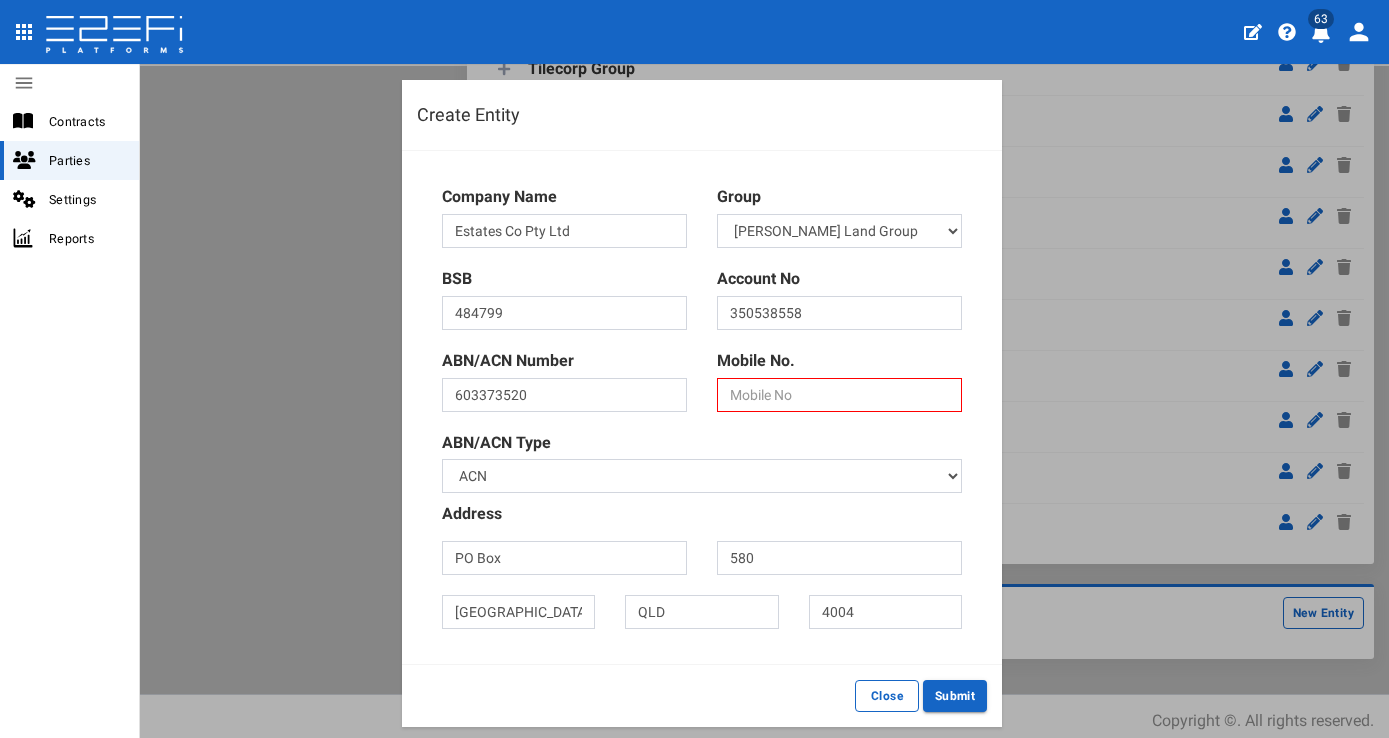 paste on "0419 024409" 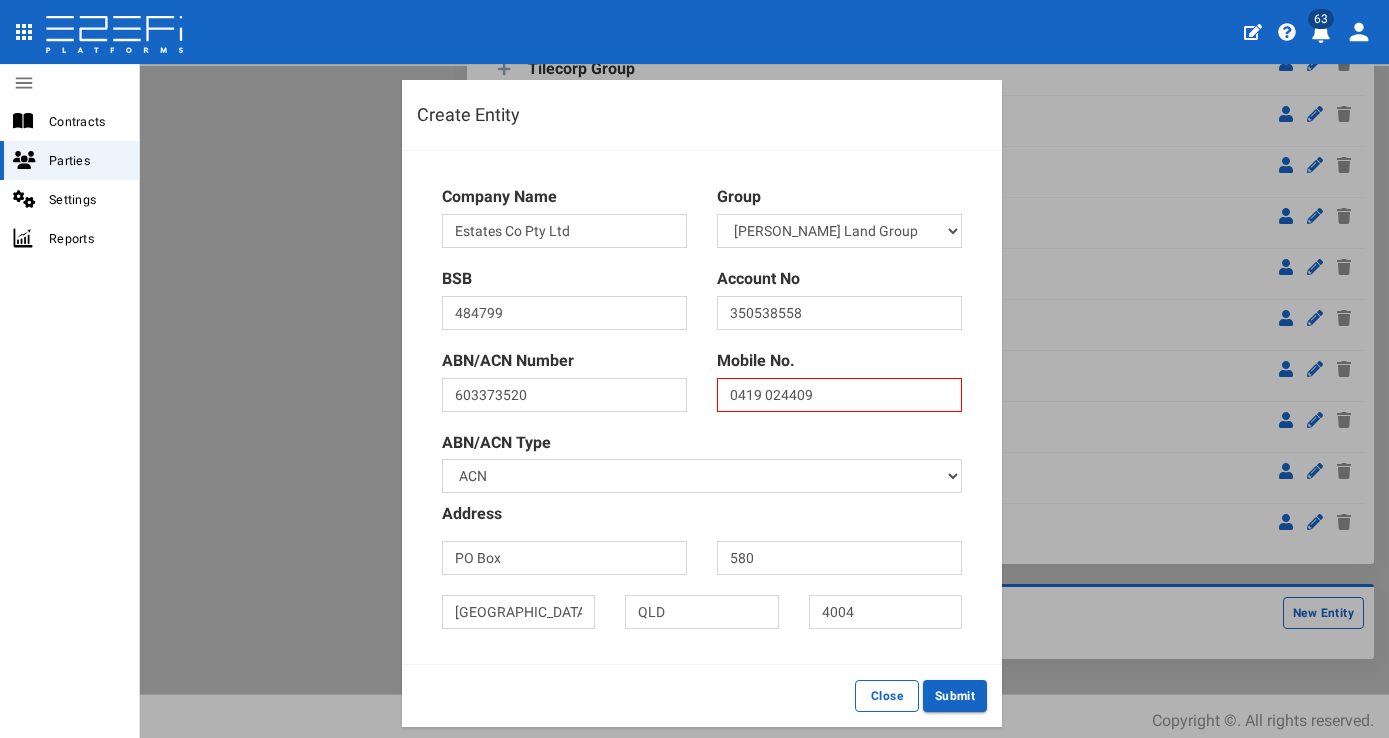 click on "ABN/ACN Type
Select Type
ABN
ACN" at bounding box center [702, 463] 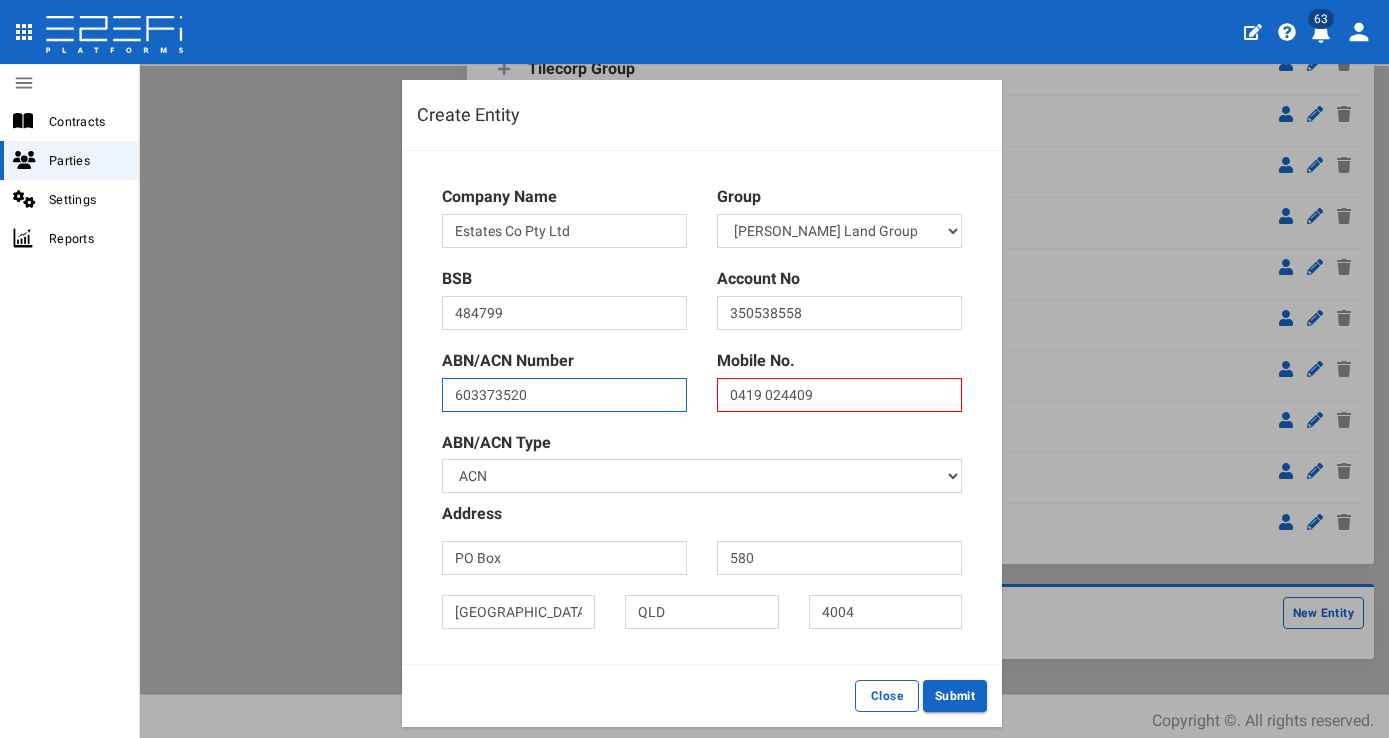 click on "603373520" at bounding box center (564, 395) 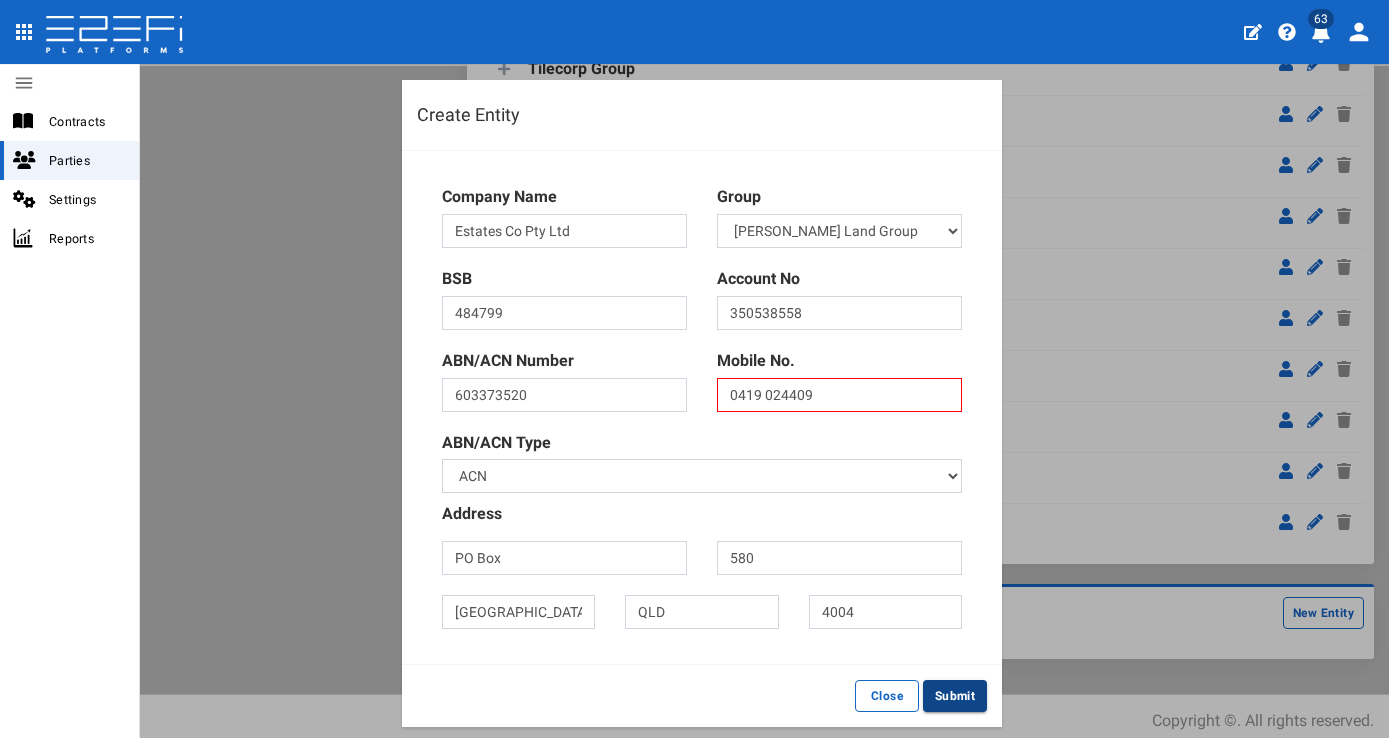 click on "Submit" at bounding box center [955, 696] 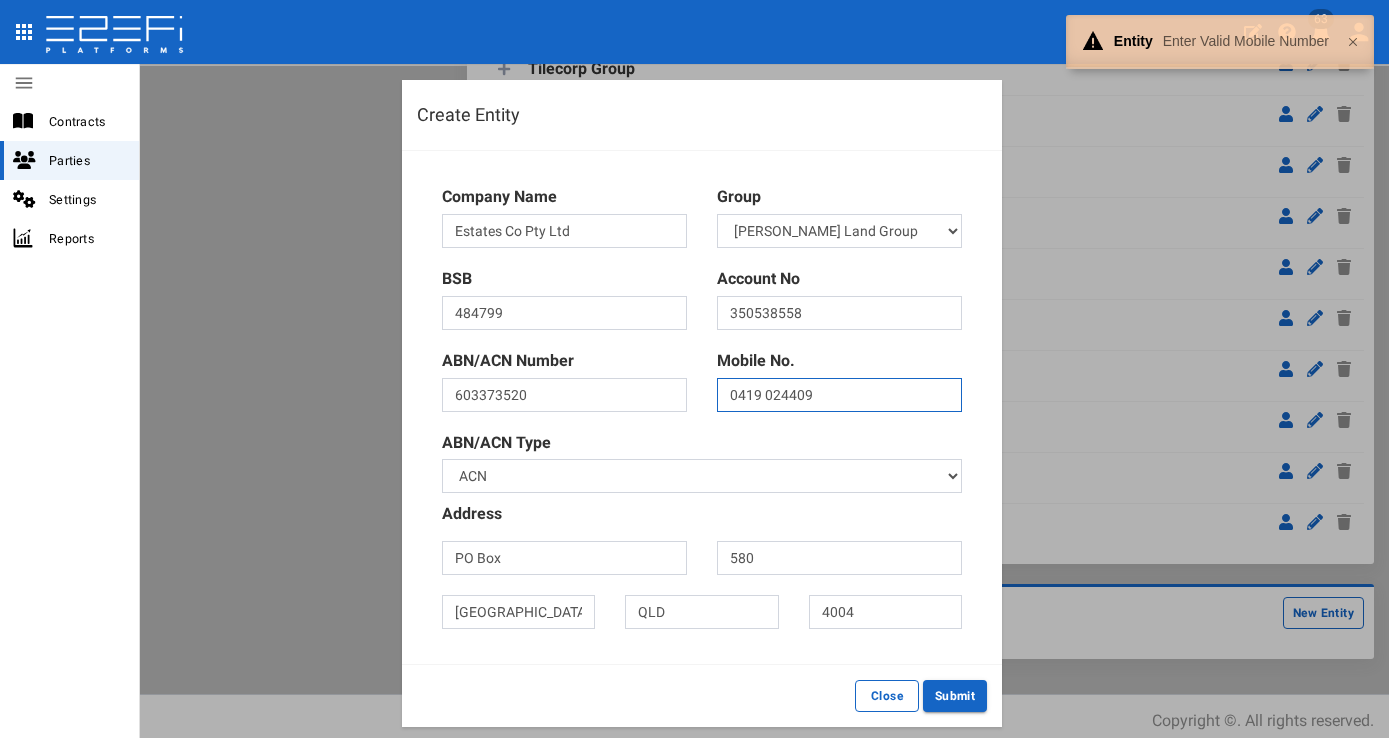 click on "0419 024409" at bounding box center [839, 395] 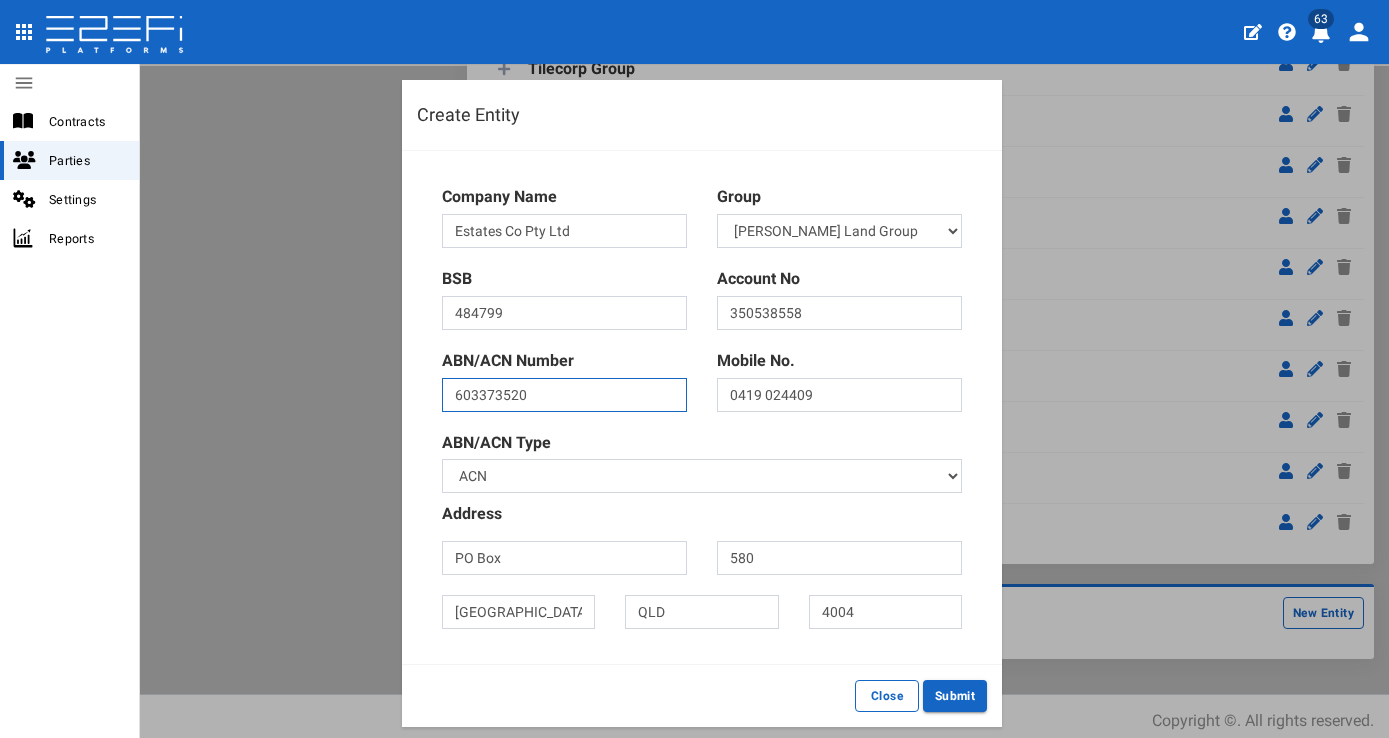 click on "603373520" at bounding box center [564, 395] 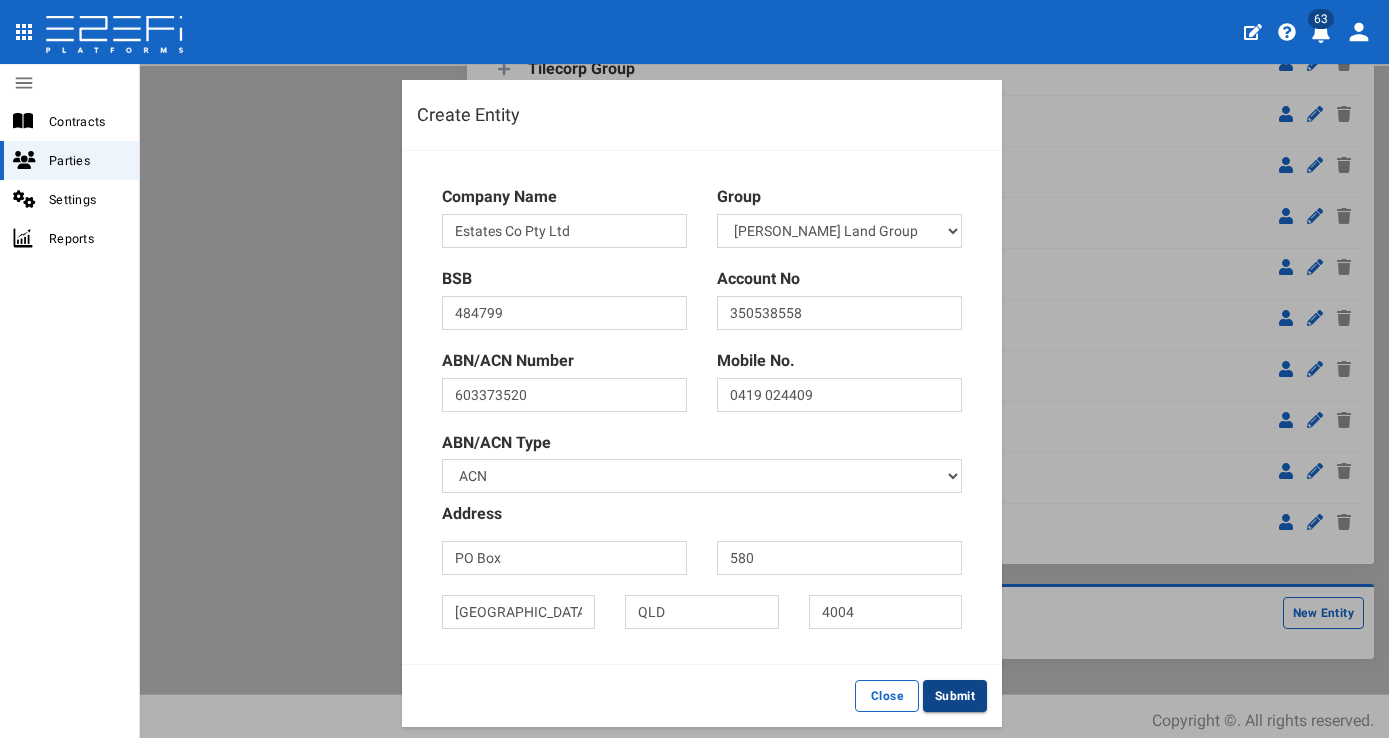 click on "Submit" at bounding box center (955, 696) 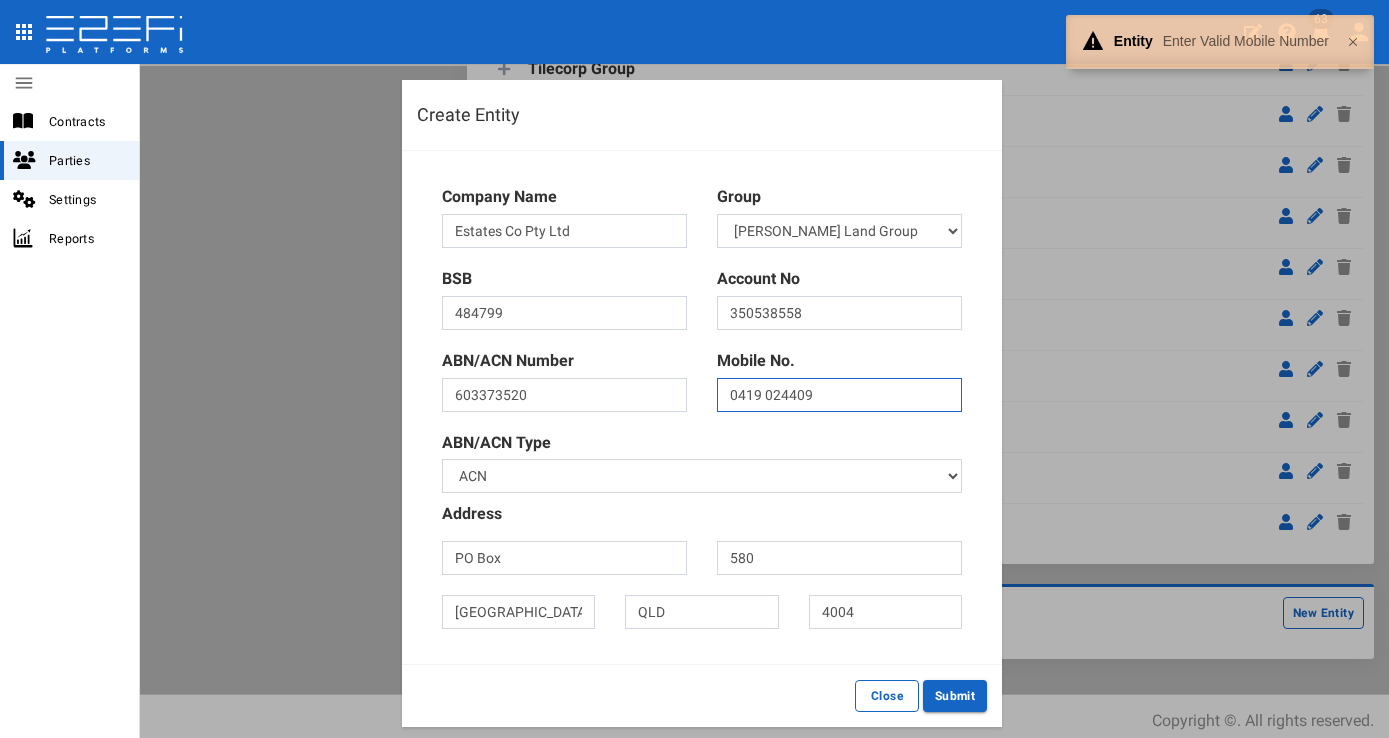 click on "0419 024409" at bounding box center [839, 395] 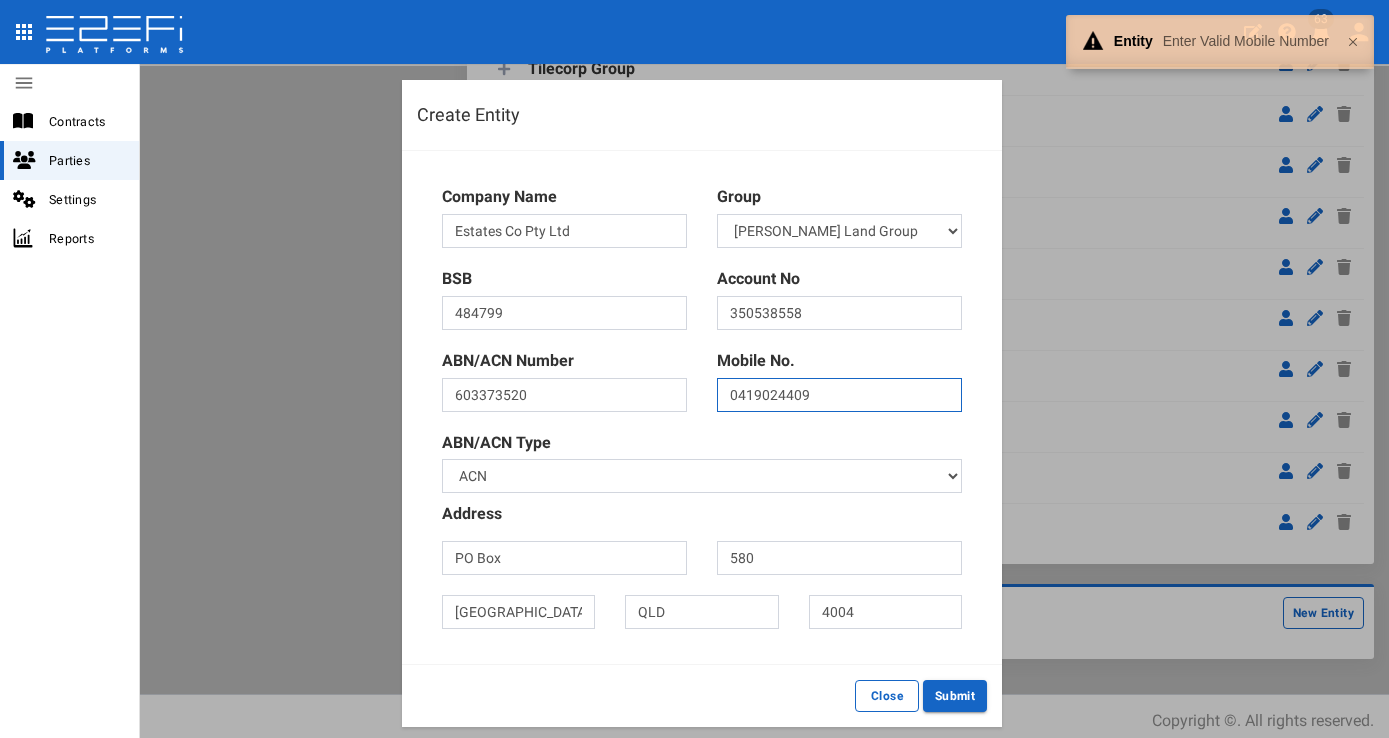 type on "0419024409" 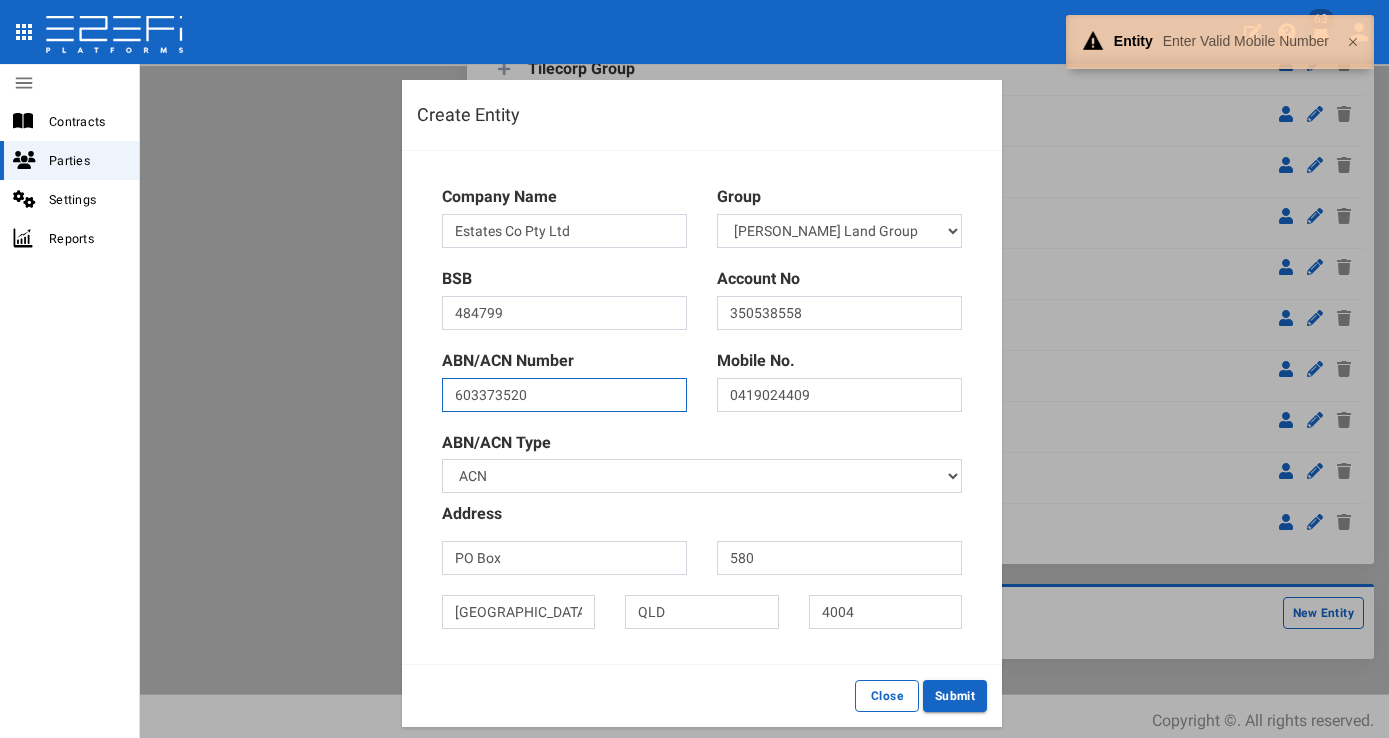 click on "603373520" at bounding box center (564, 395) 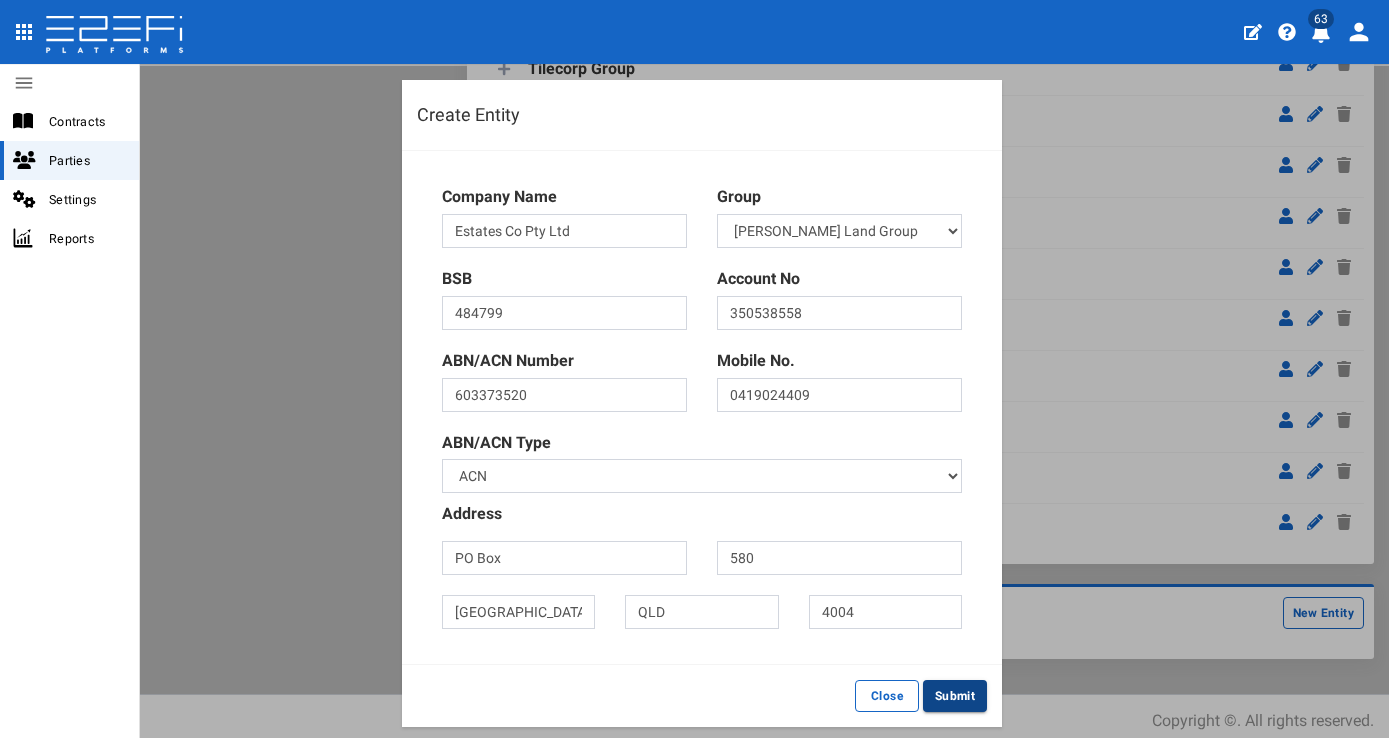 click on "Submit" at bounding box center (955, 696) 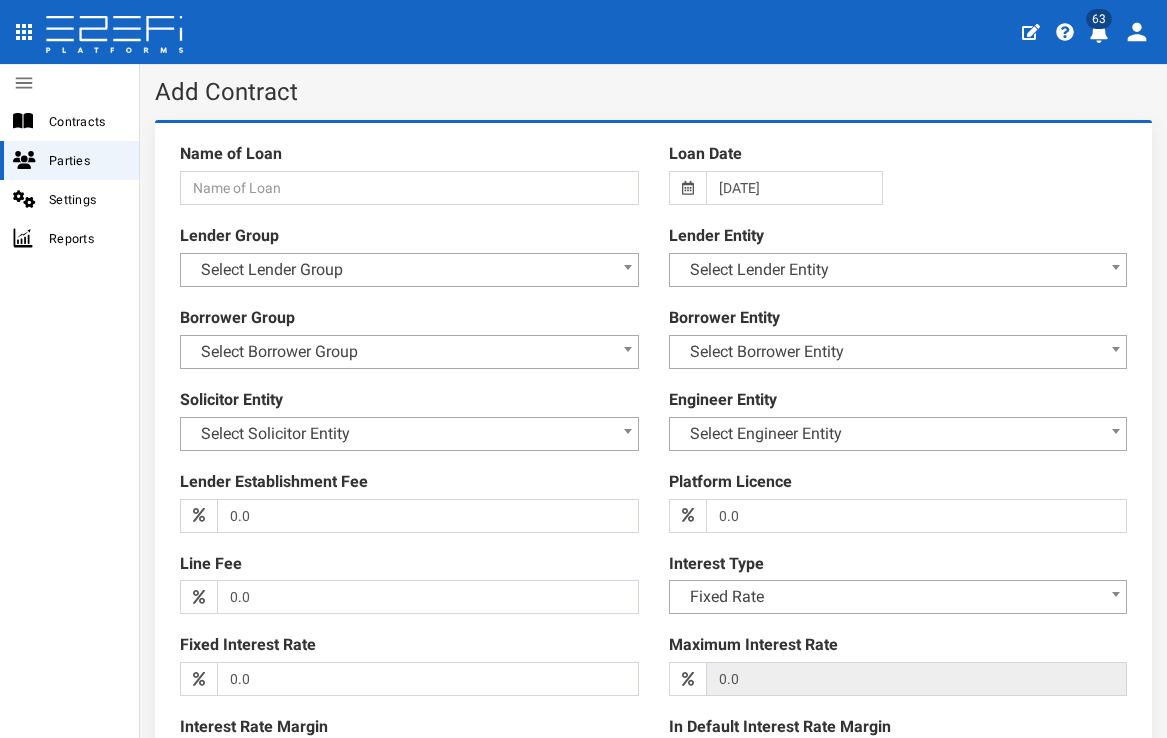 scroll, scrollTop: 0, scrollLeft: 0, axis: both 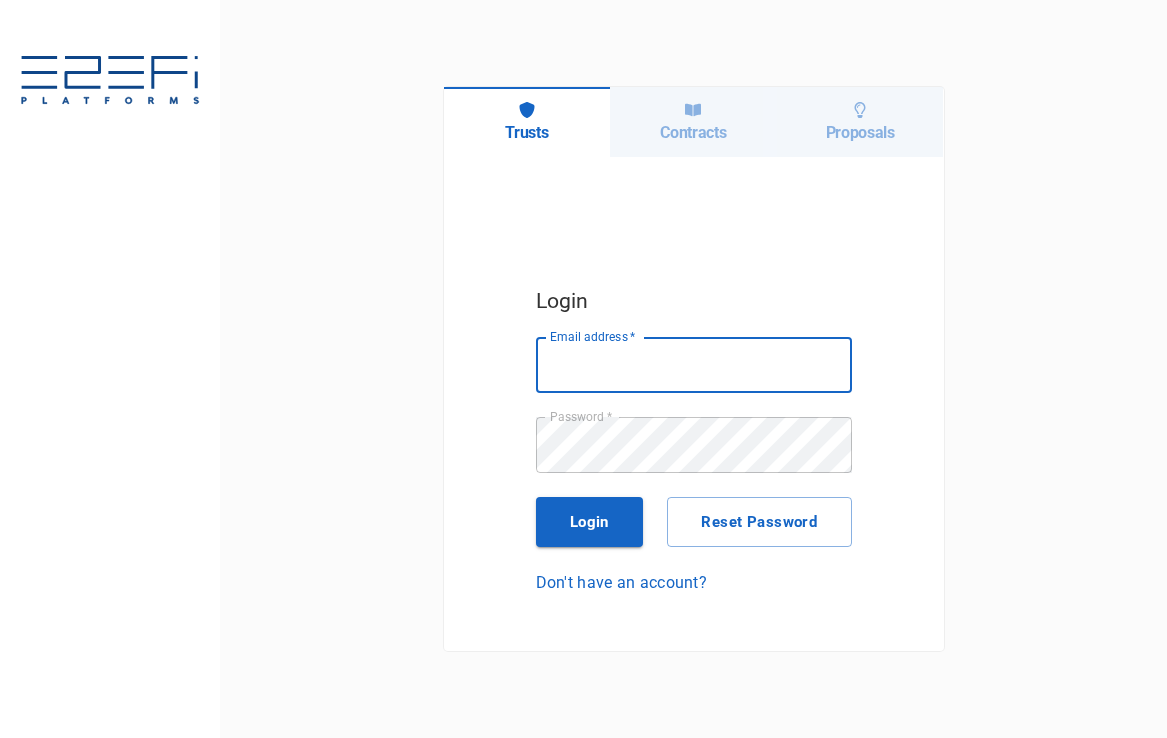 click on "Contracts" at bounding box center (693, 132) 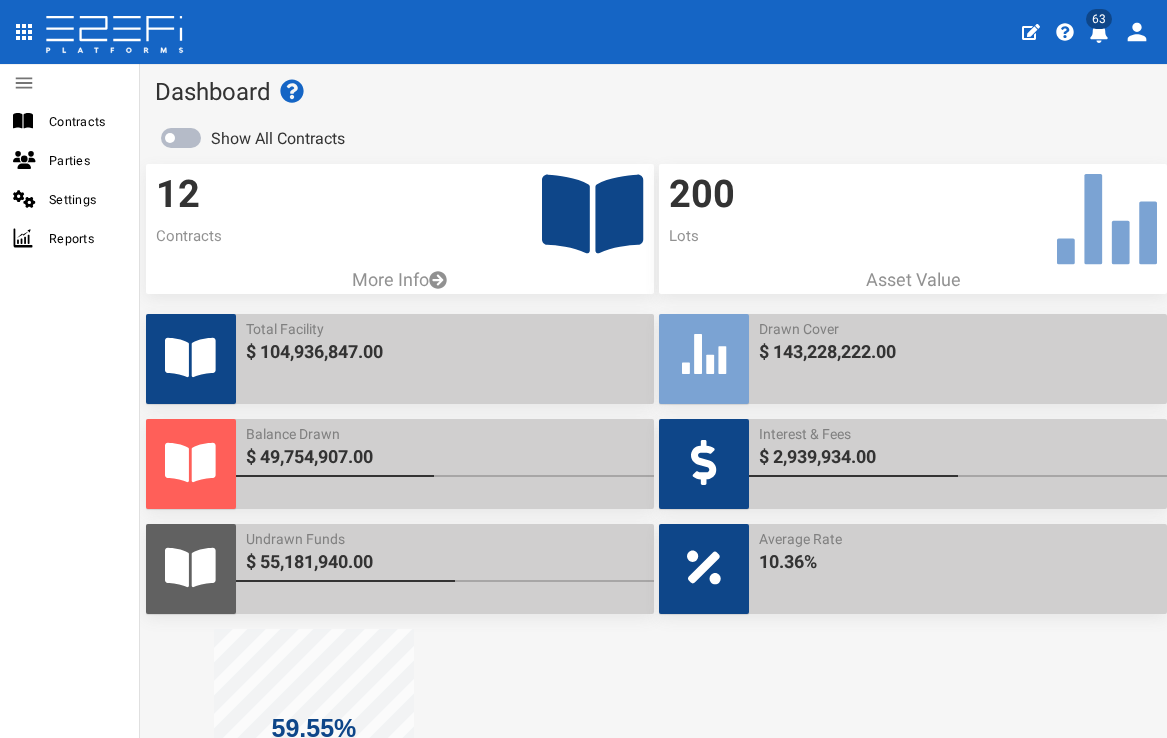 scroll, scrollTop: 0, scrollLeft: 0, axis: both 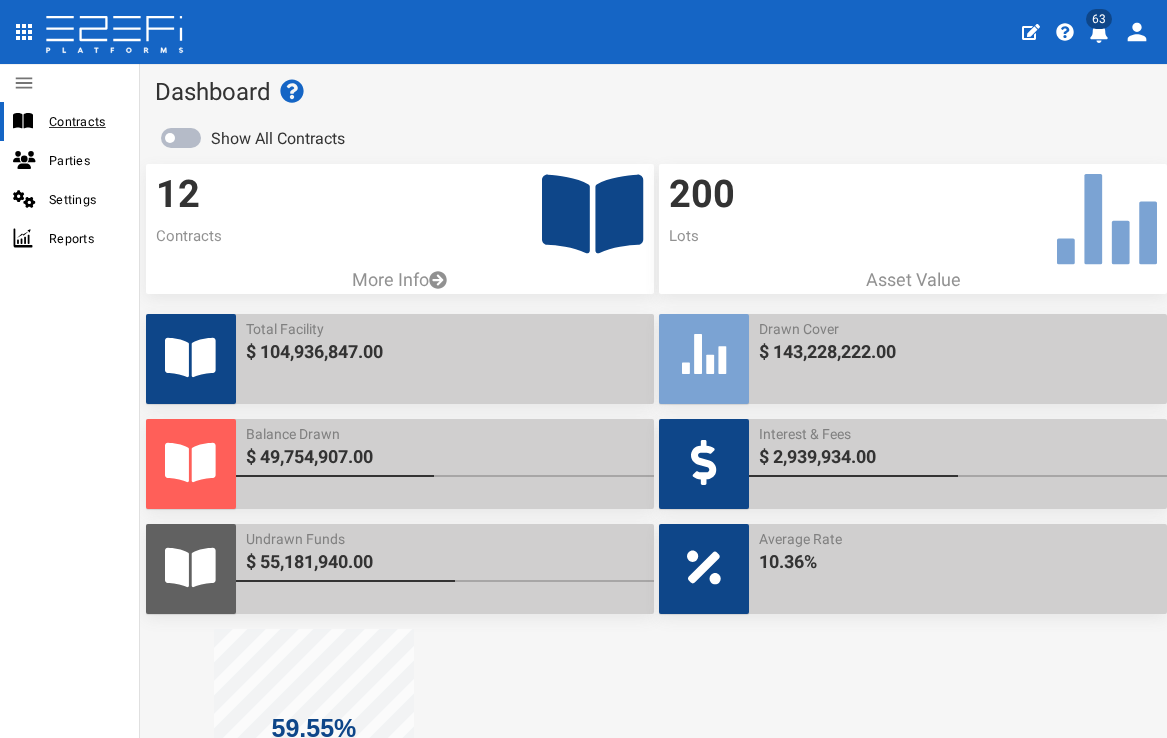 click on "Contracts" at bounding box center [86, 121] 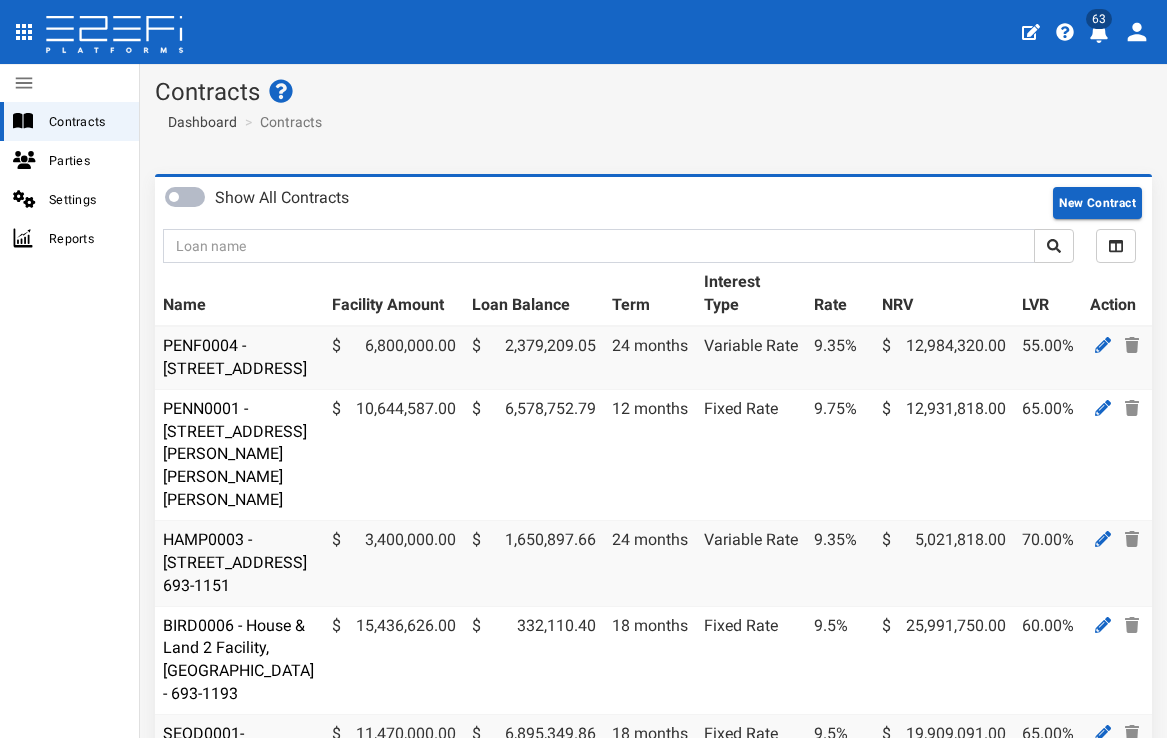 scroll, scrollTop: 0, scrollLeft: 0, axis: both 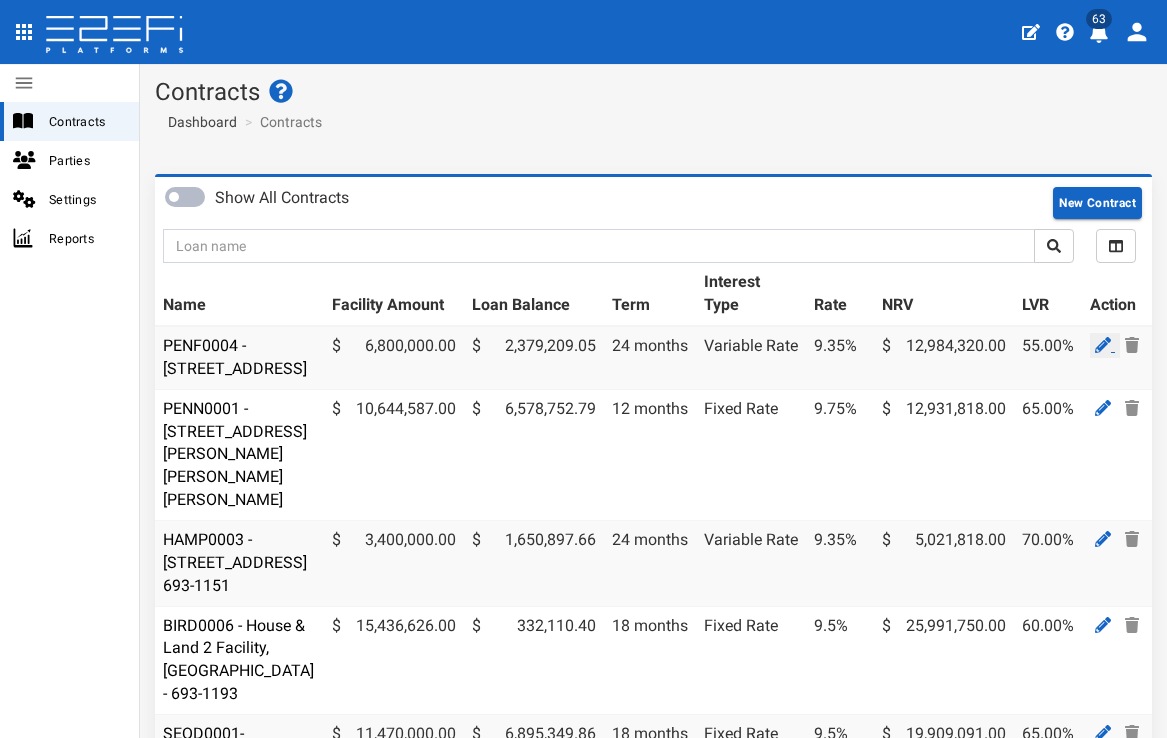click 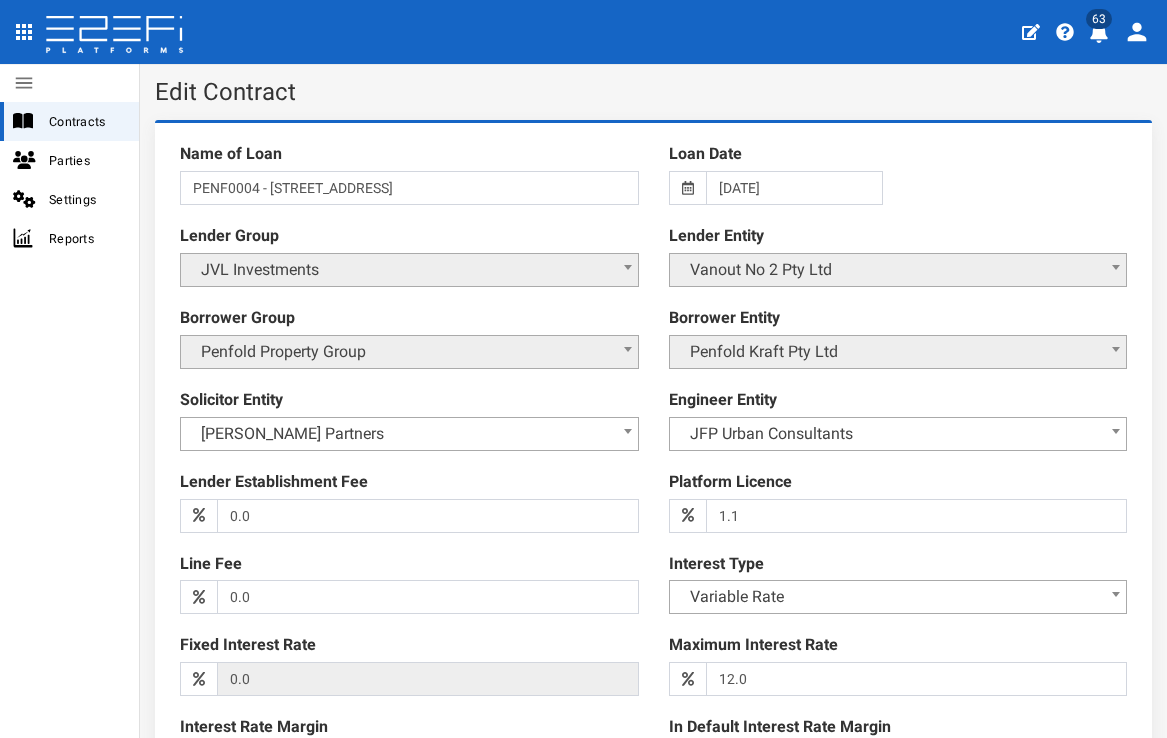 scroll, scrollTop: 0, scrollLeft: 0, axis: both 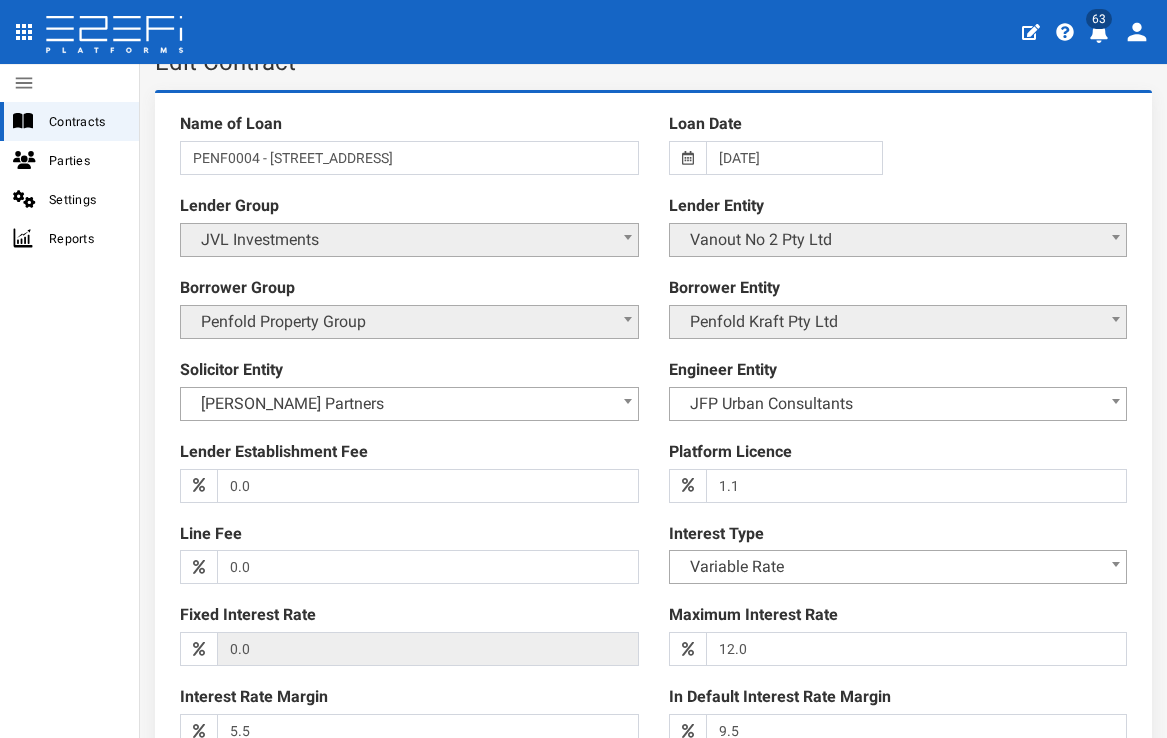 click on "JVL Investments" at bounding box center (409, 240) 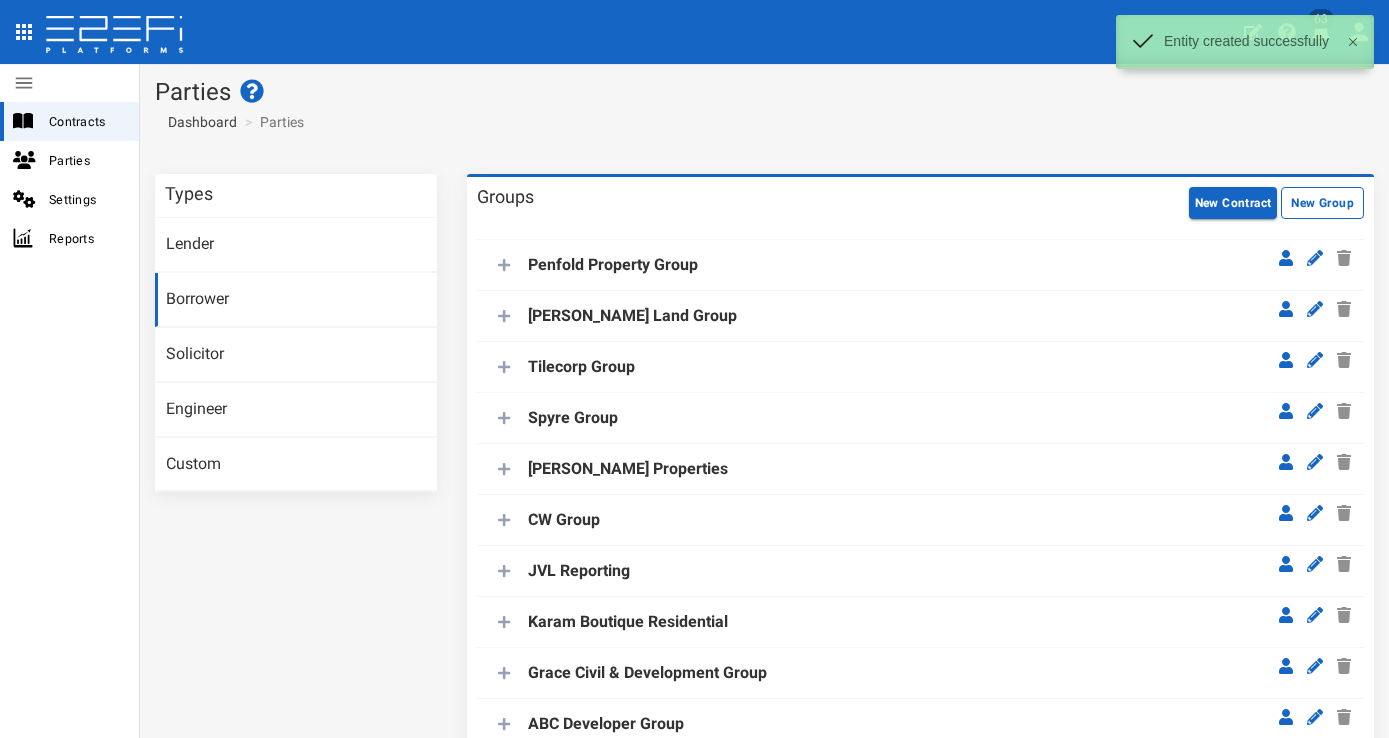 scroll, scrollTop: 0, scrollLeft: 0, axis: both 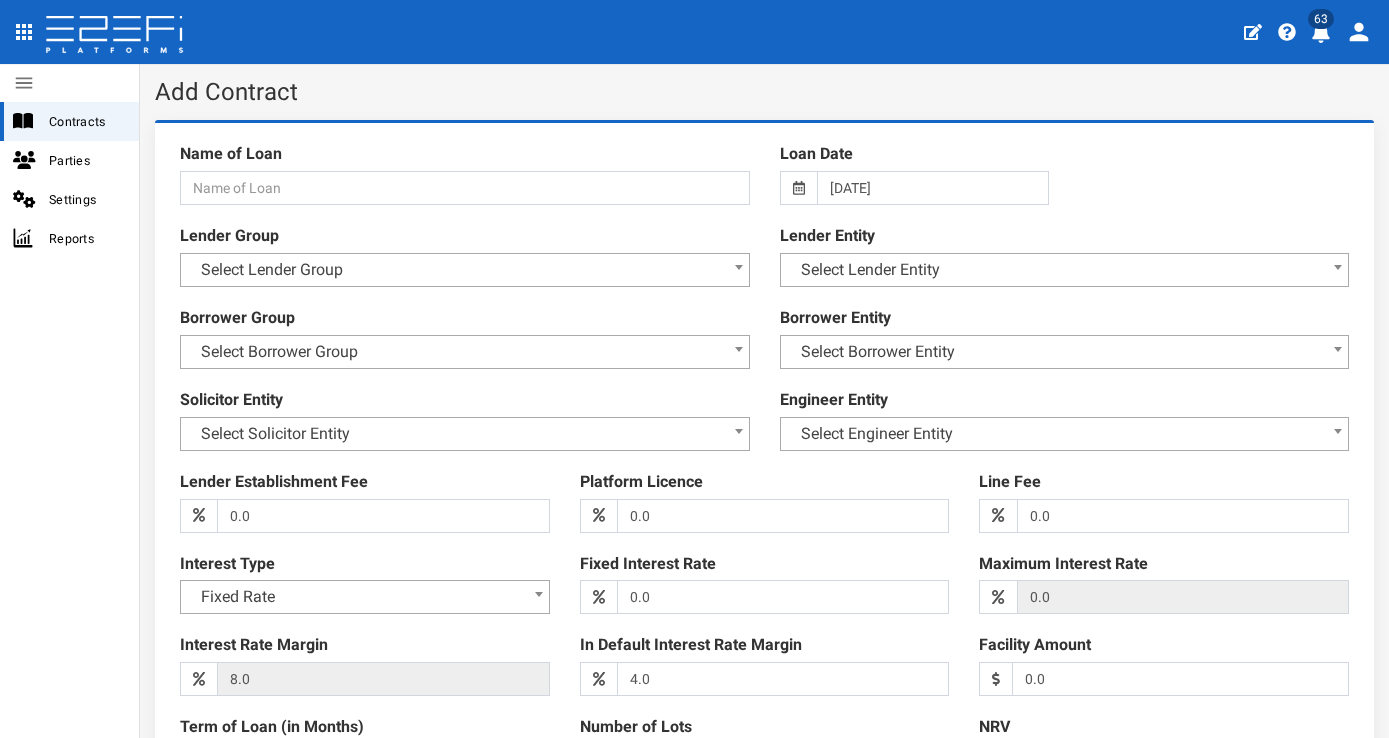 click on "Select Lender Group" at bounding box center [465, 270] 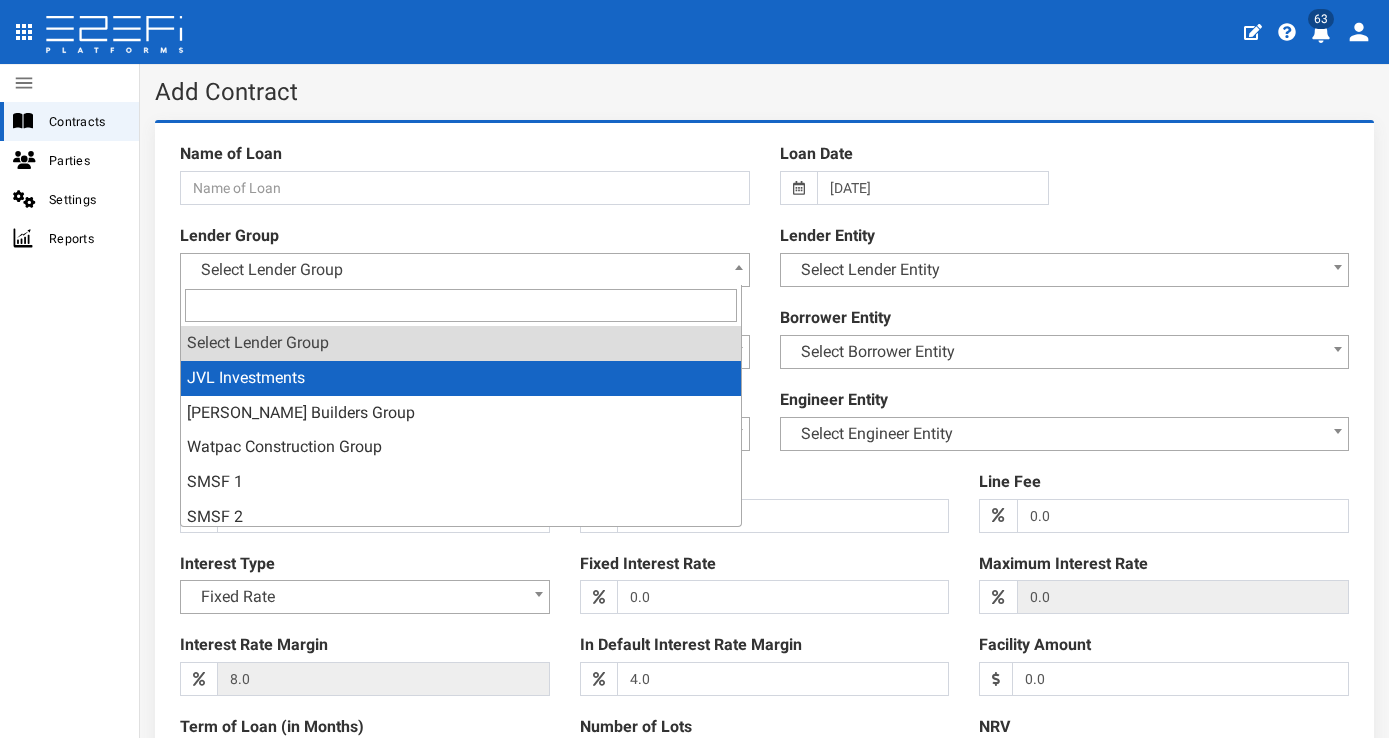 select on "2" 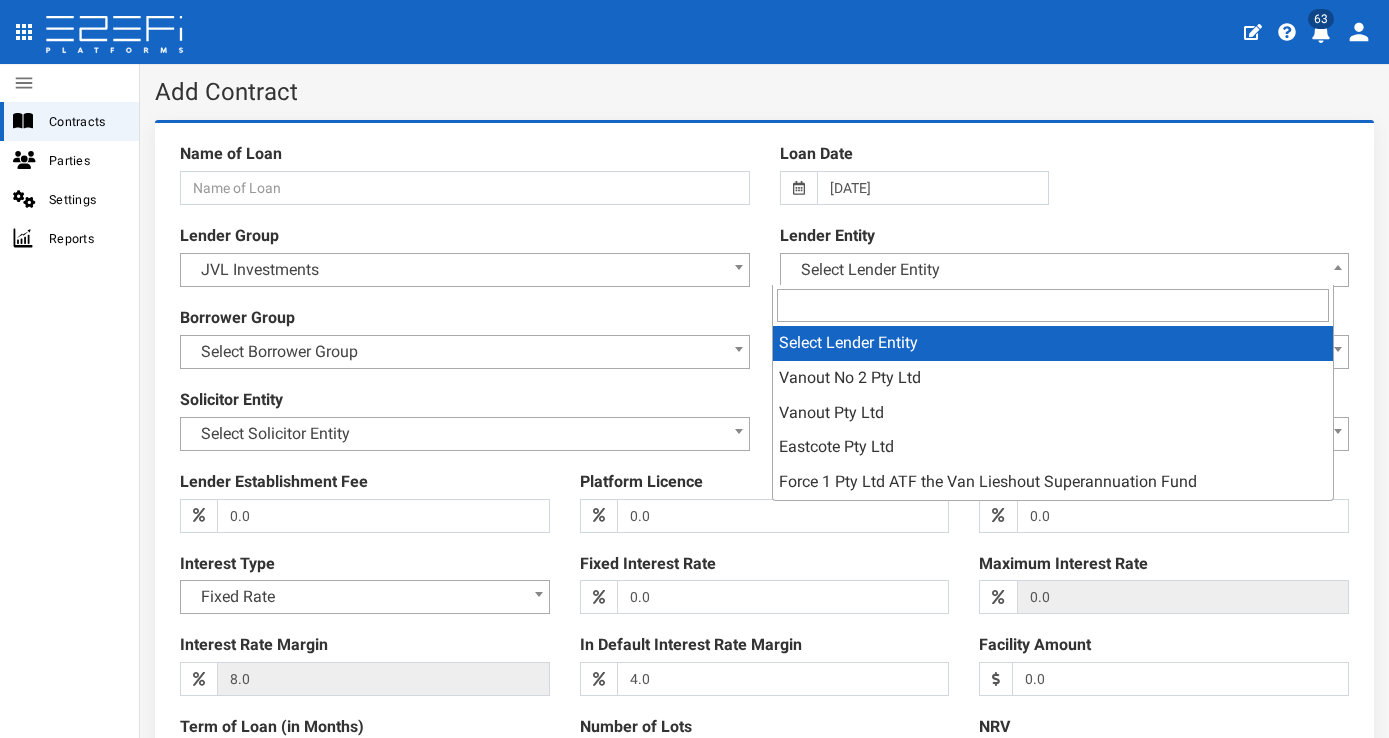 click on "Select Lender Entity" at bounding box center (1065, 270) 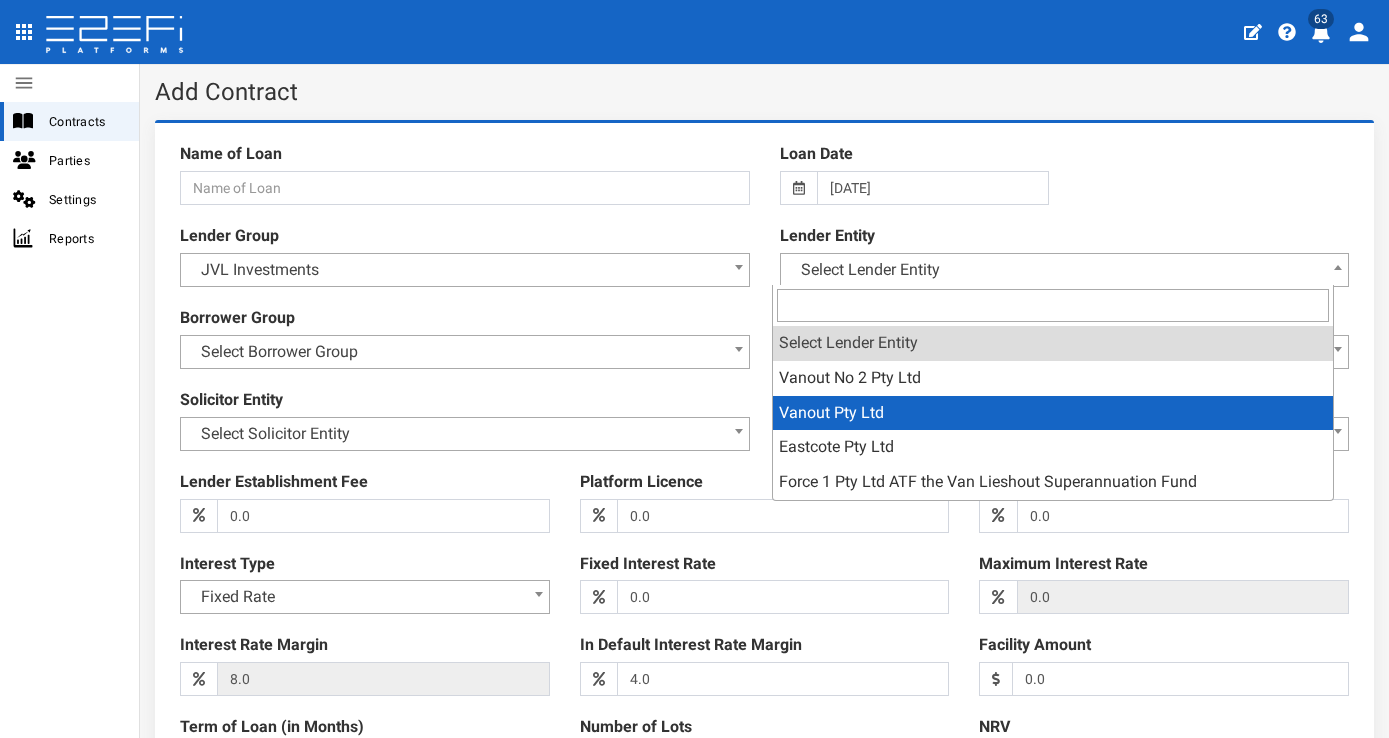 select on "4" 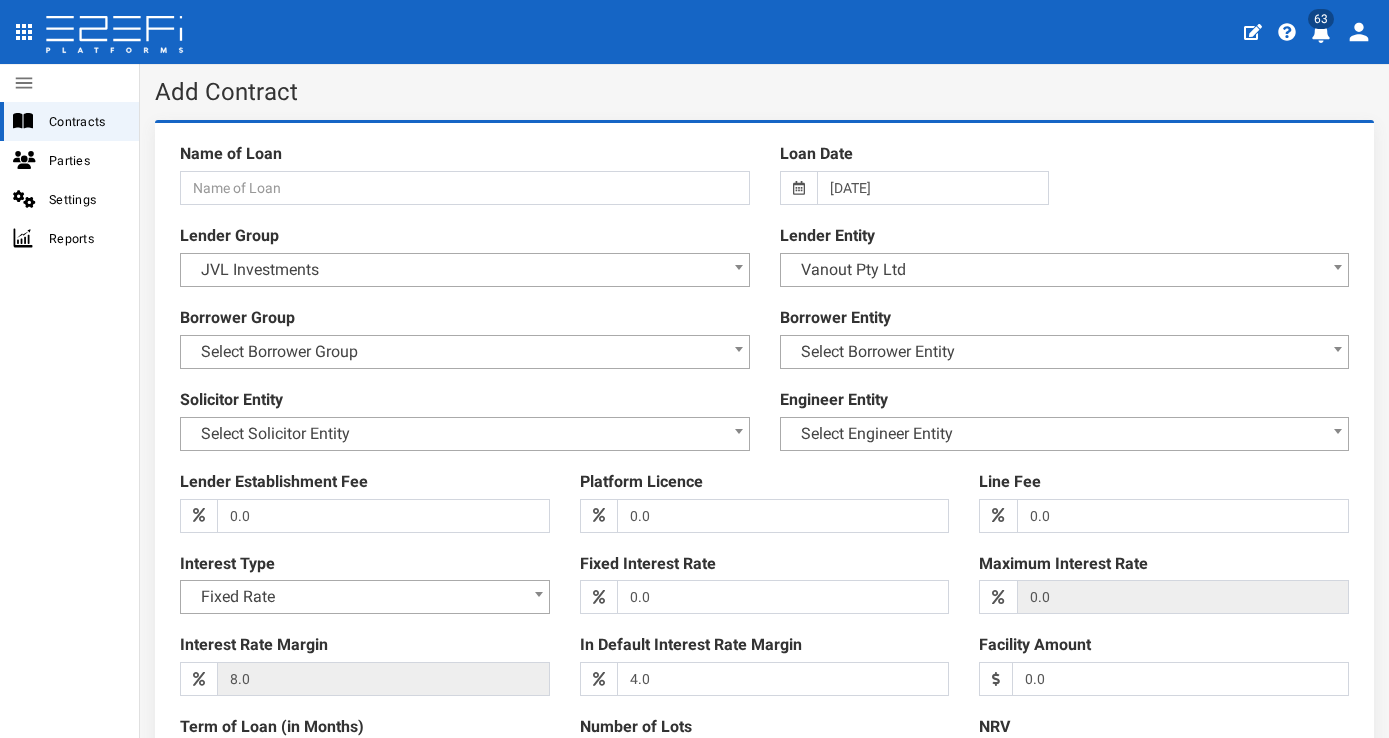 click on "Select Borrower Group" at bounding box center [465, 352] 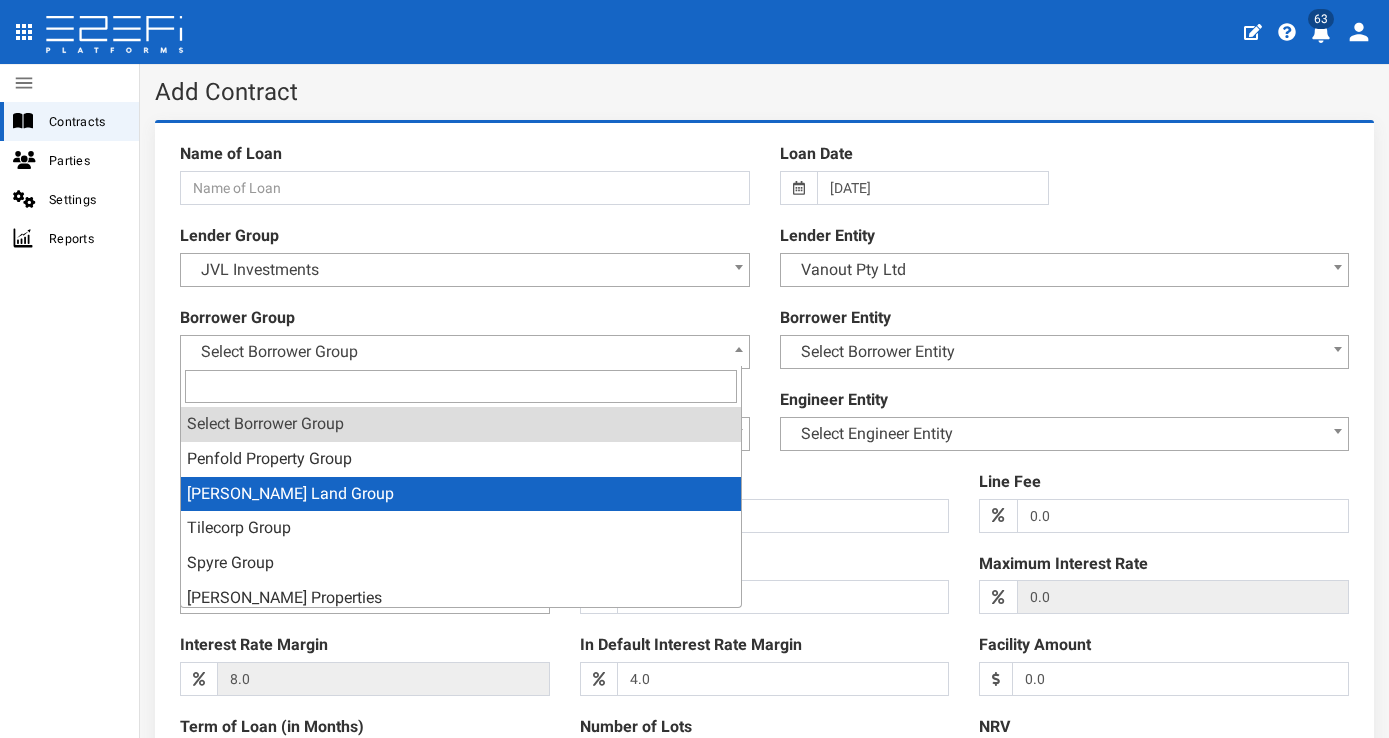select on "7" 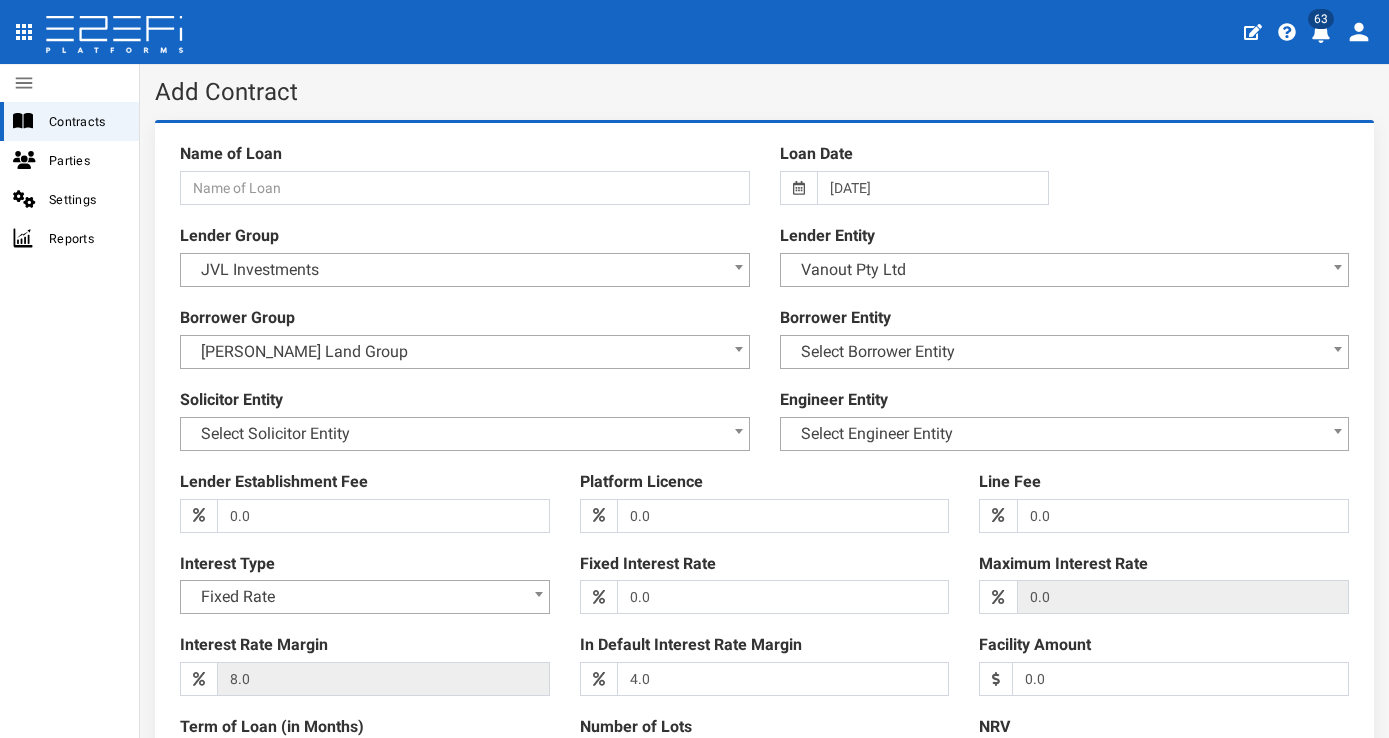 click on "Select Borrower Entity" at bounding box center (1065, 352) 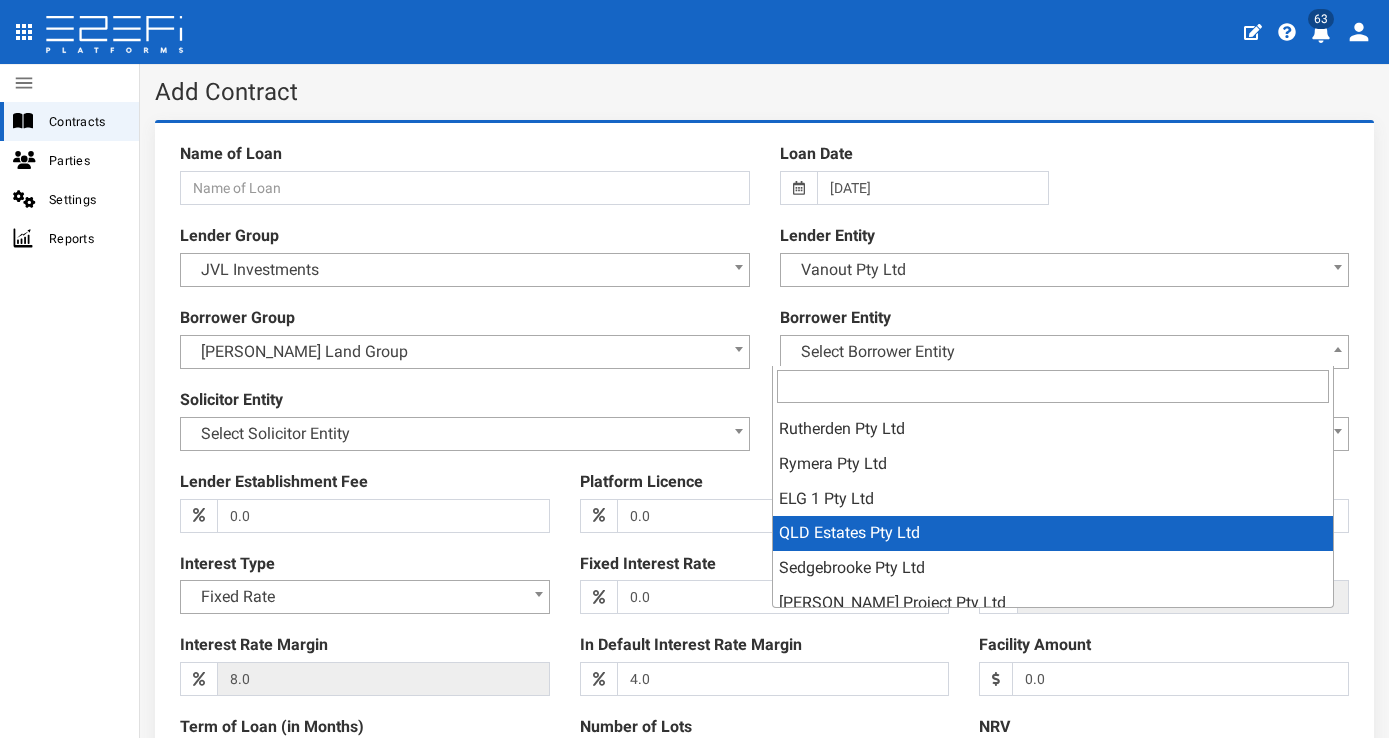 scroll, scrollTop: 242, scrollLeft: 0, axis: vertical 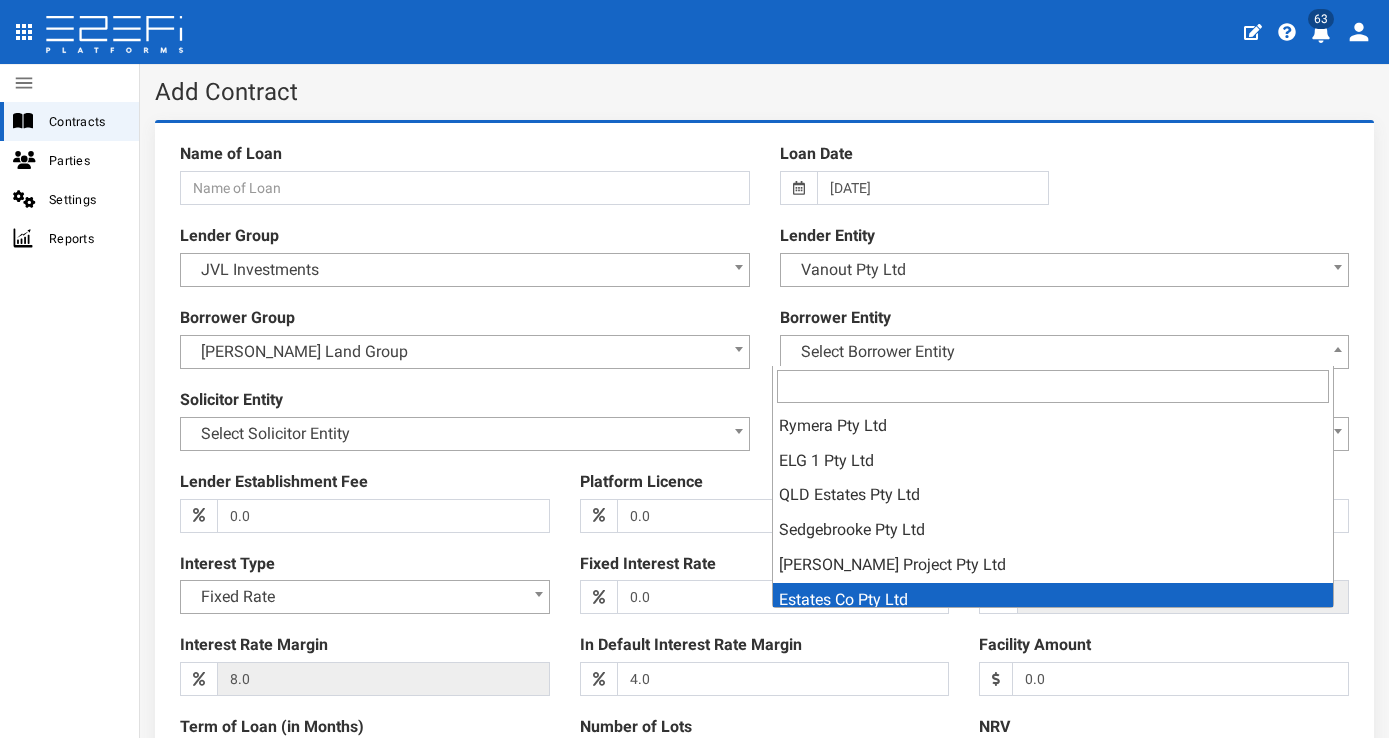 select on "86" 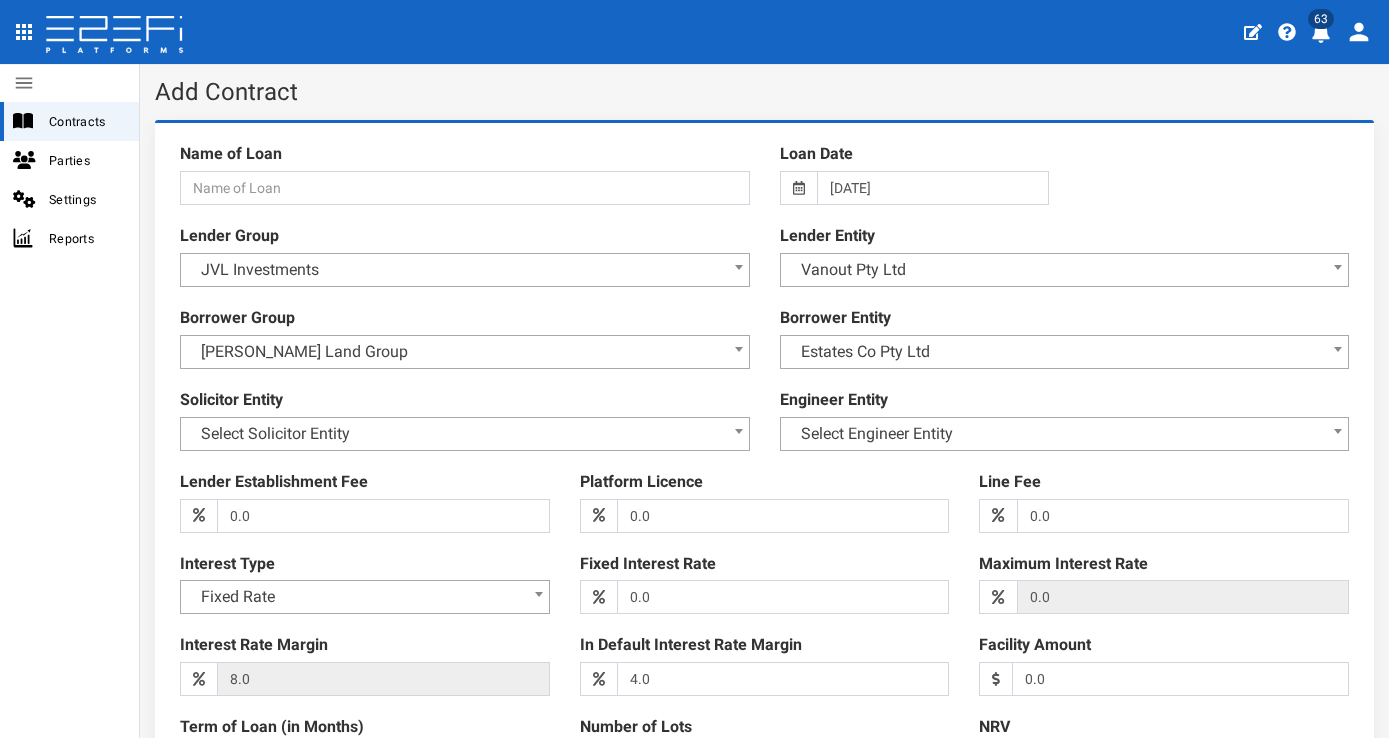 click on "Line Fee
0.0
(warning)" at bounding box center (1164, 502) 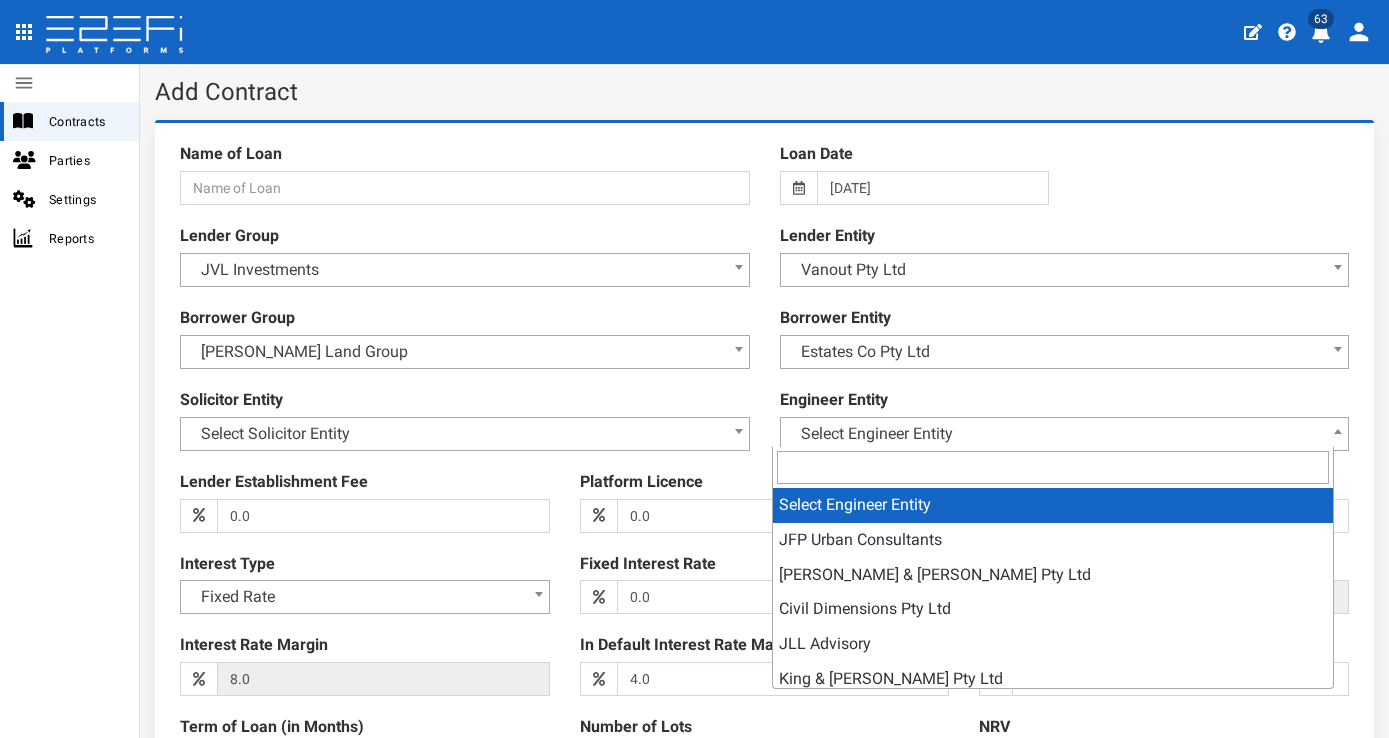 click on "Select Engineer Entity" at bounding box center (1065, 434) 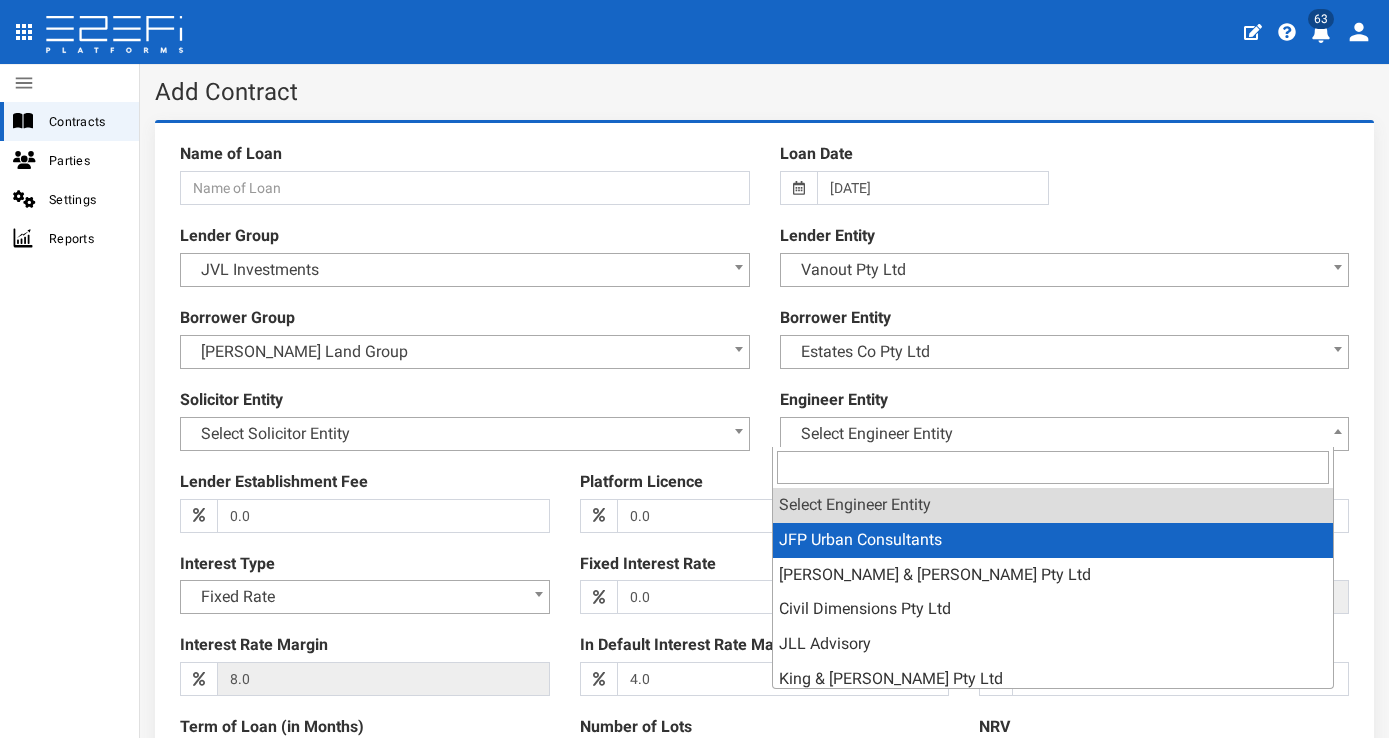 select on "9" 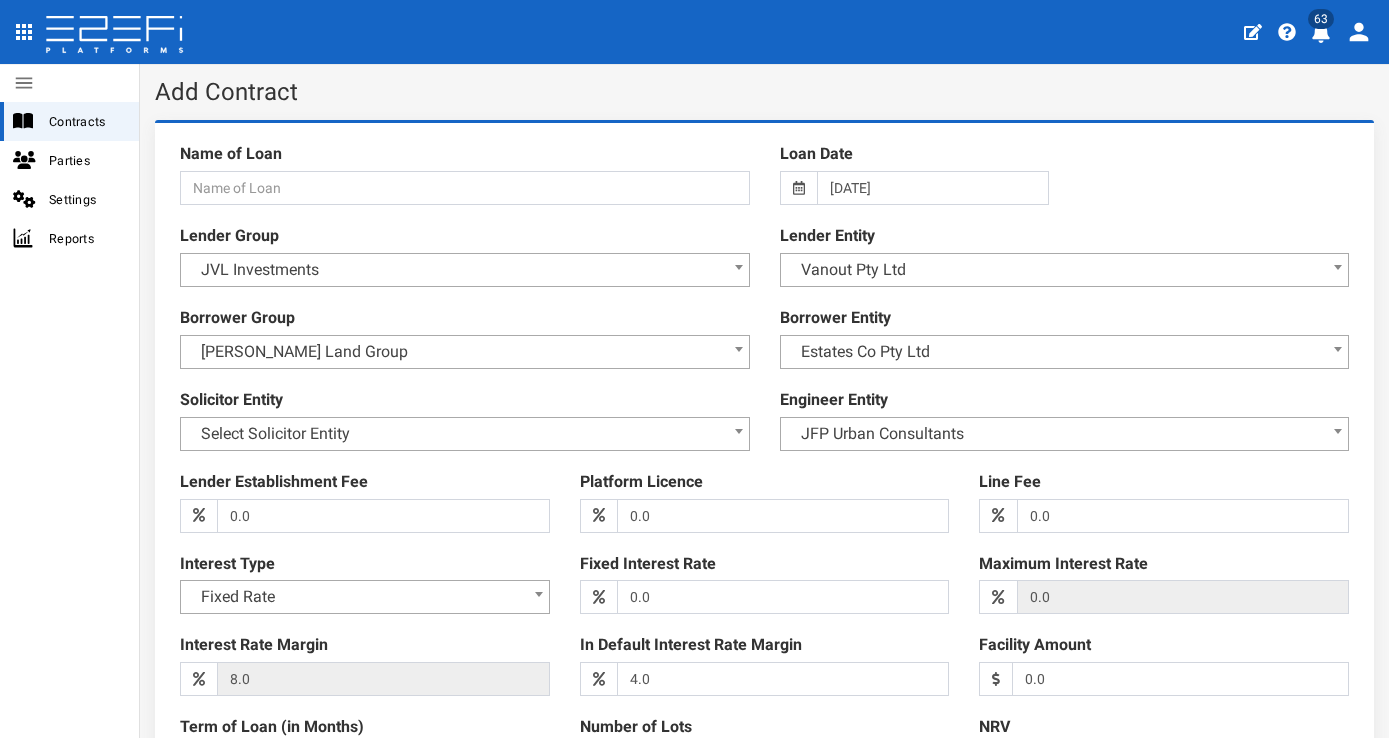 click on "Select Solicitor Entity" at bounding box center (465, 434) 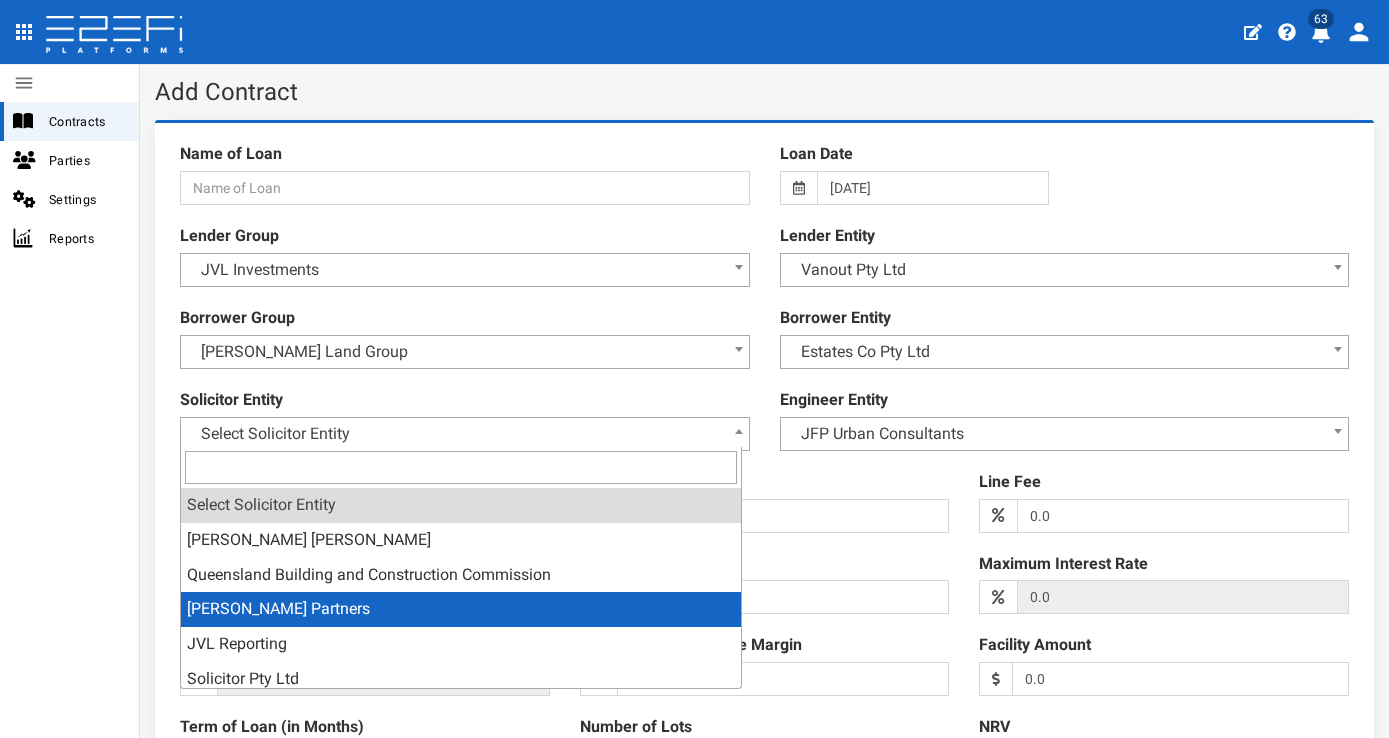 select on "45" 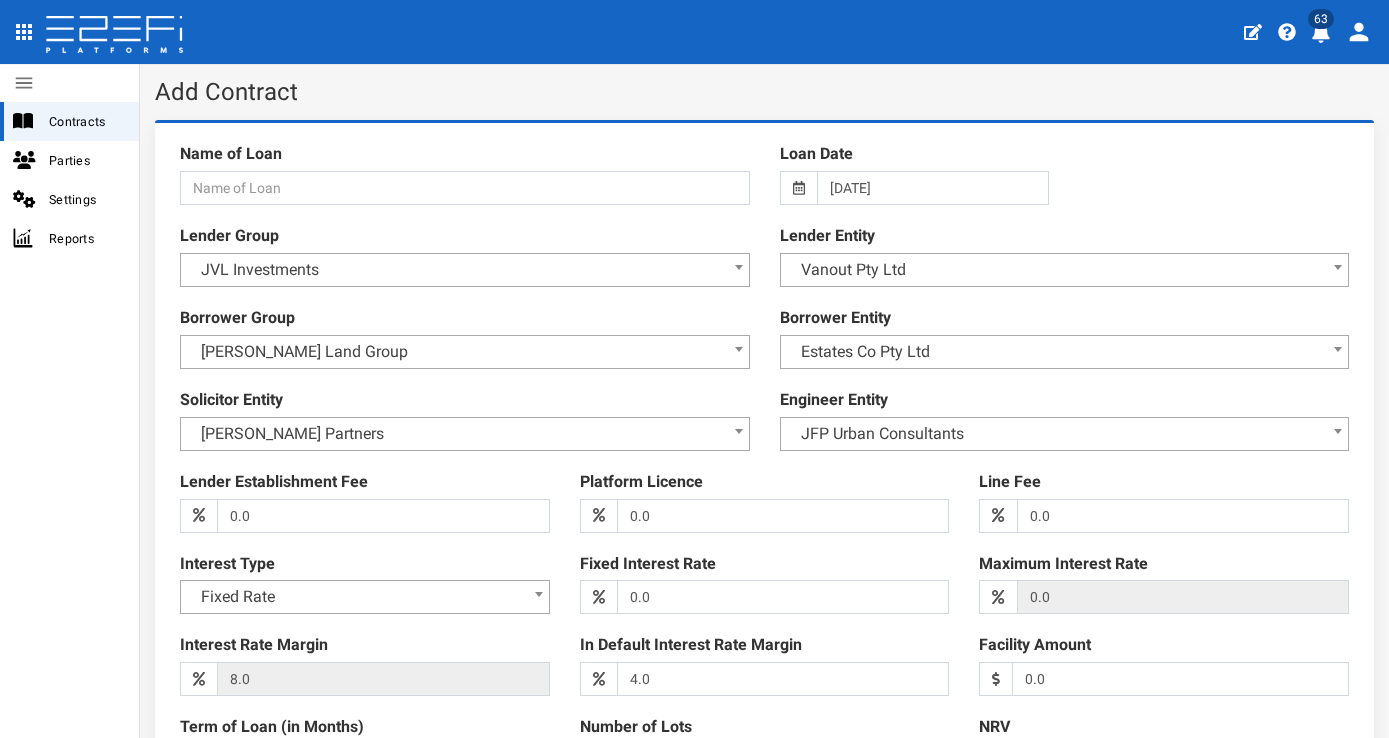 click at bounding box center [764, 501] 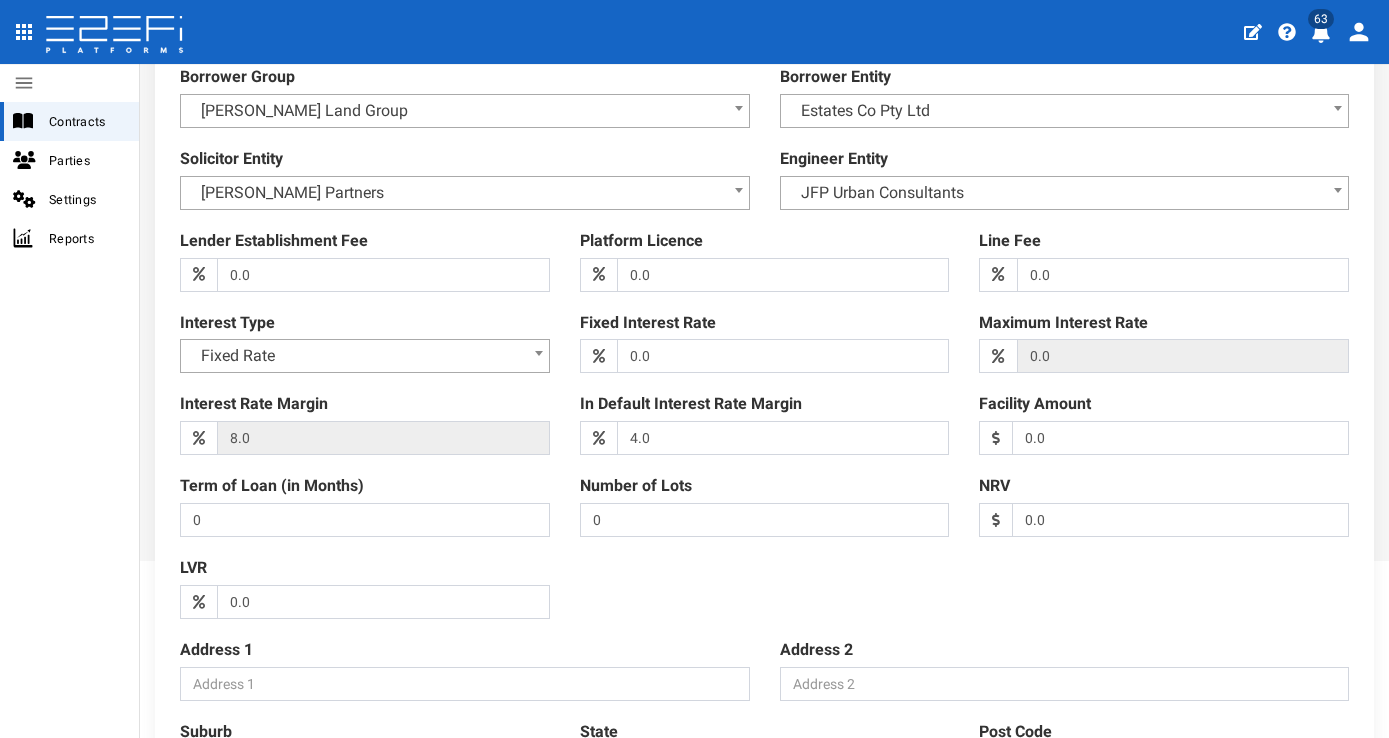 scroll, scrollTop: 107, scrollLeft: 0, axis: vertical 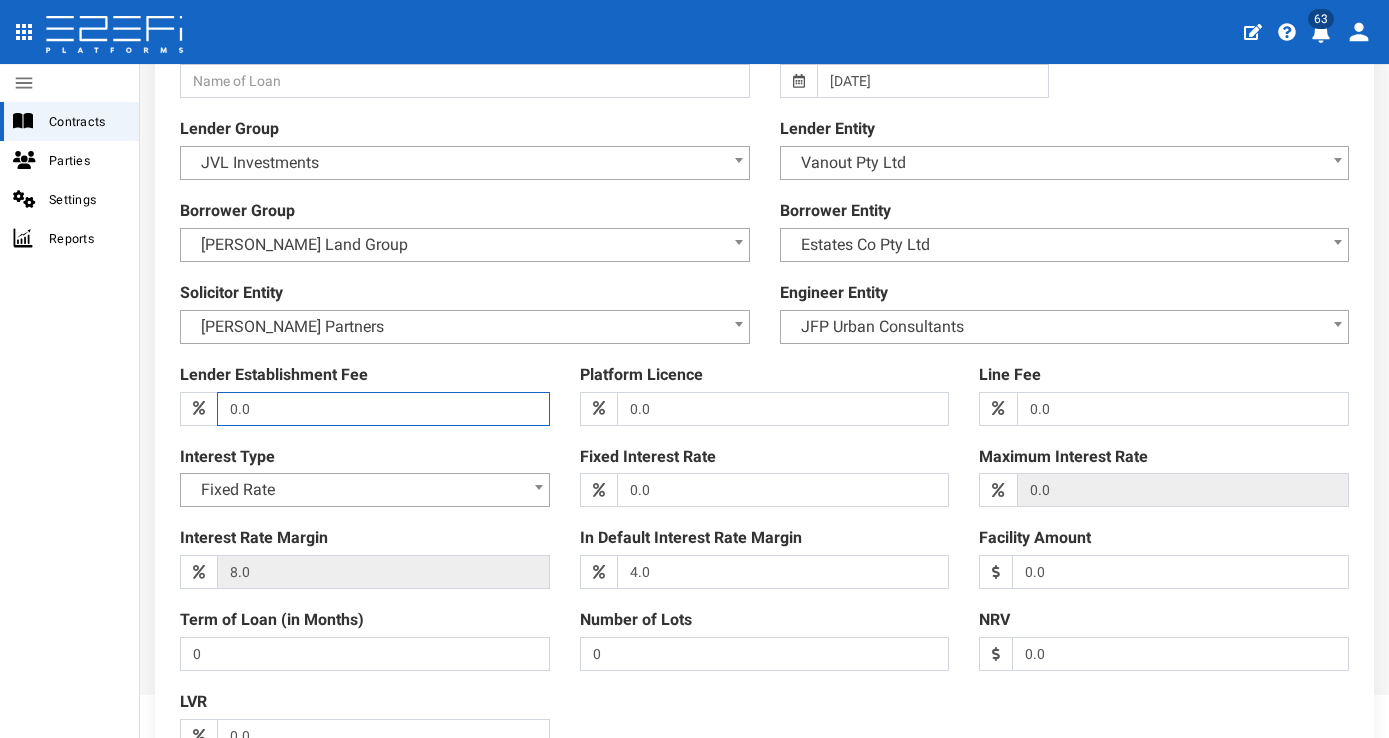 click on "0.0" at bounding box center [383, 409] 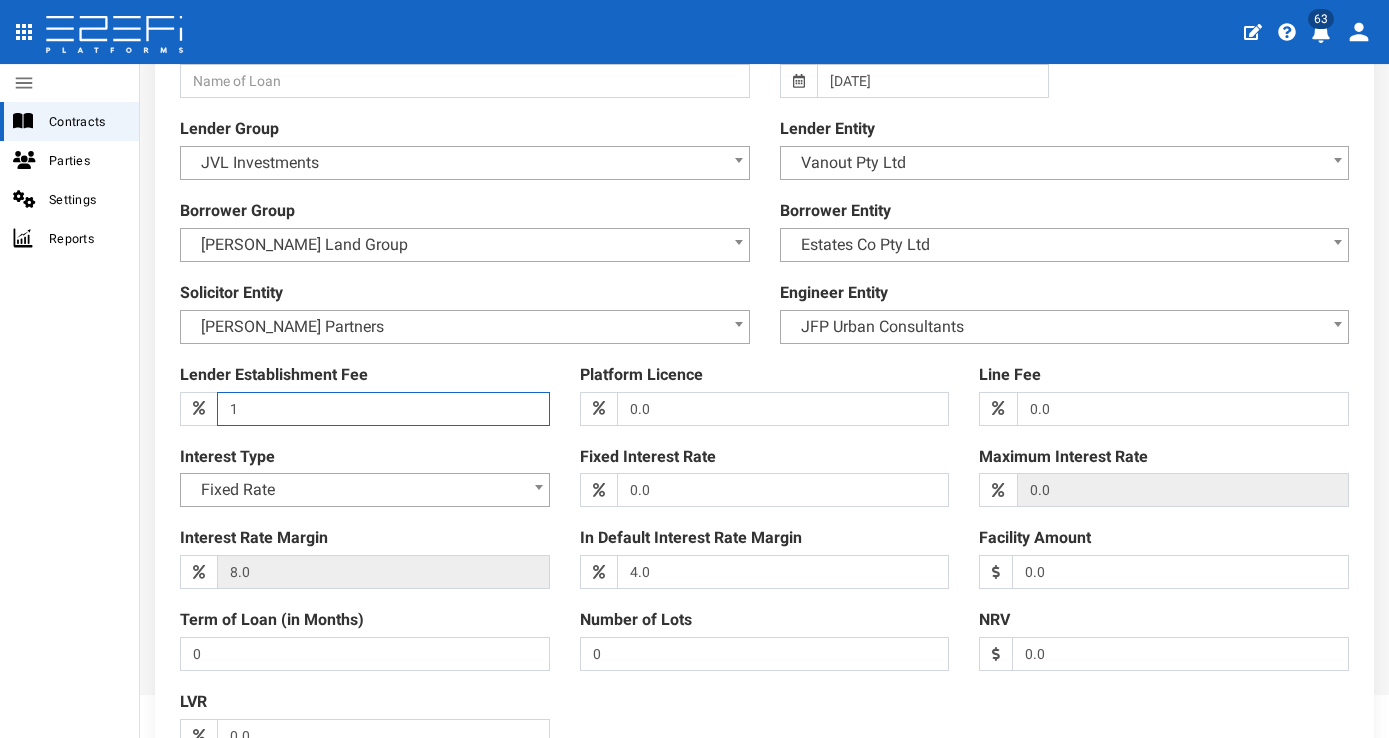 type on "1" 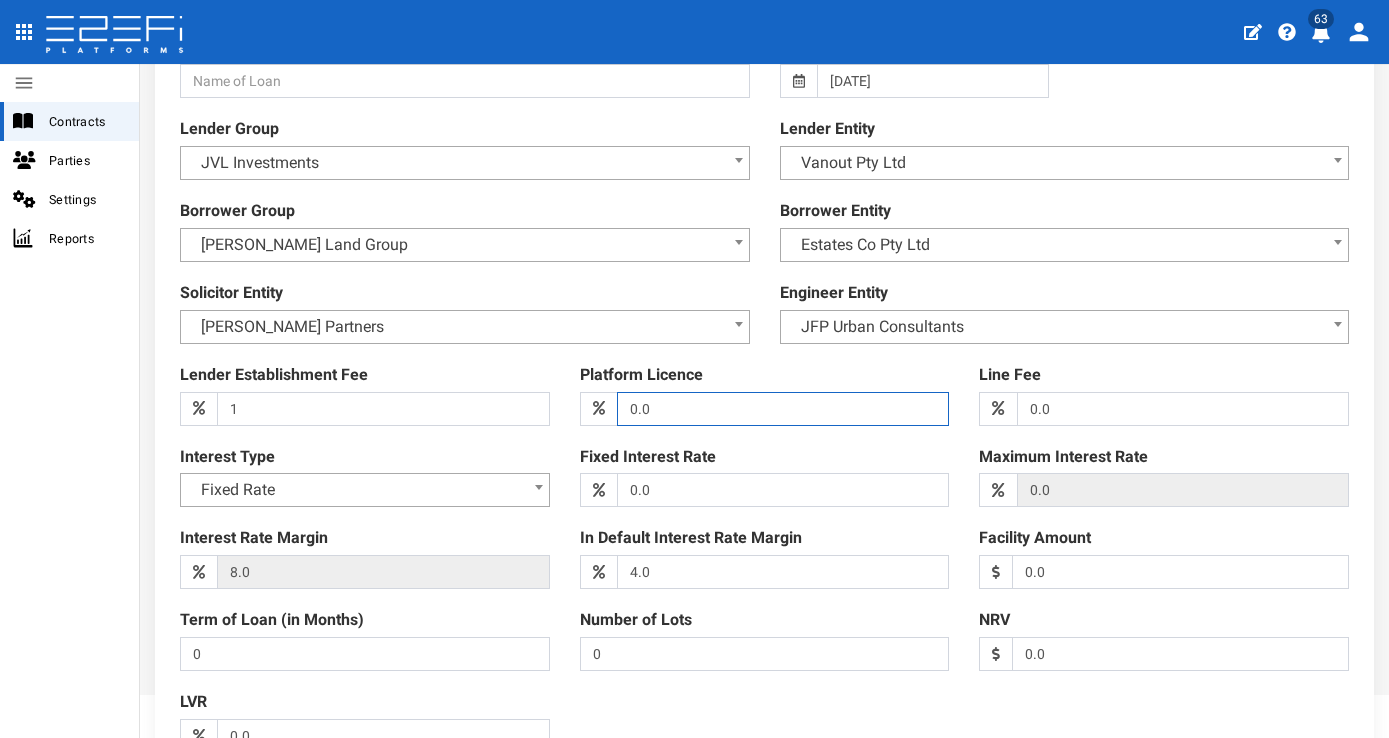 click on "0.0" at bounding box center (783, 409) 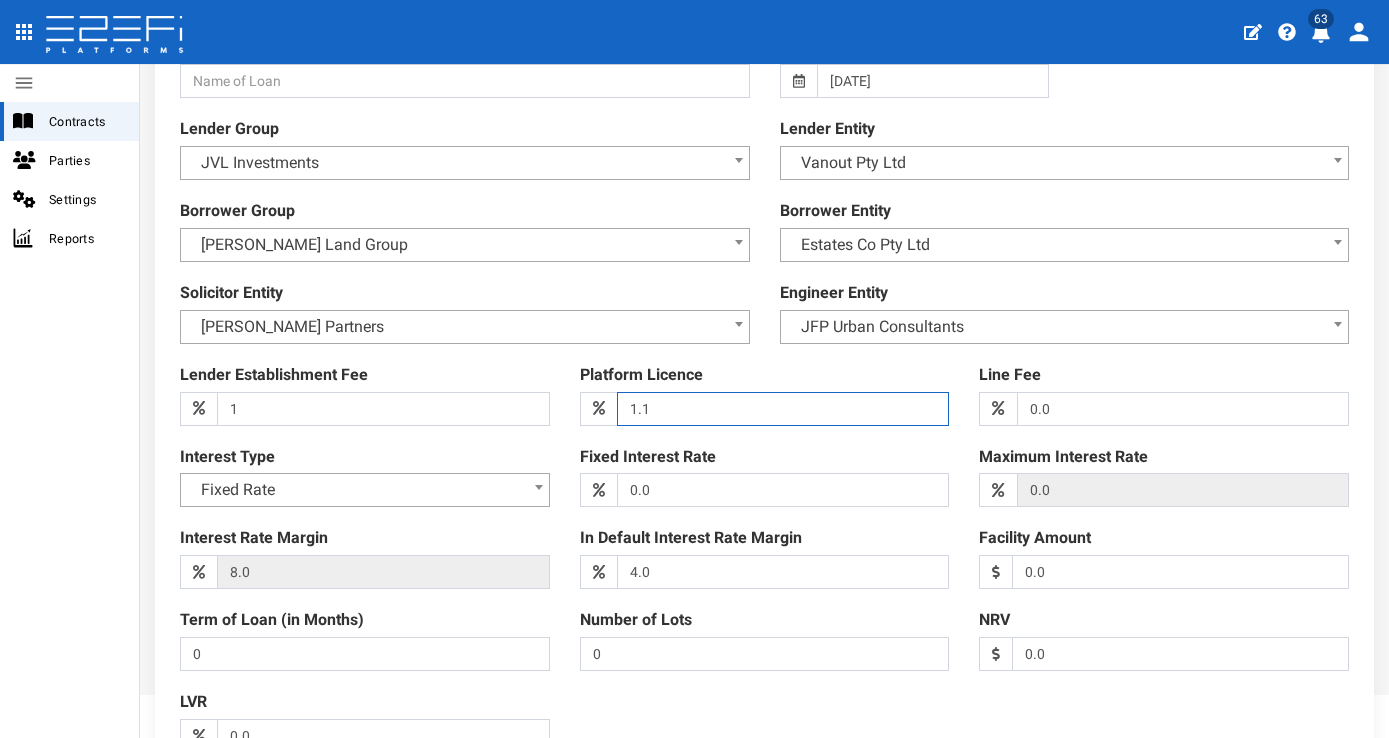 type on "1.1" 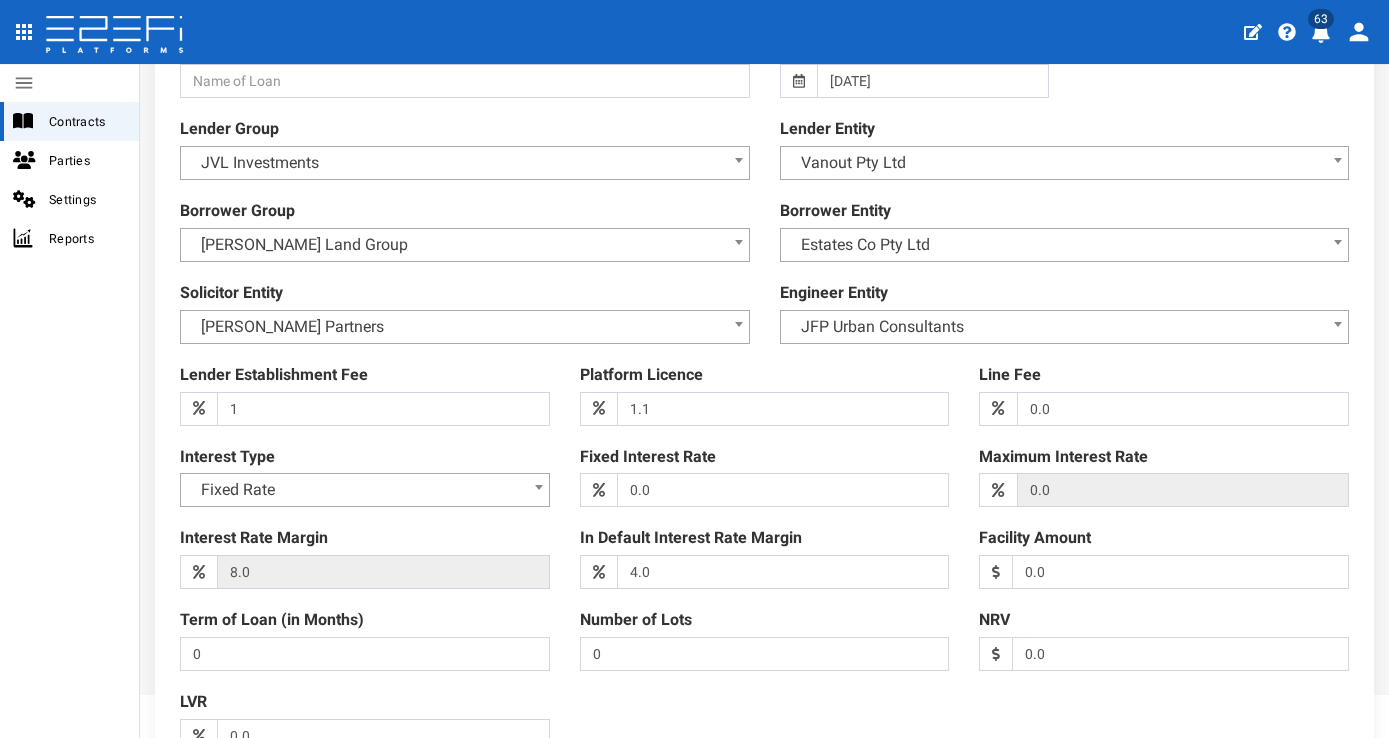 click at bounding box center [764, 394] 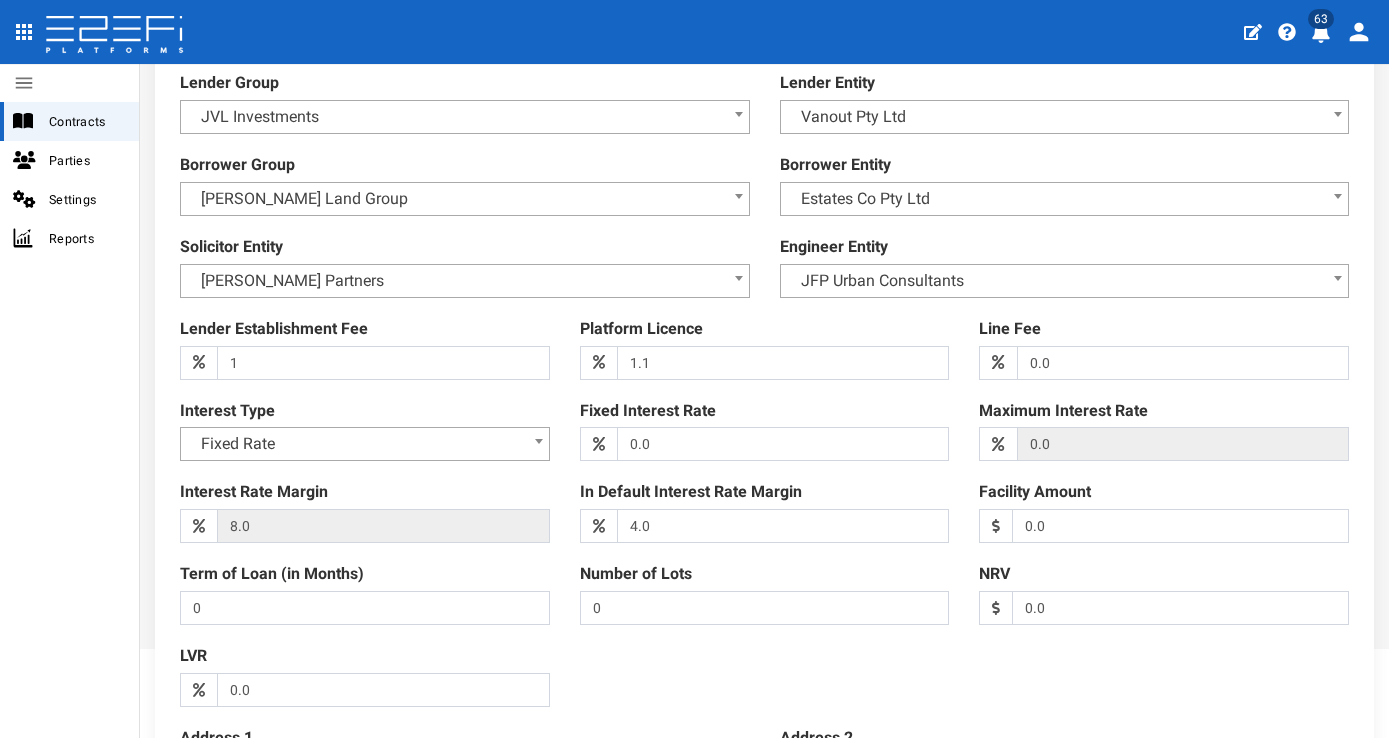 scroll, scrollTop: 204, scrollLeft: 0, axis: vertical 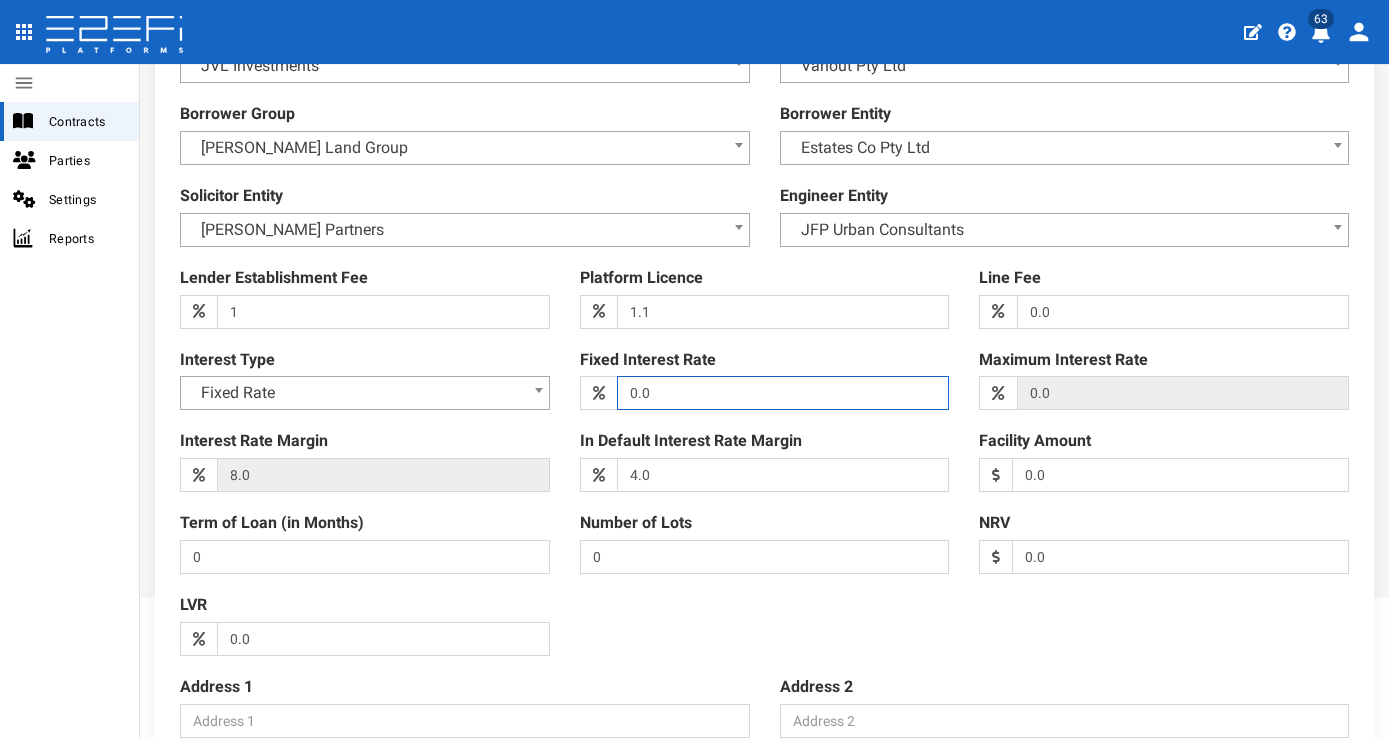 drag, startPoint x: 703, startPoint y: 381, endPoint x: 552, endPoint y: 385, distance: 151.05296 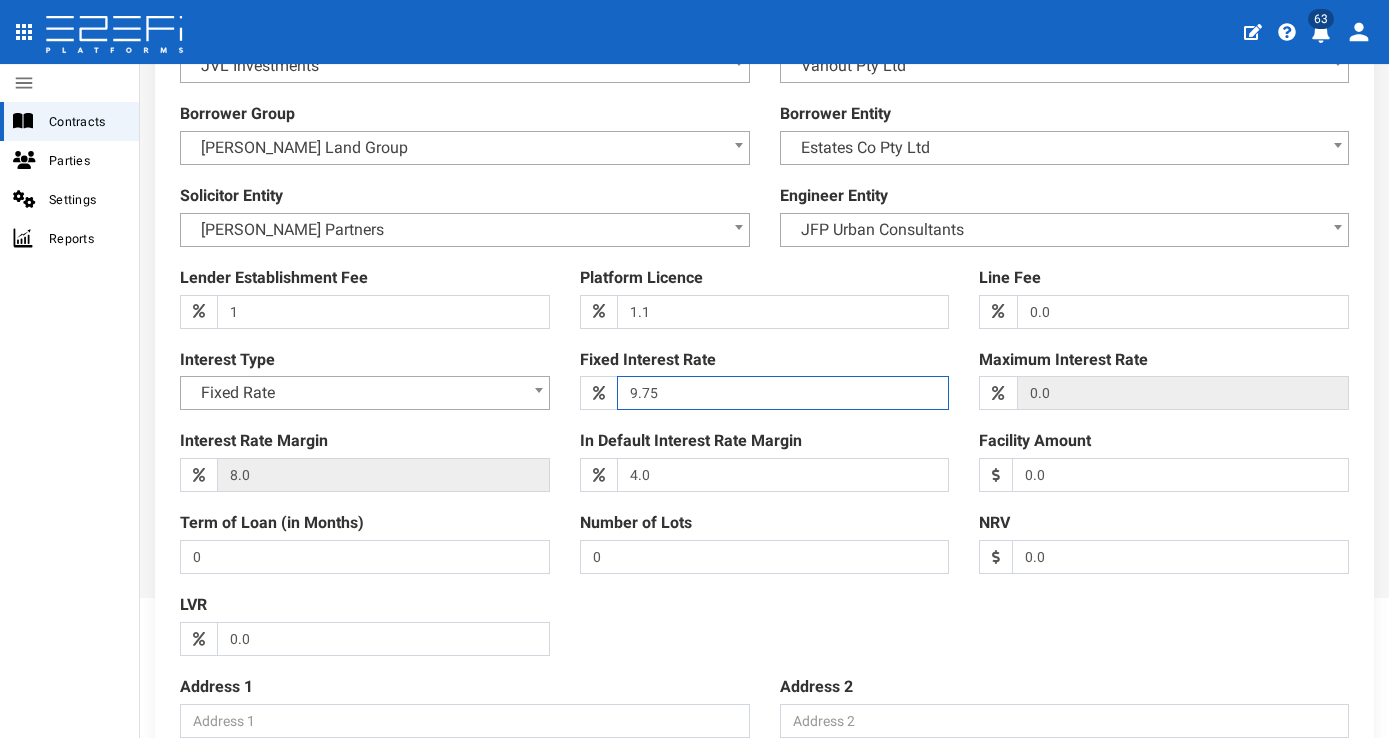 type on "9.75" 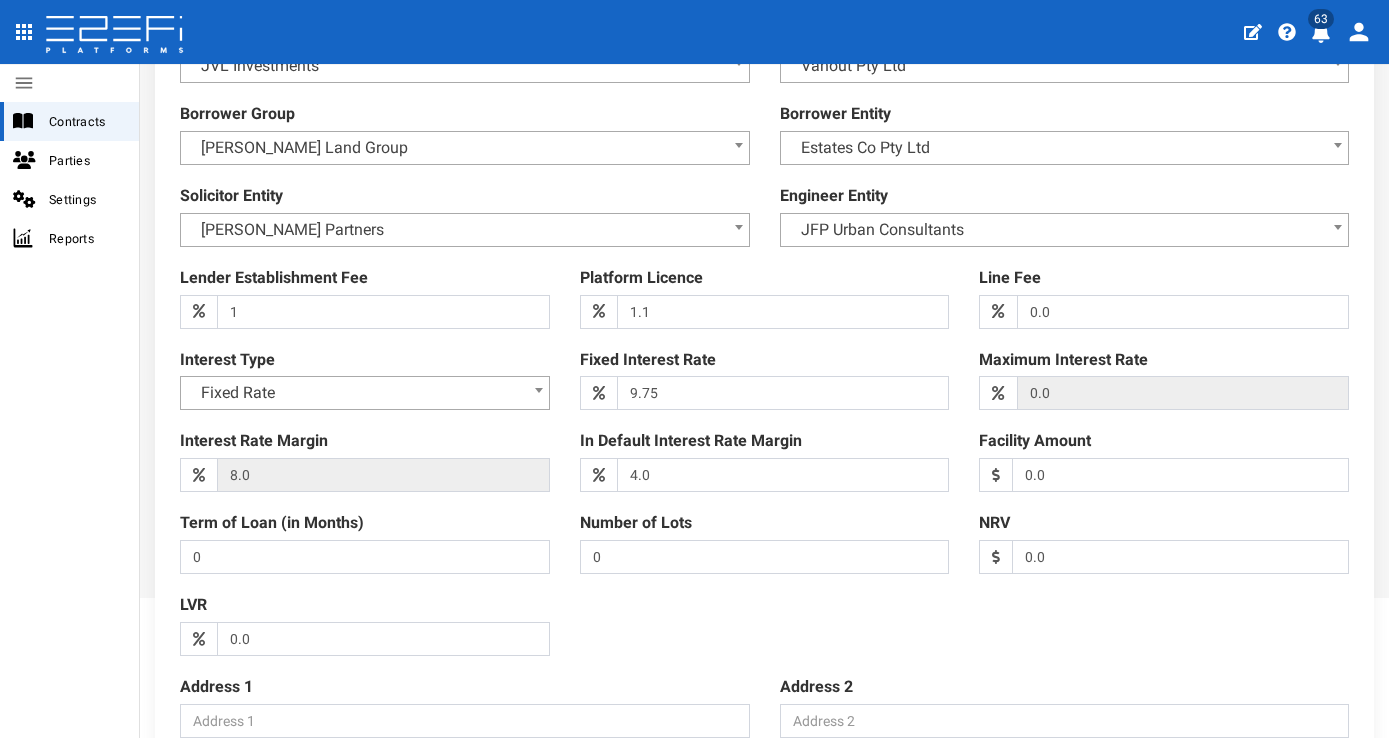 click at bounding box center (764, 297) 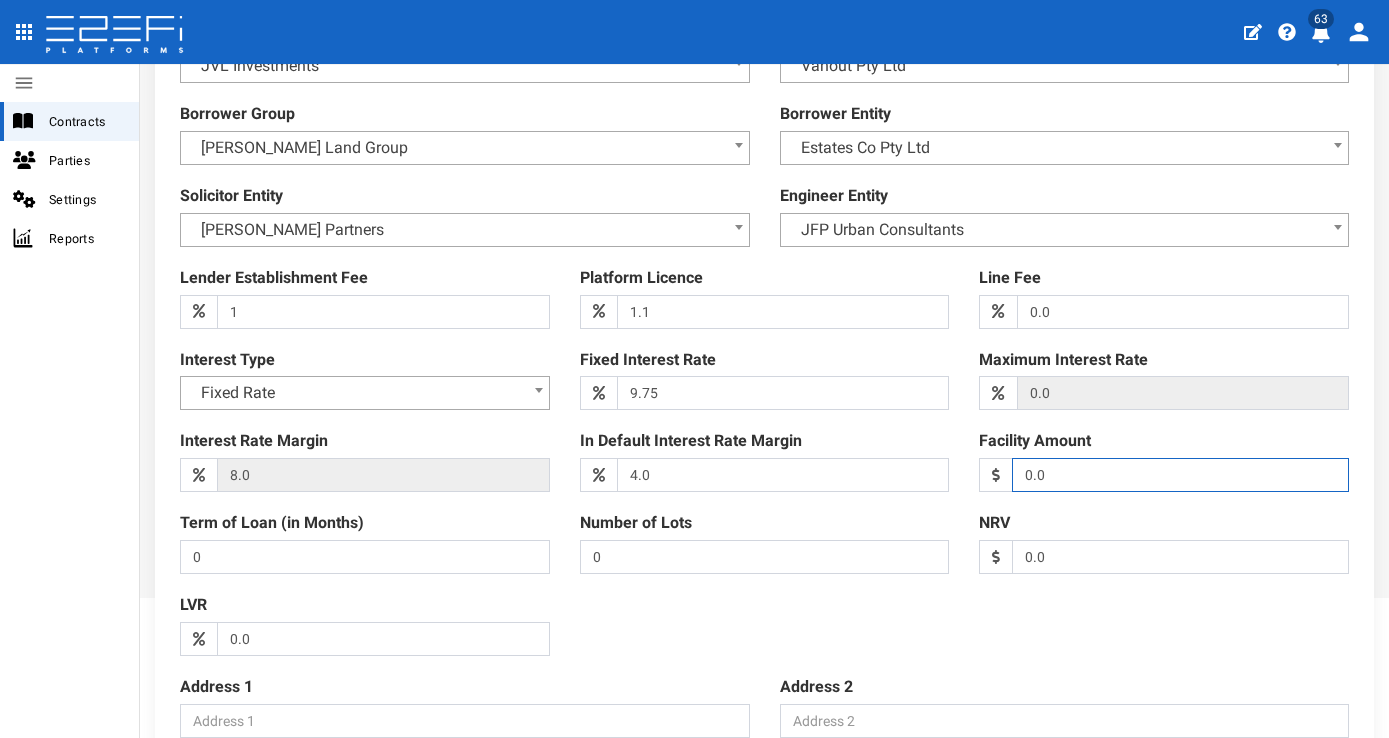 drag, startPoint x: 1065, startPoint y: 471, endPoint x: 912, endPoint y: 473, distance: 153.01308 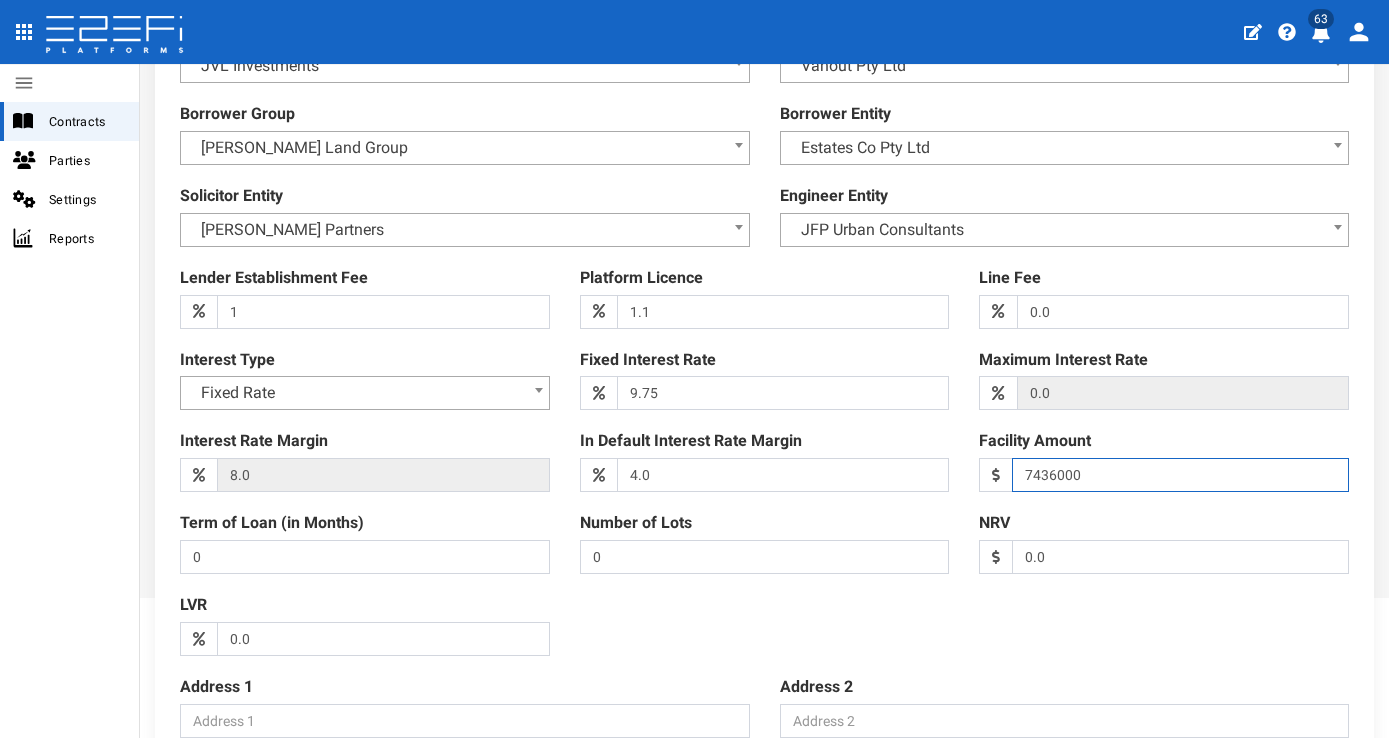 type on "7436000" 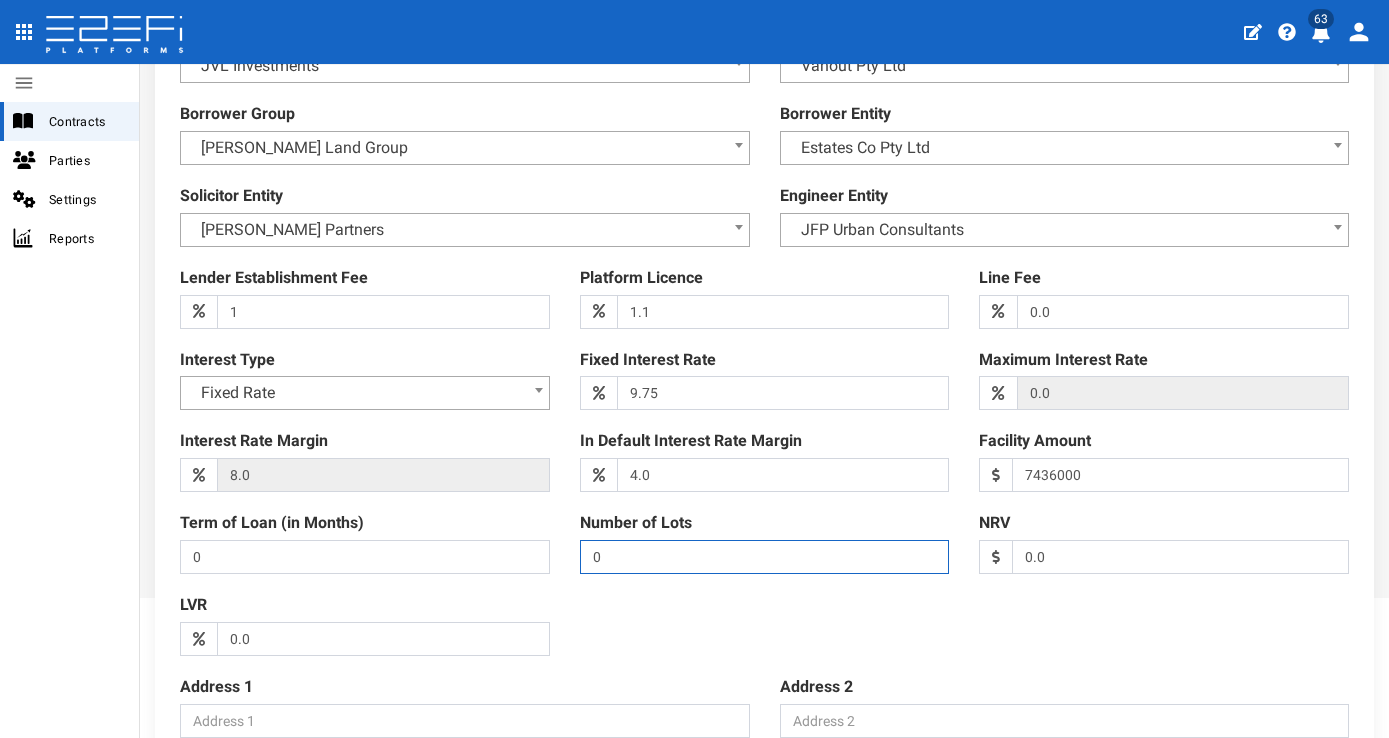 click on "0" at bounding box center (765, 557) 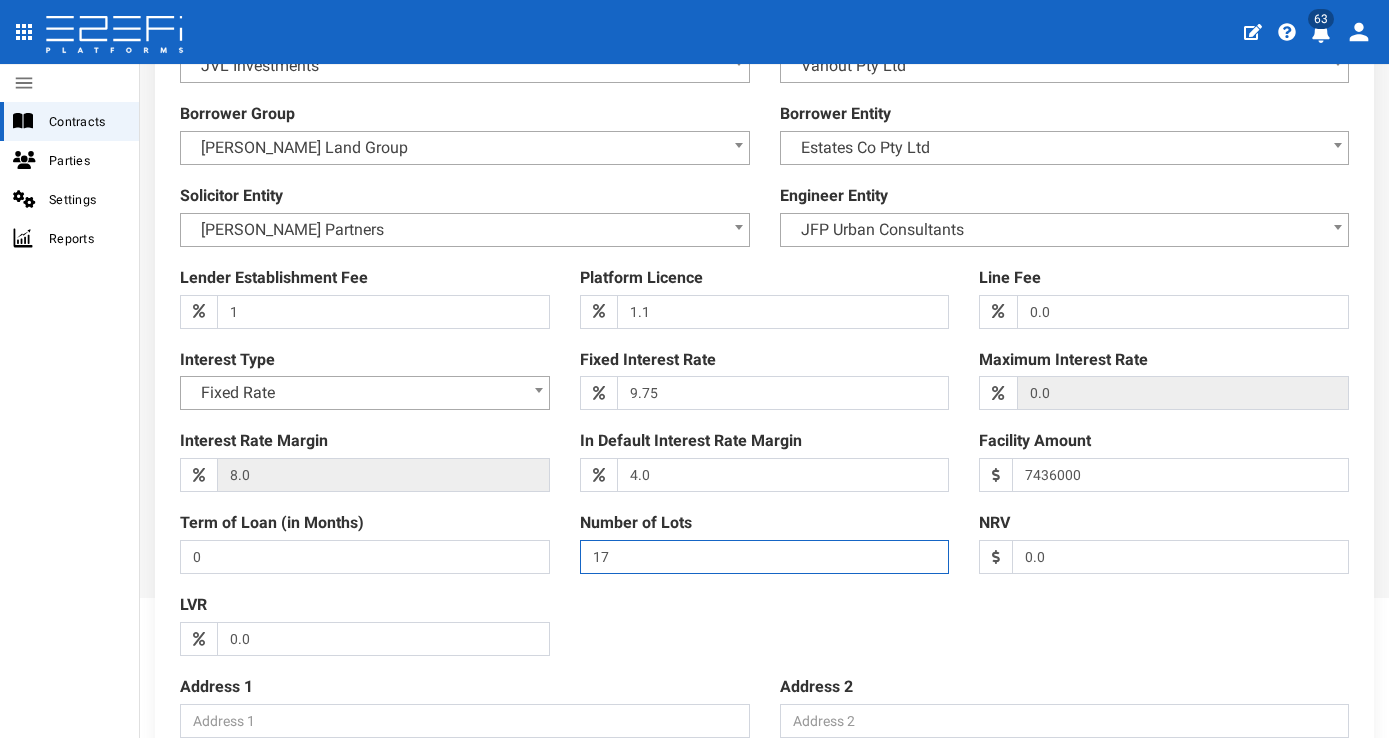 type on "17" 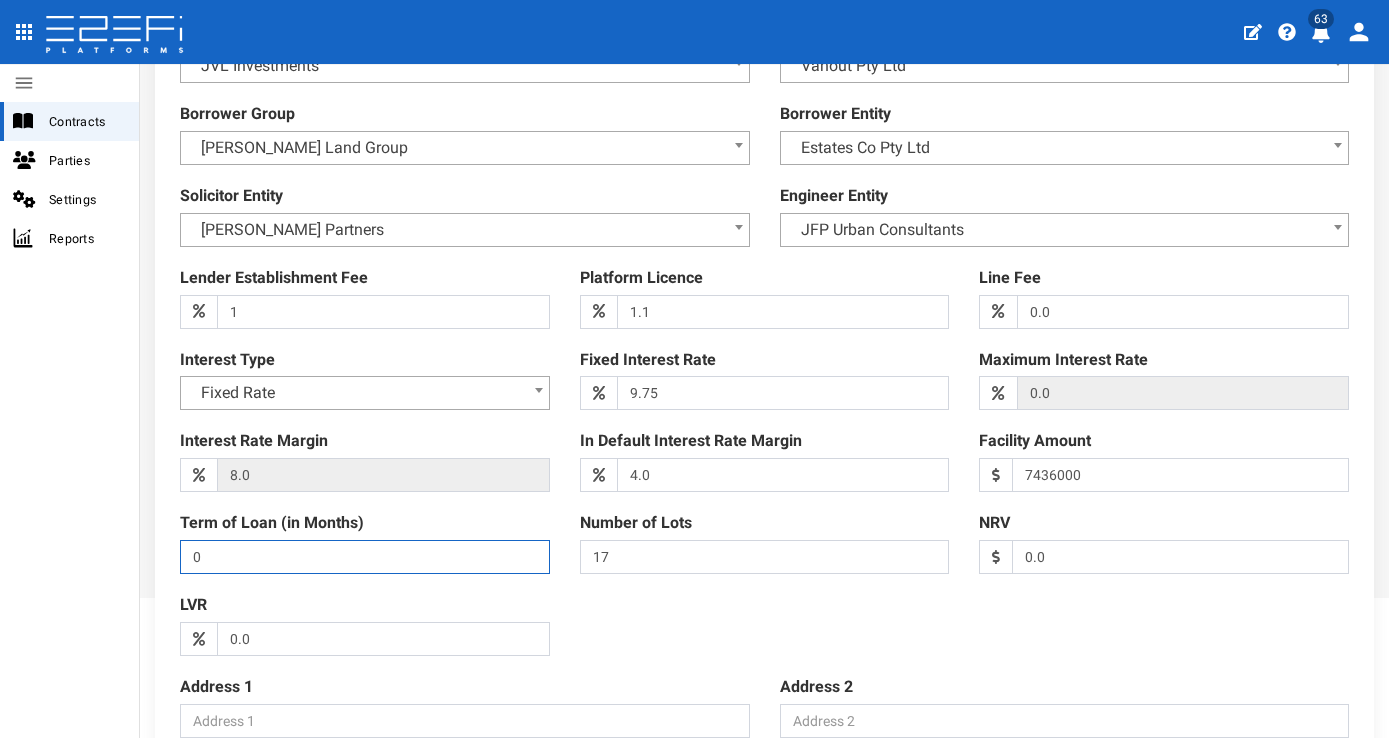 click on "0" at bounding box center (365, 557) 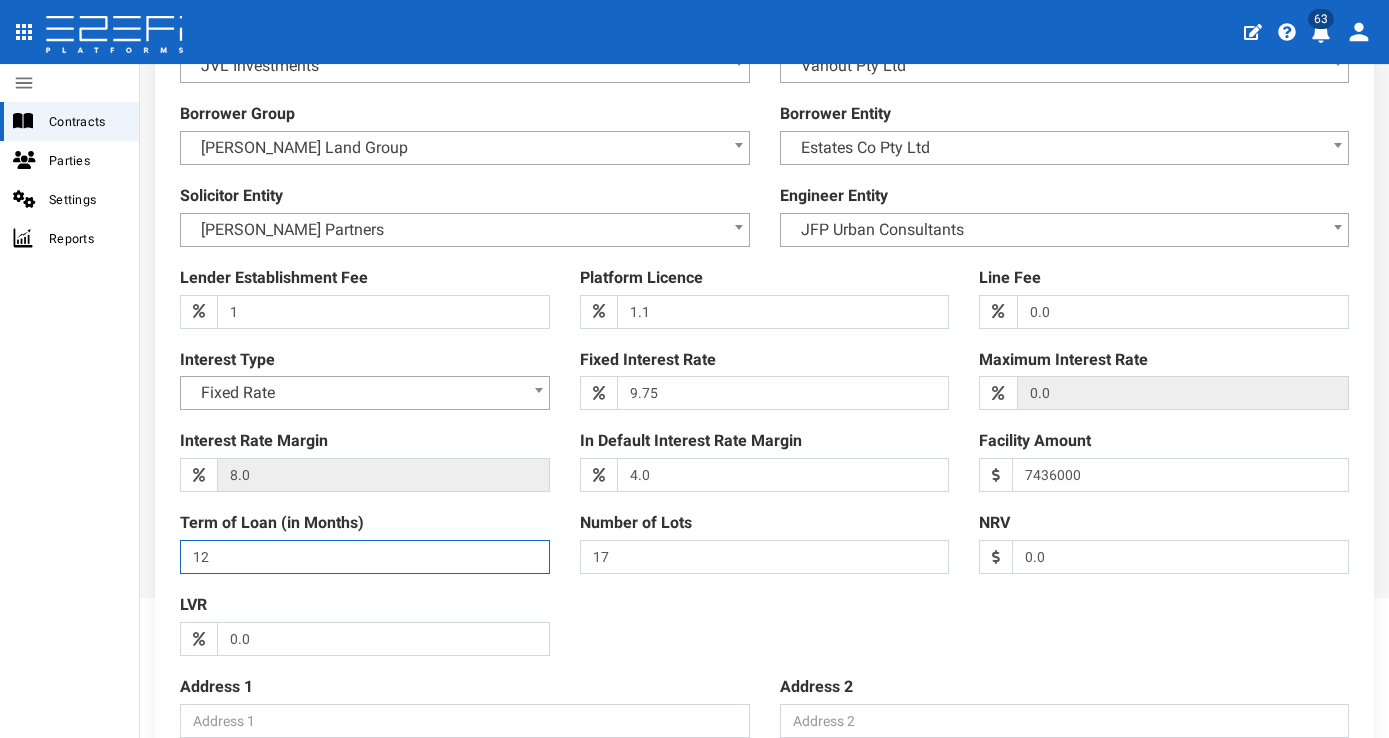 type on "12" 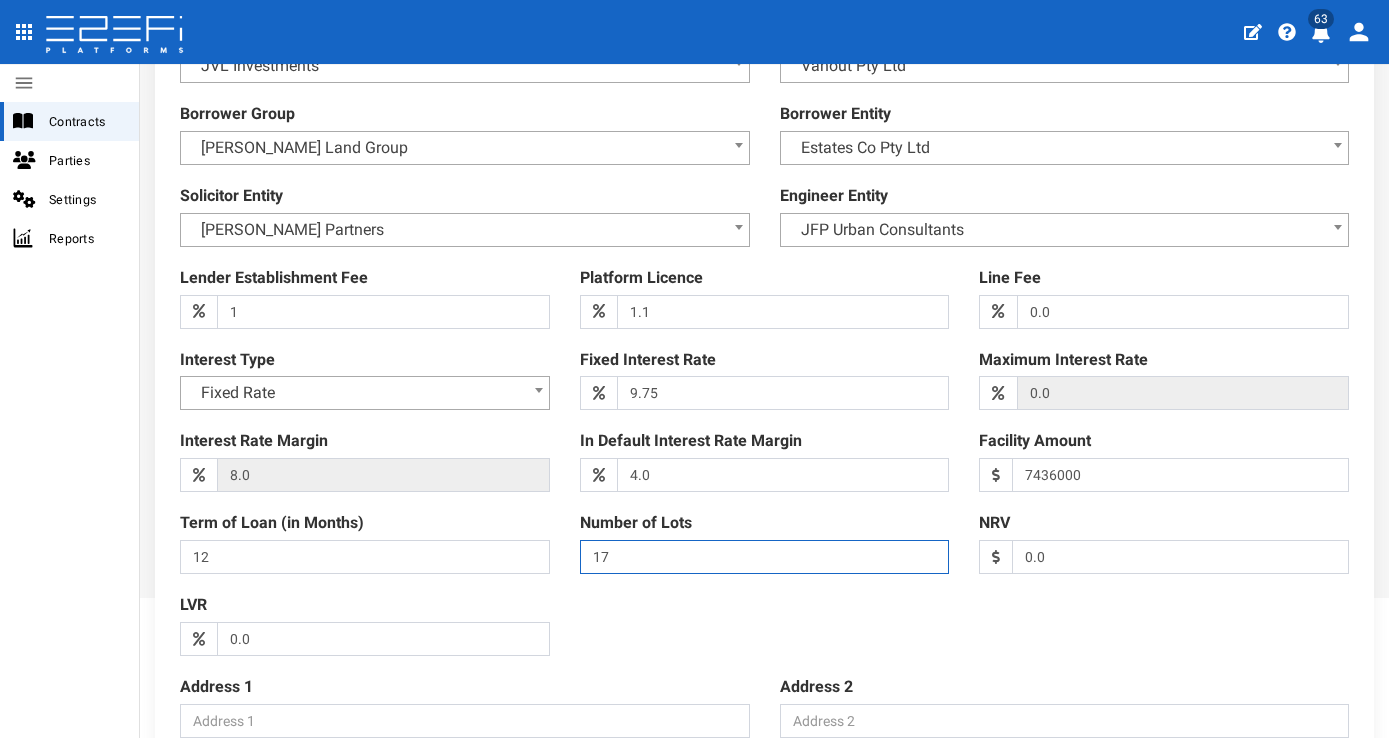 drag, startPoint x: 852, startPoint y: 552, endPoint x: 901, endPoint y: 561, distance: 49.819675 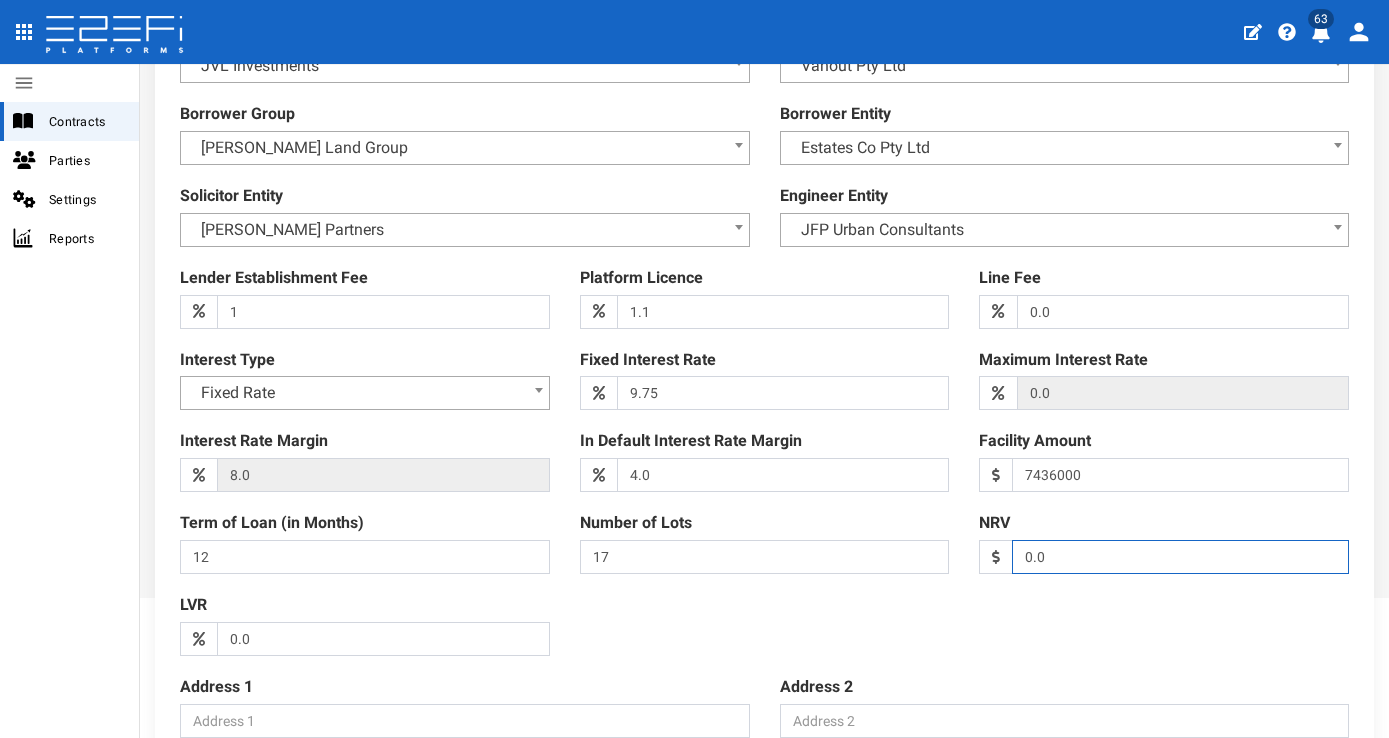 click on "0.0" at bounding box center [1180, 557] 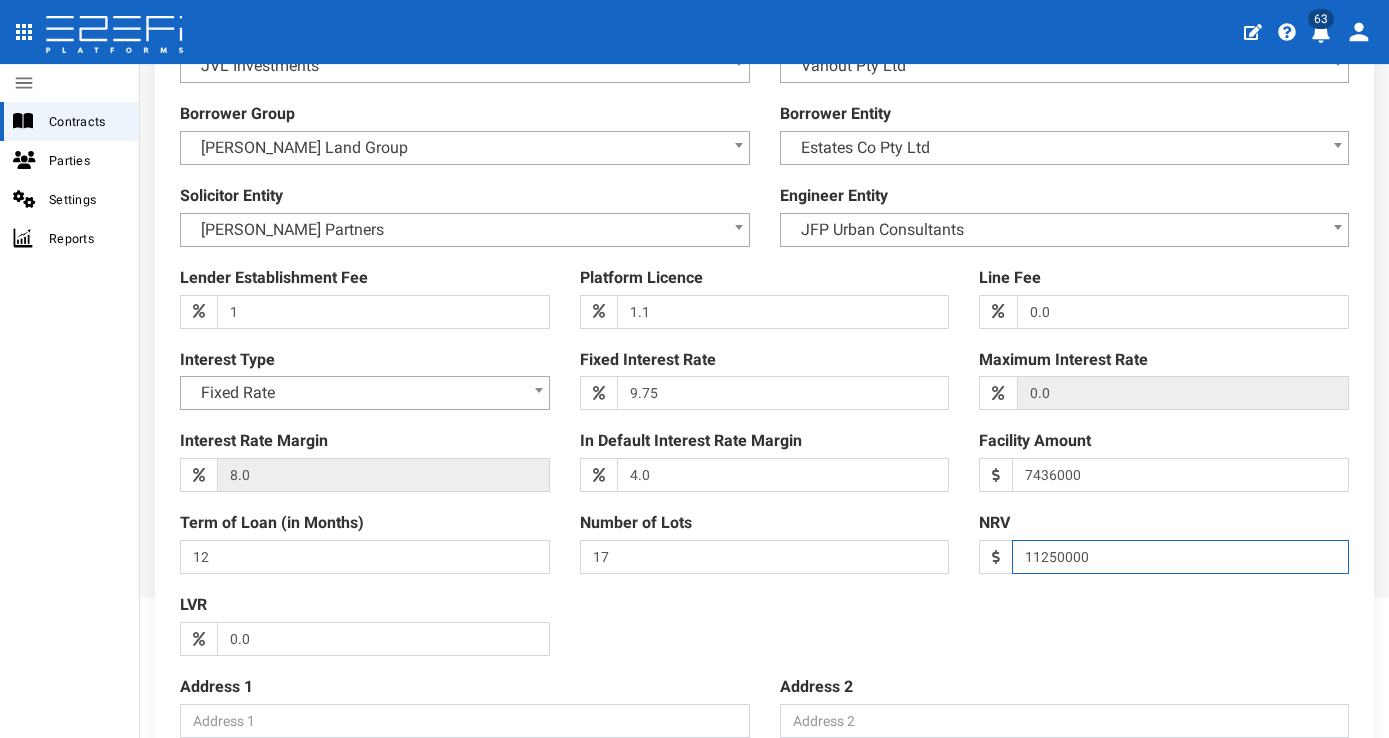 type on "11250000" 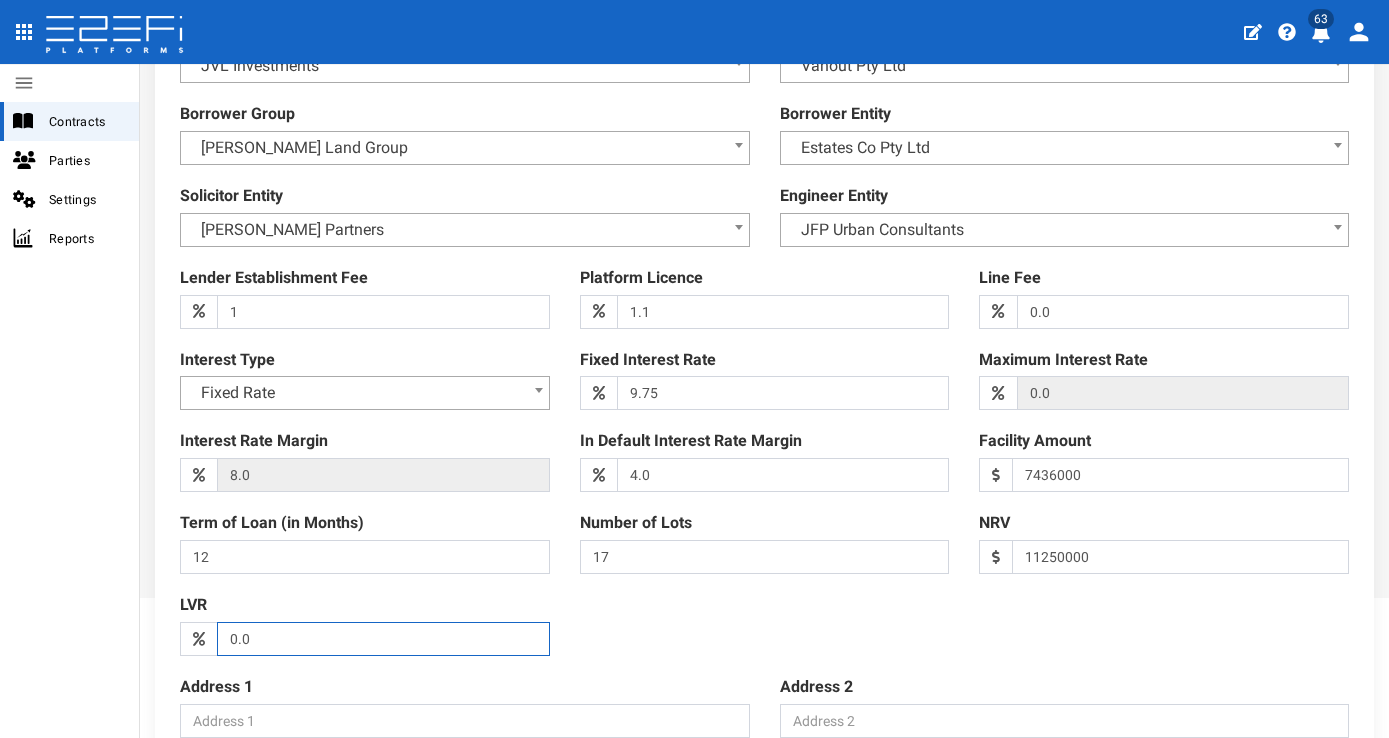 click on "0.0" at bounding box center [383, 639] 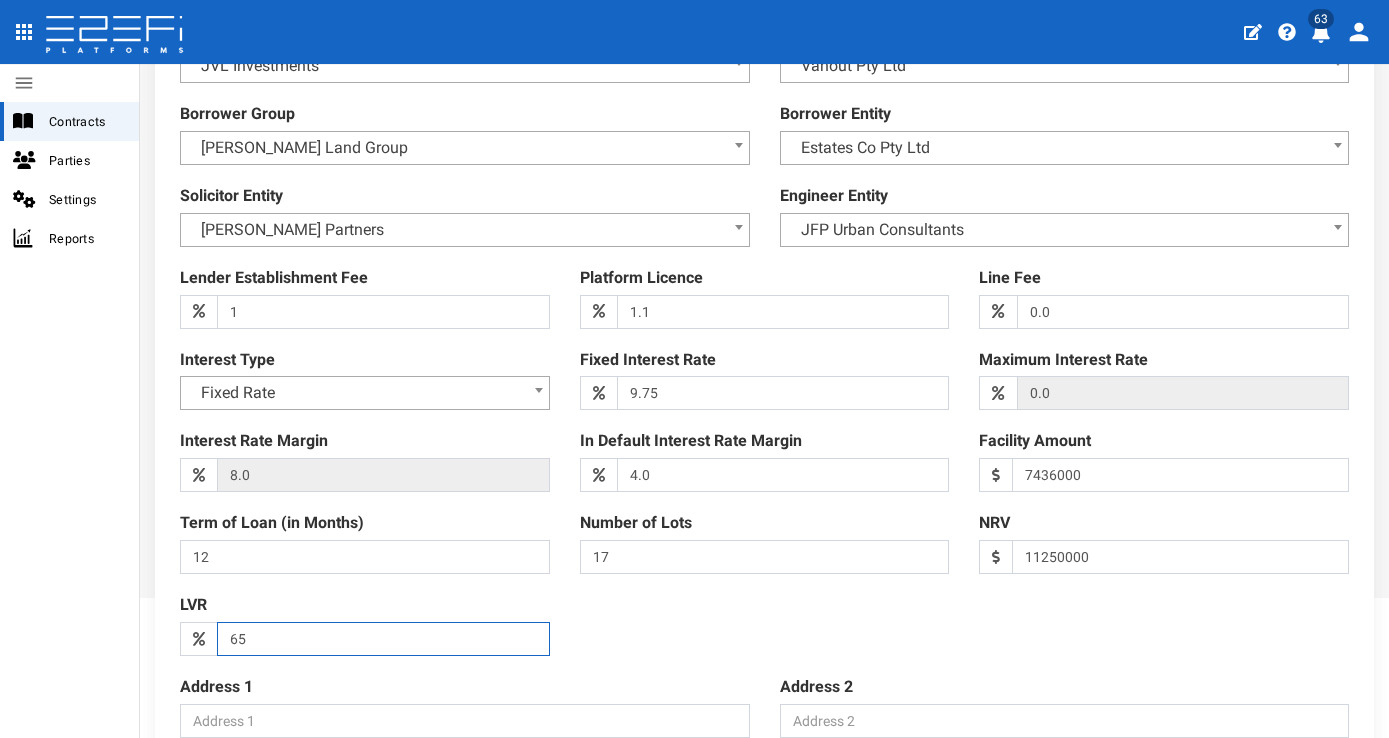 type on "65" 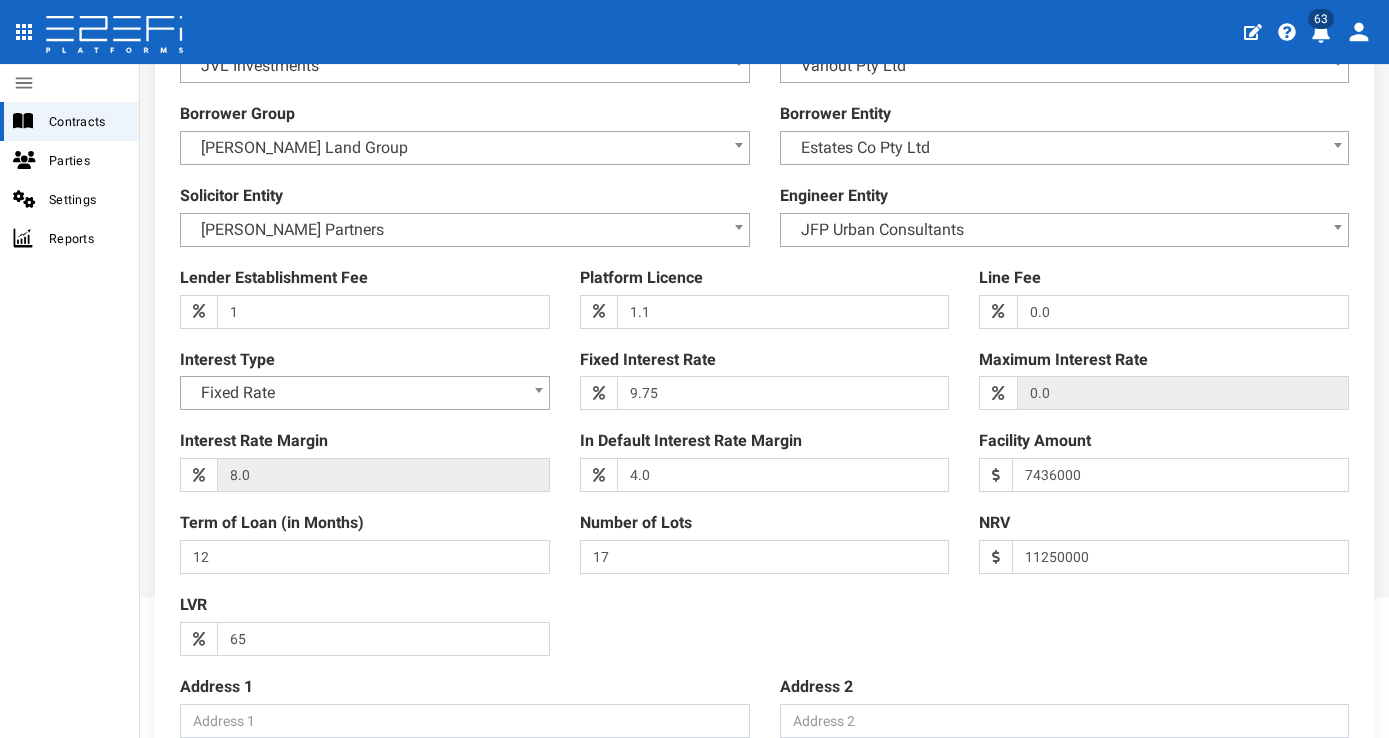 click at bounding box center [764, 297] 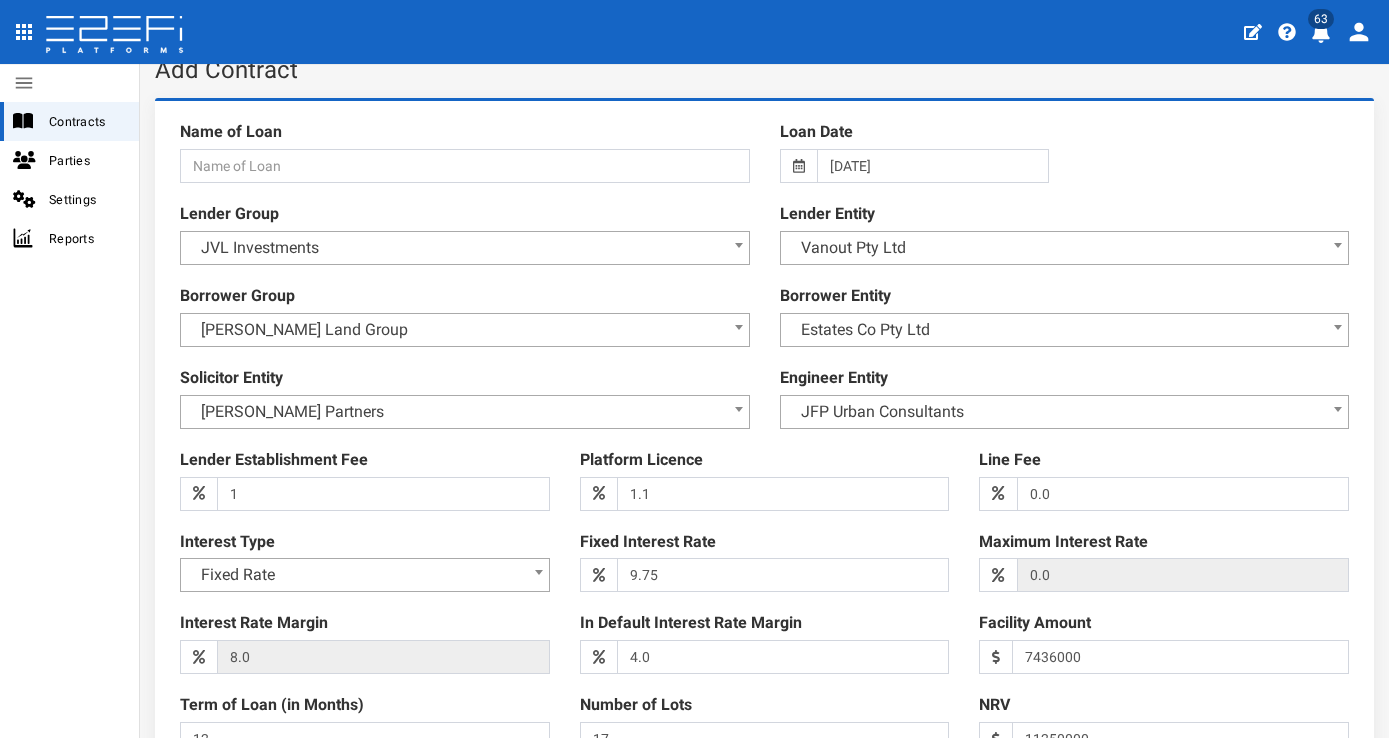 scroll, scrollTop: 0, scrollLeft: 0, axis: both 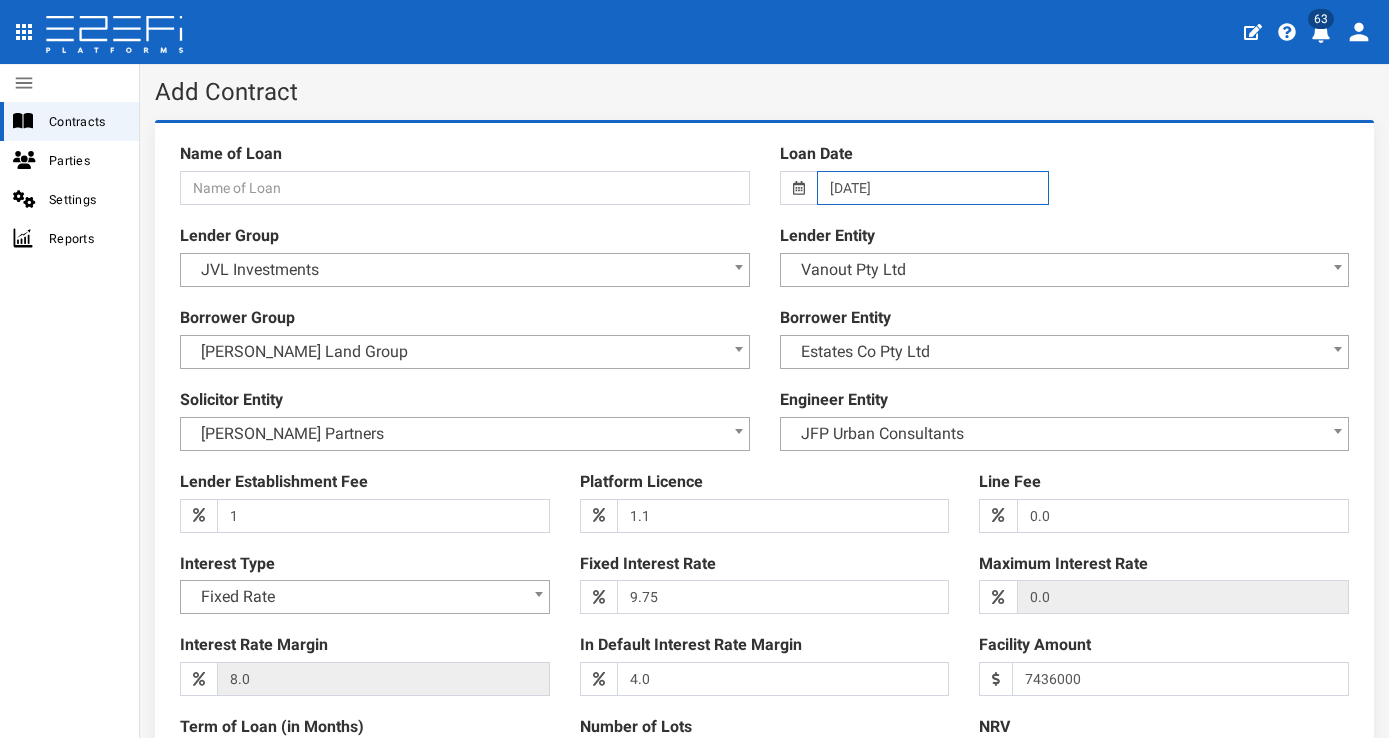 click on "08-07-2025" at bounding box center [933, 188] 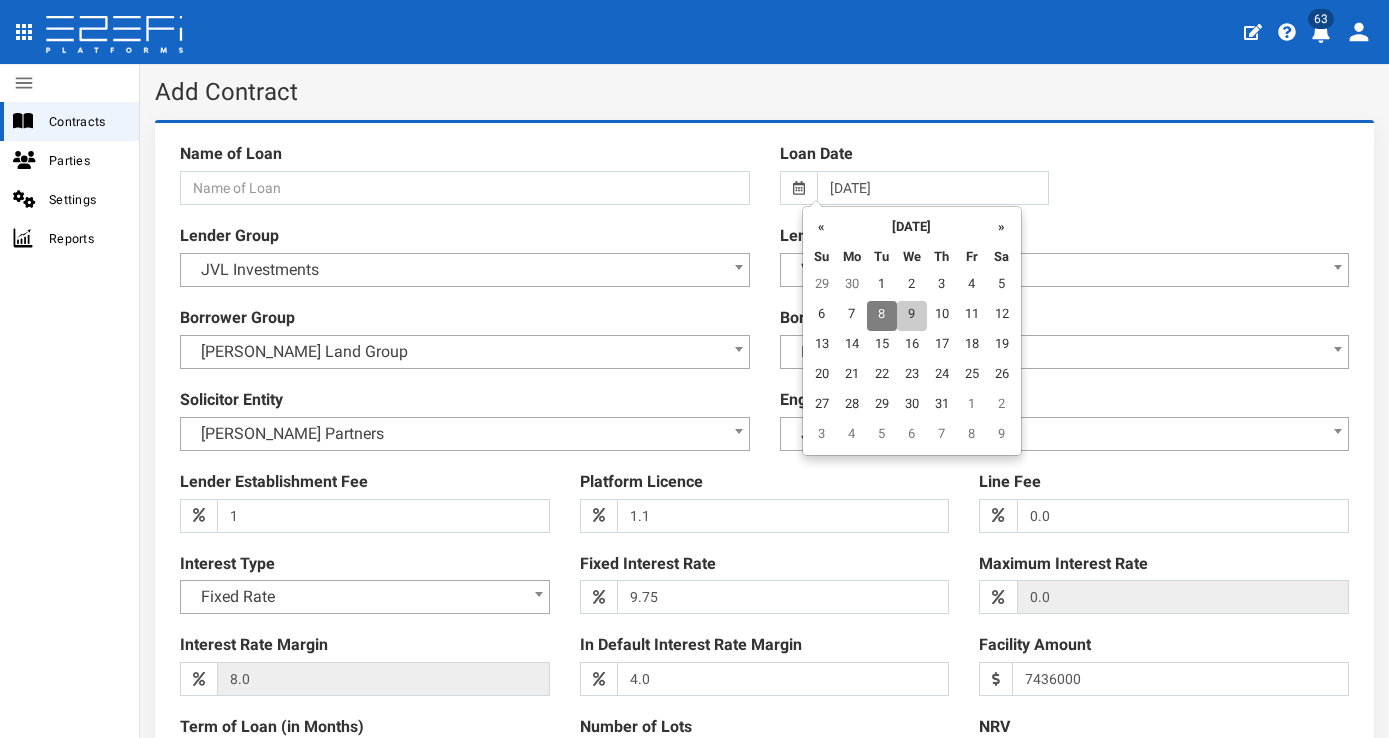click on "9" at bounding box center [912, 316] 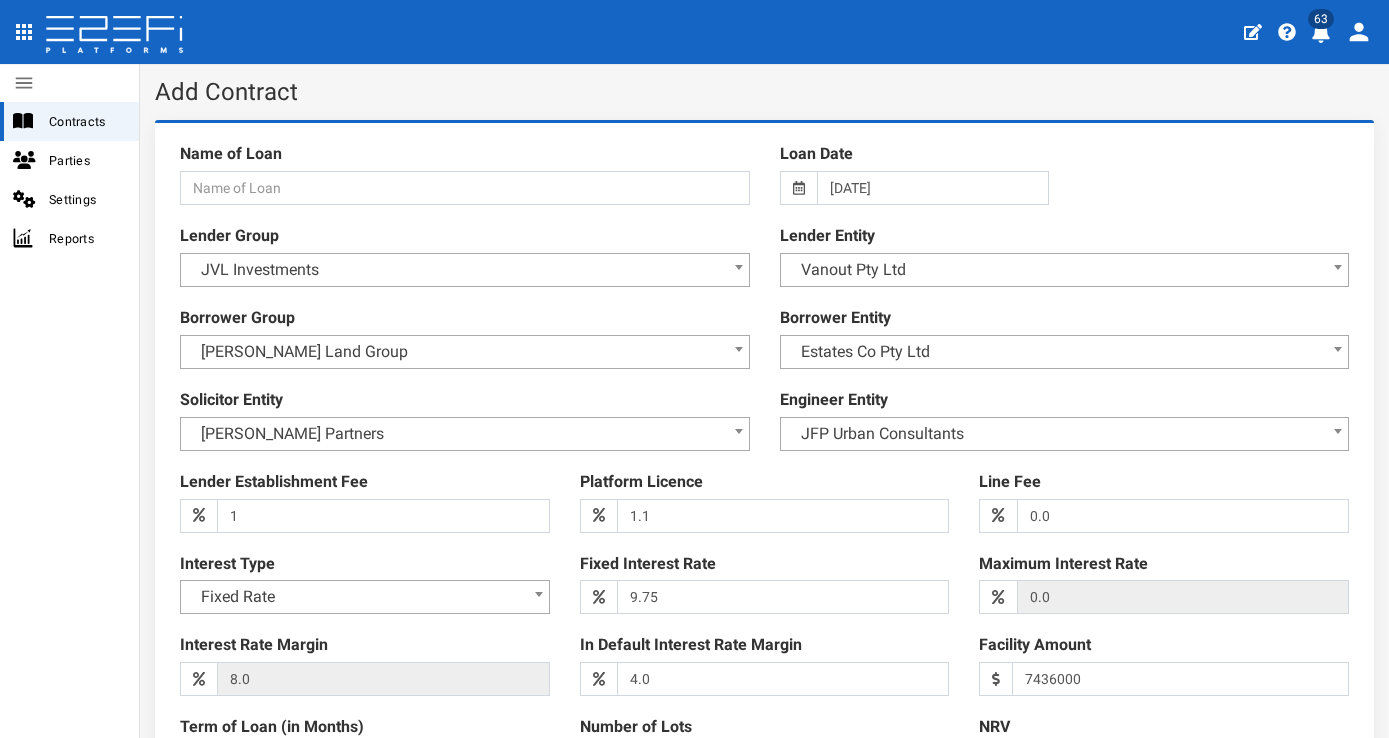 click at bounding box center [764, 501] 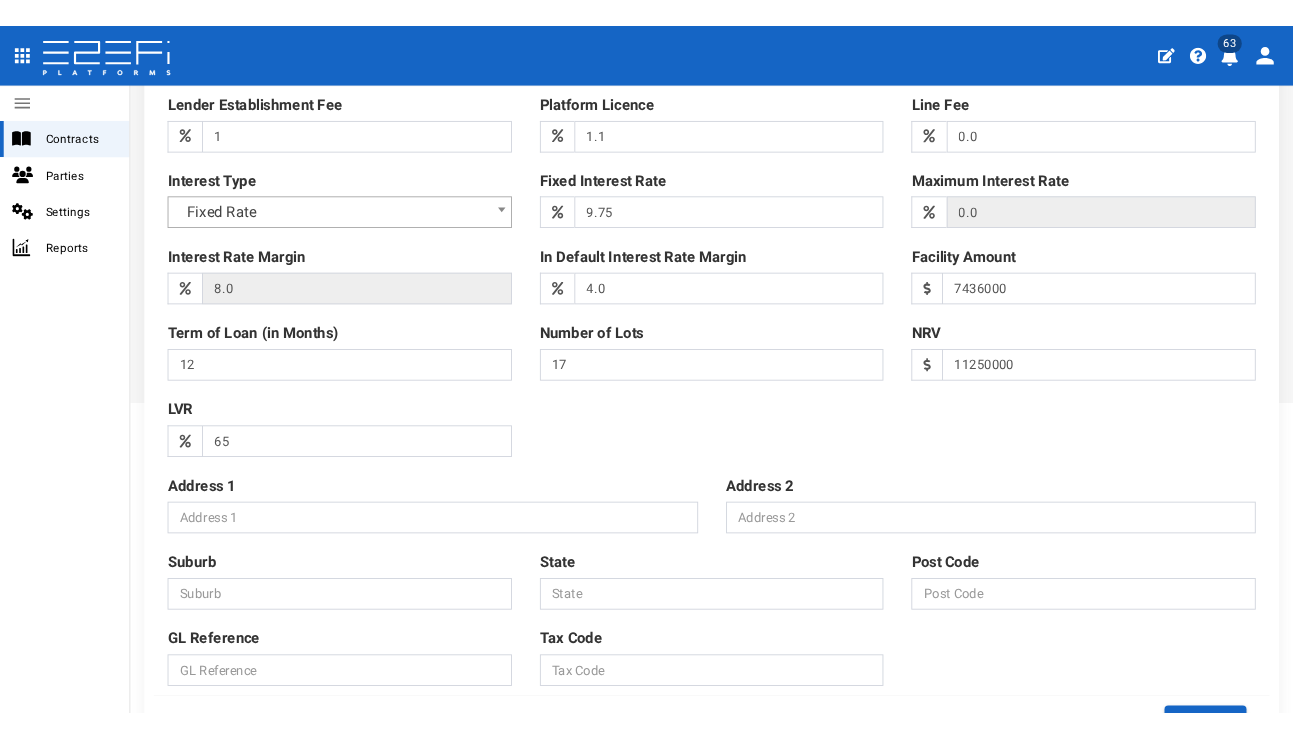 scroll, scrollTop: 518, scrollLeft: 0, axis: vertical 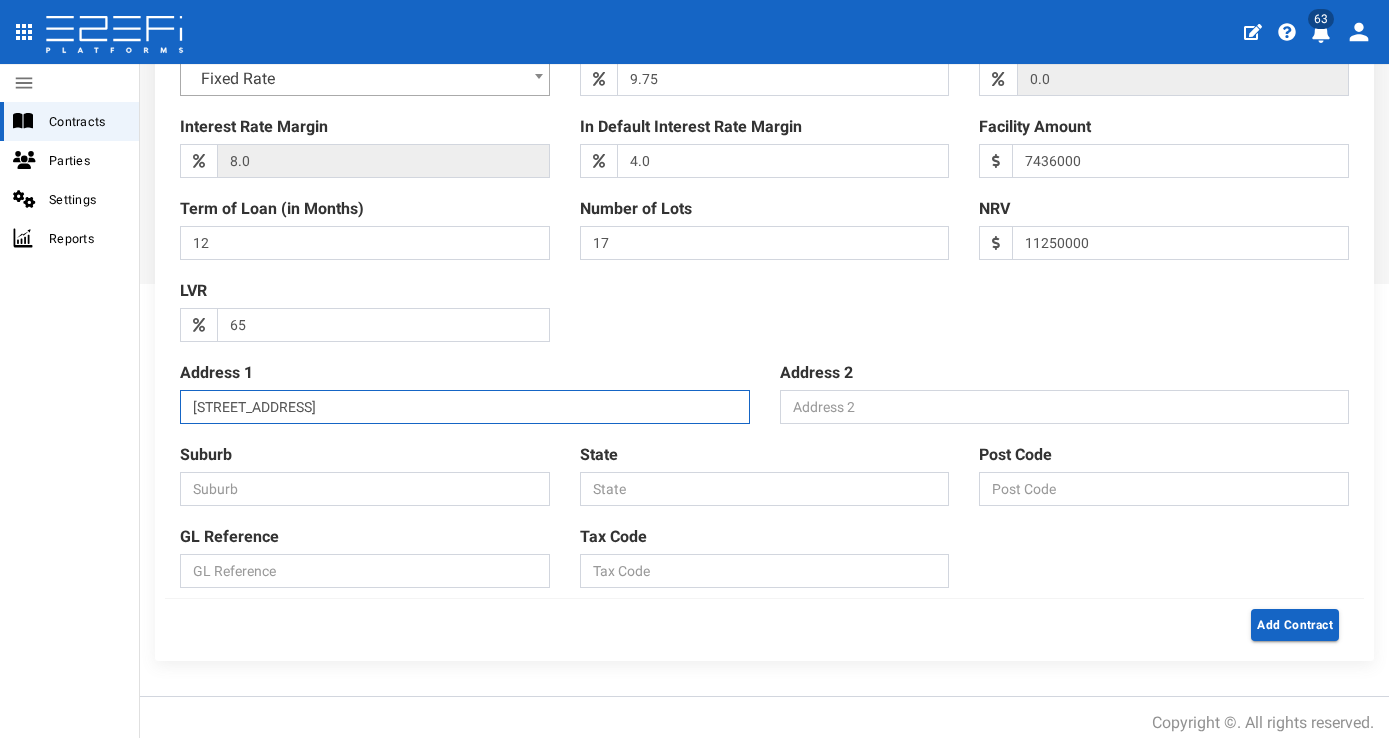 type on "112 Gross Avenue" 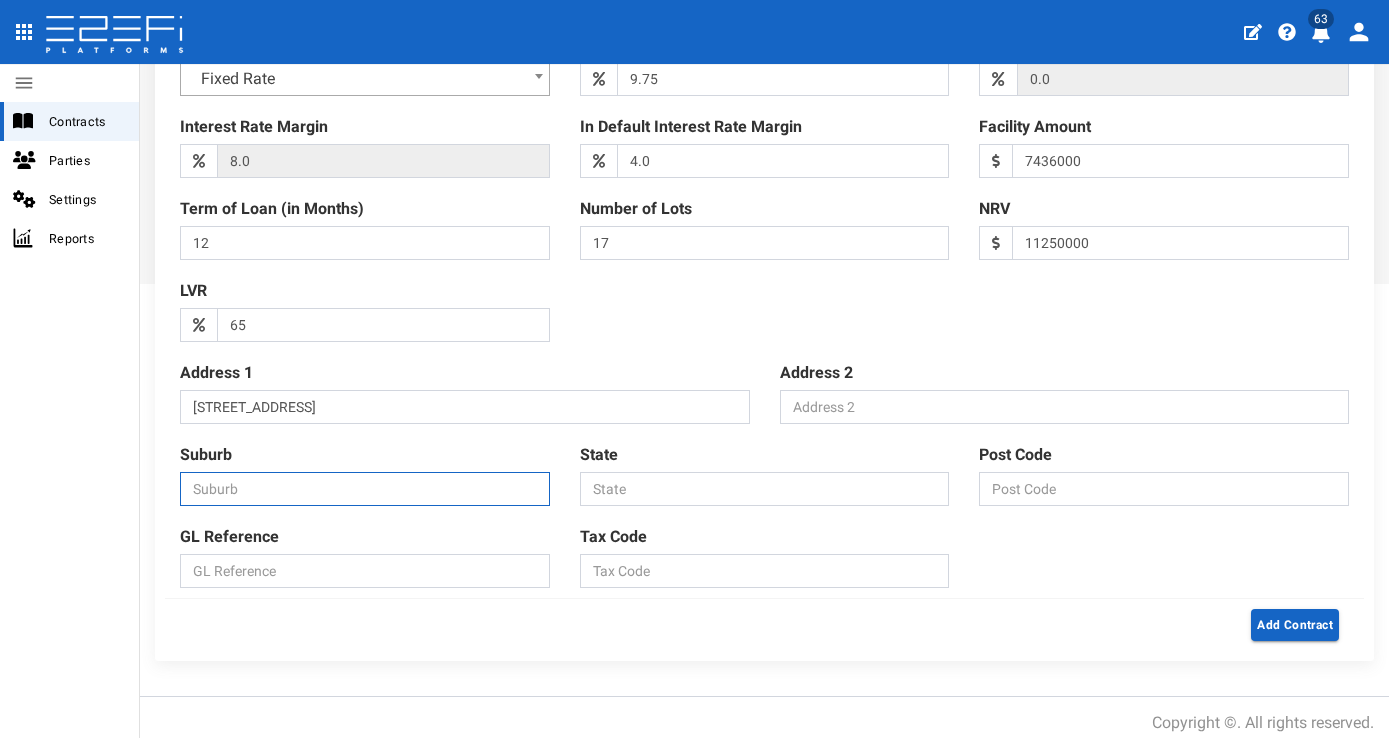 click on "Suburb" at bounding box center (365, 489) 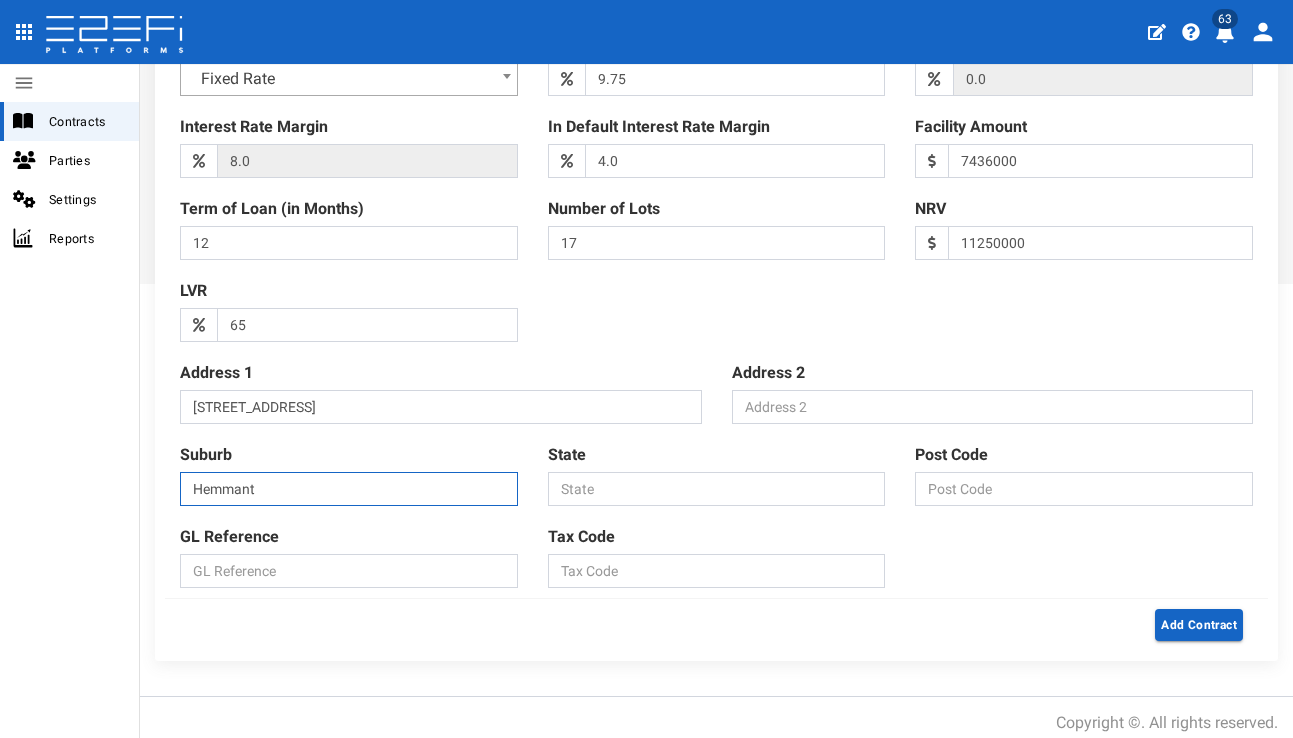 type on "Hemmant" 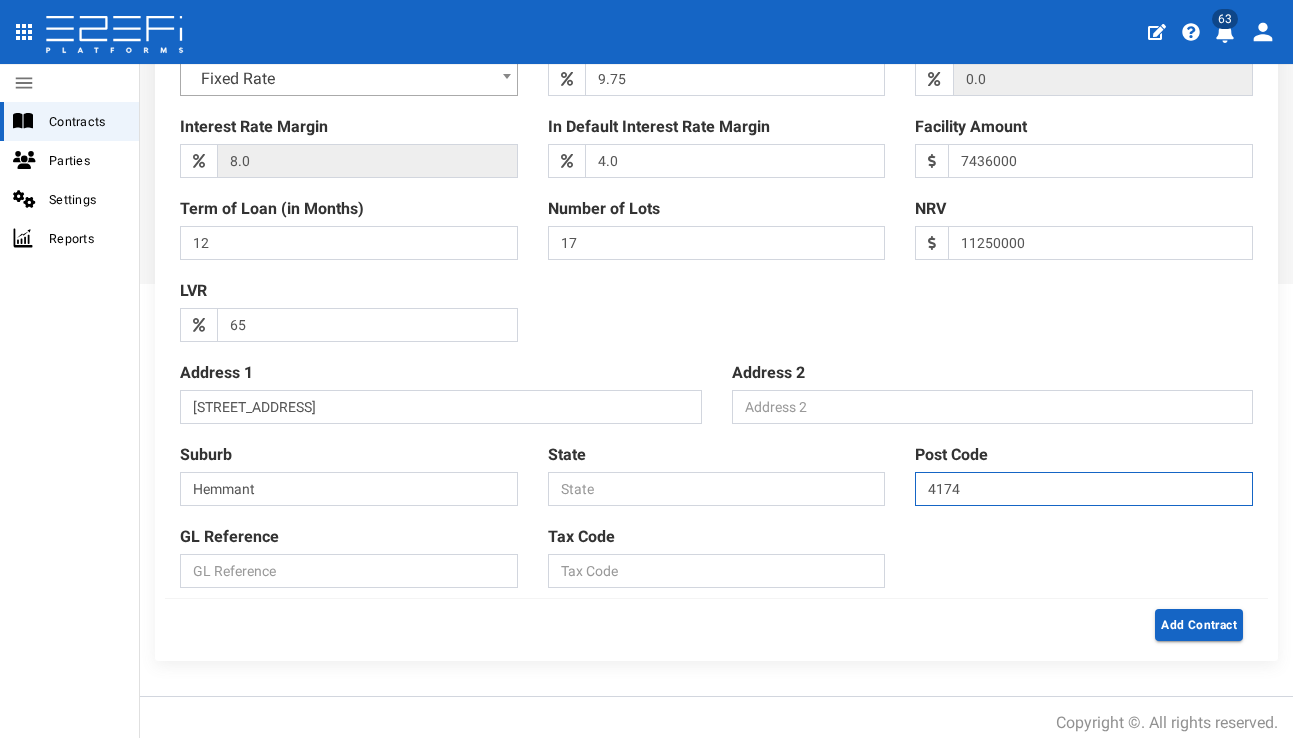 type on "4174" 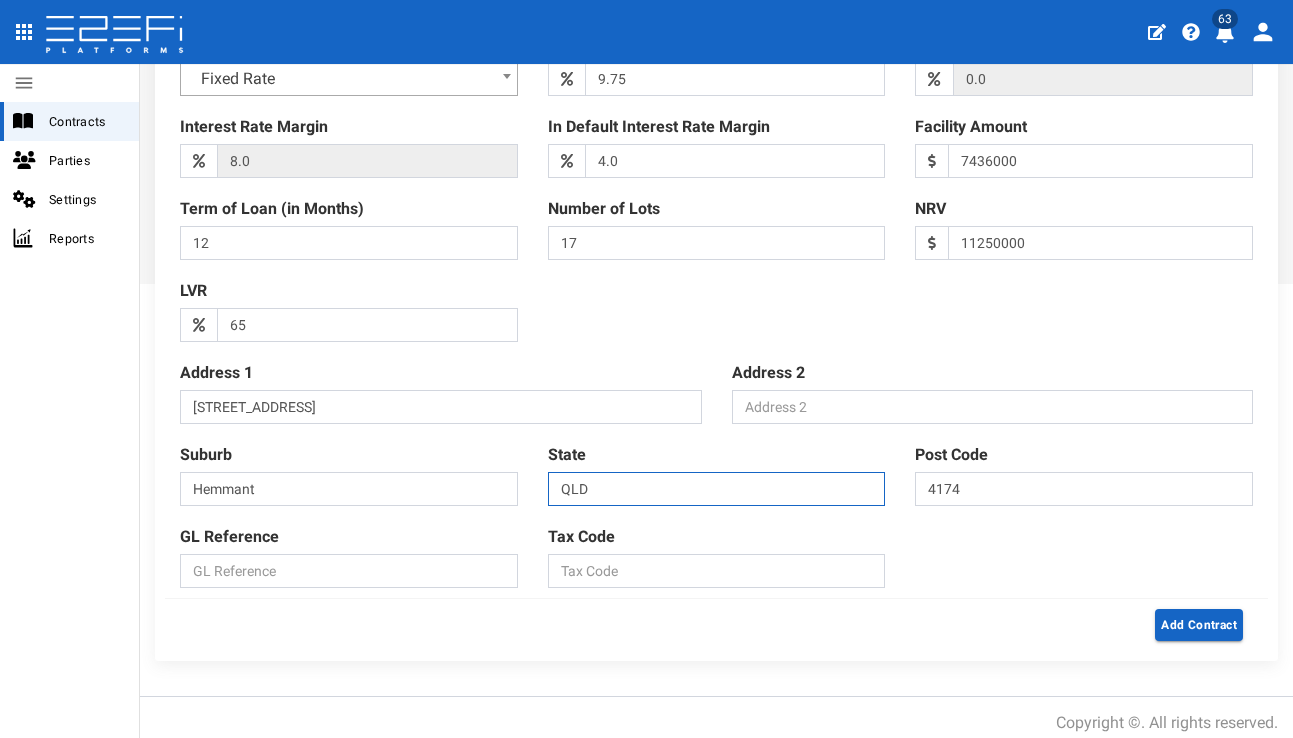 type on "QLD" 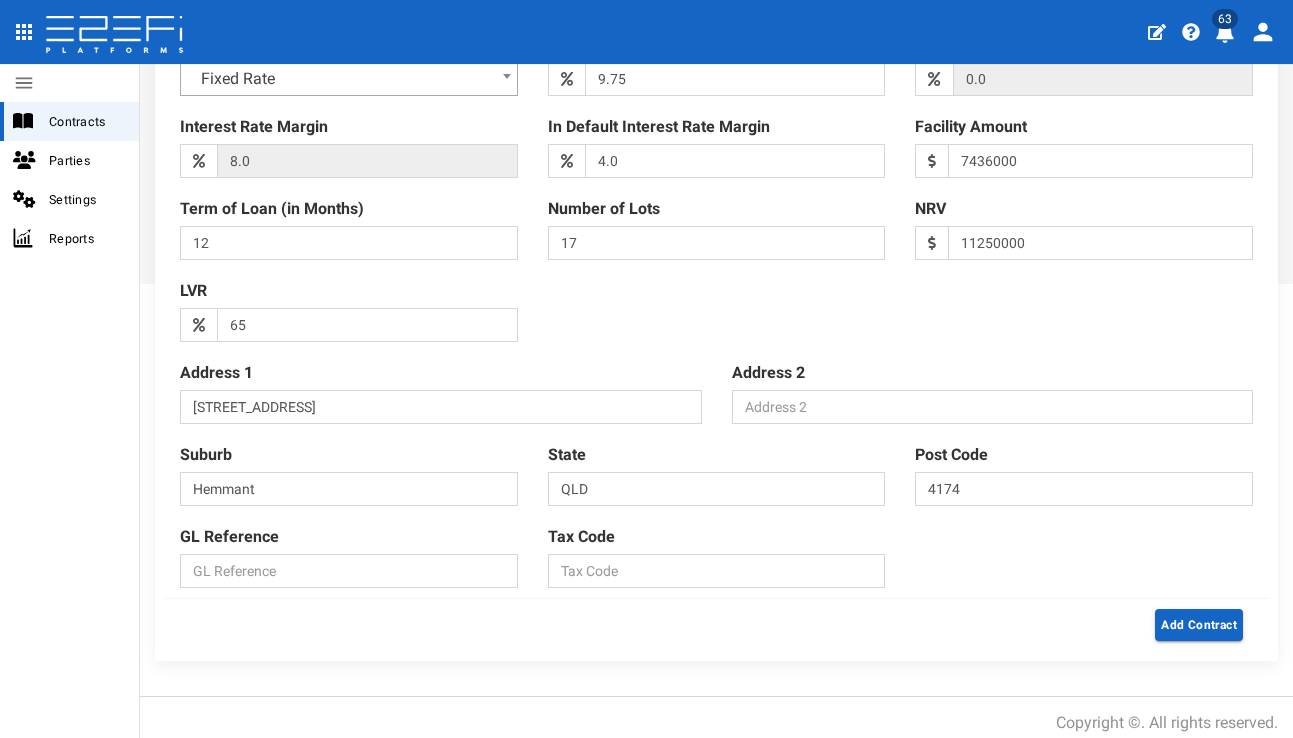 click on "Suburb
Hemmant" at bounding box center (349, 475) 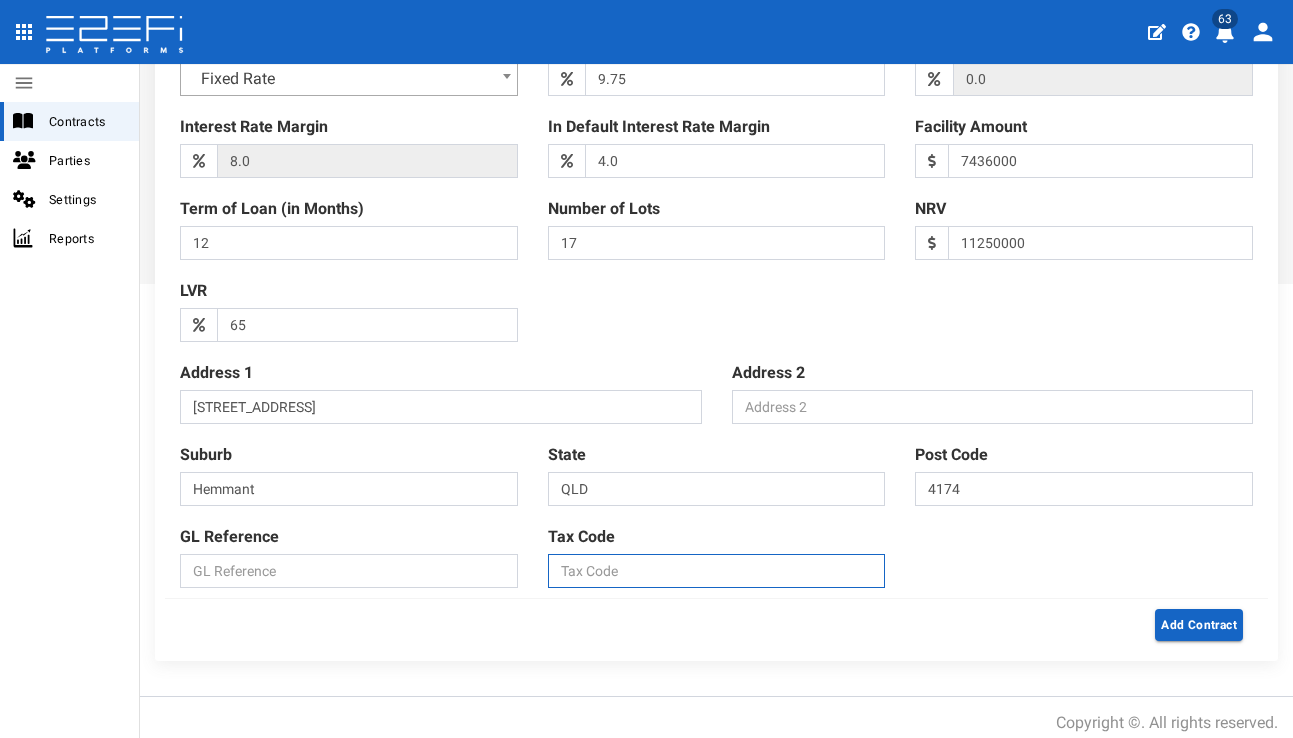 click on "Tax Code" at bounding box center (717, 571) 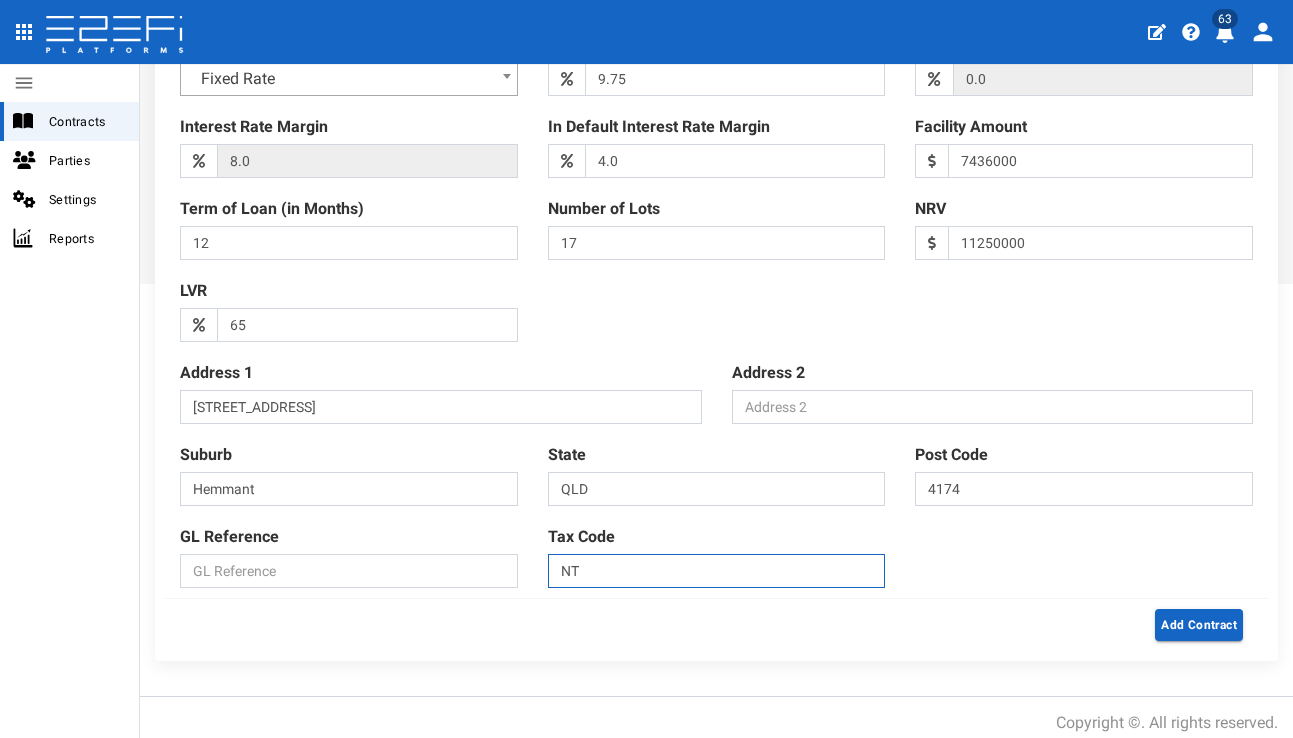 type on "NT" 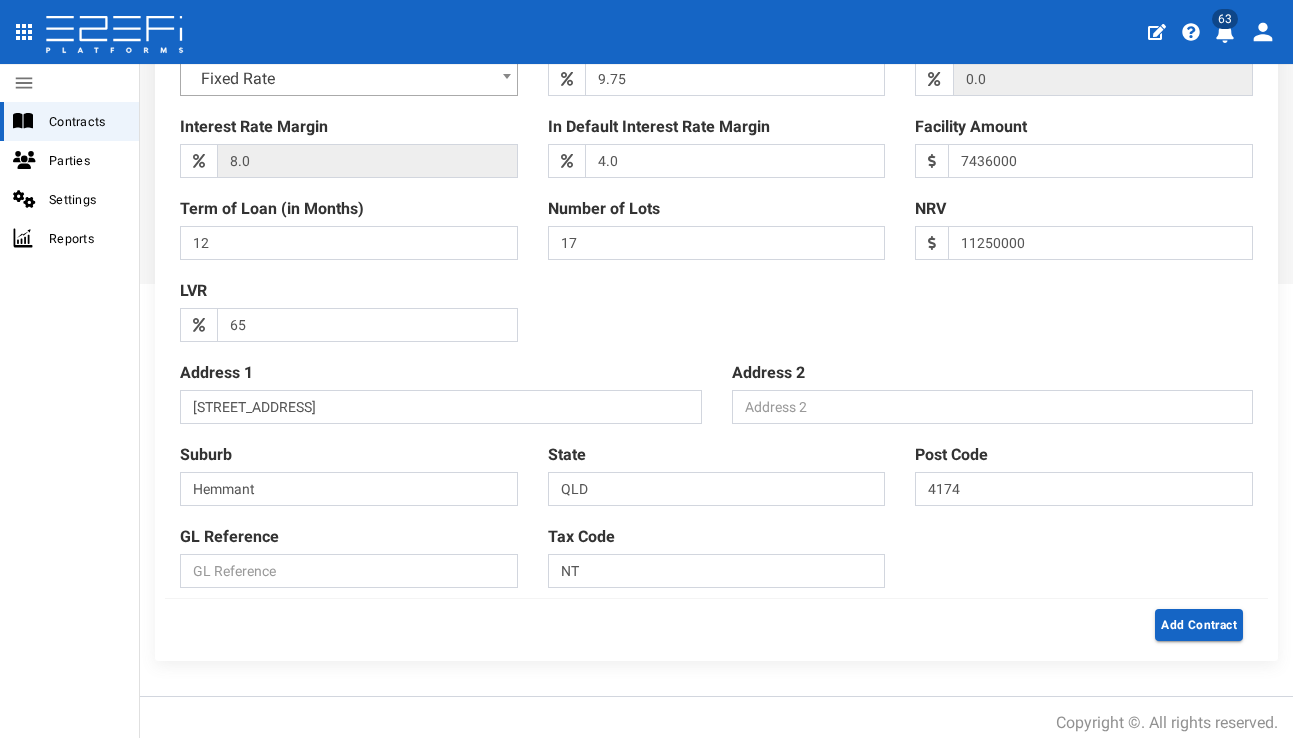 click on "Name of Loan
Loan Date
09-07-2025
Lender Group
Select Lender Group
JVL Investments
Hutchinson Builders Group
Watpac Construction Group
SMSF 1
SMSF 2
SMSF 3
SMSF 4
SMSF 5
Test Lender Group
Trustee Group (Owed)
N J Plumbing Group
A D Electrical Group
A Z Concreter Group
C A Carpenter Group
R W Capital Group
Gallantree Group Pty Ltd
JVL Investments
Lender Entity
Select Lender Entity Vanout No 2 Pty Ltd Vanout Pty Ltd Eastcote Pty Ltd Vanout Pty Ltd" at bounding box center (716, 106) 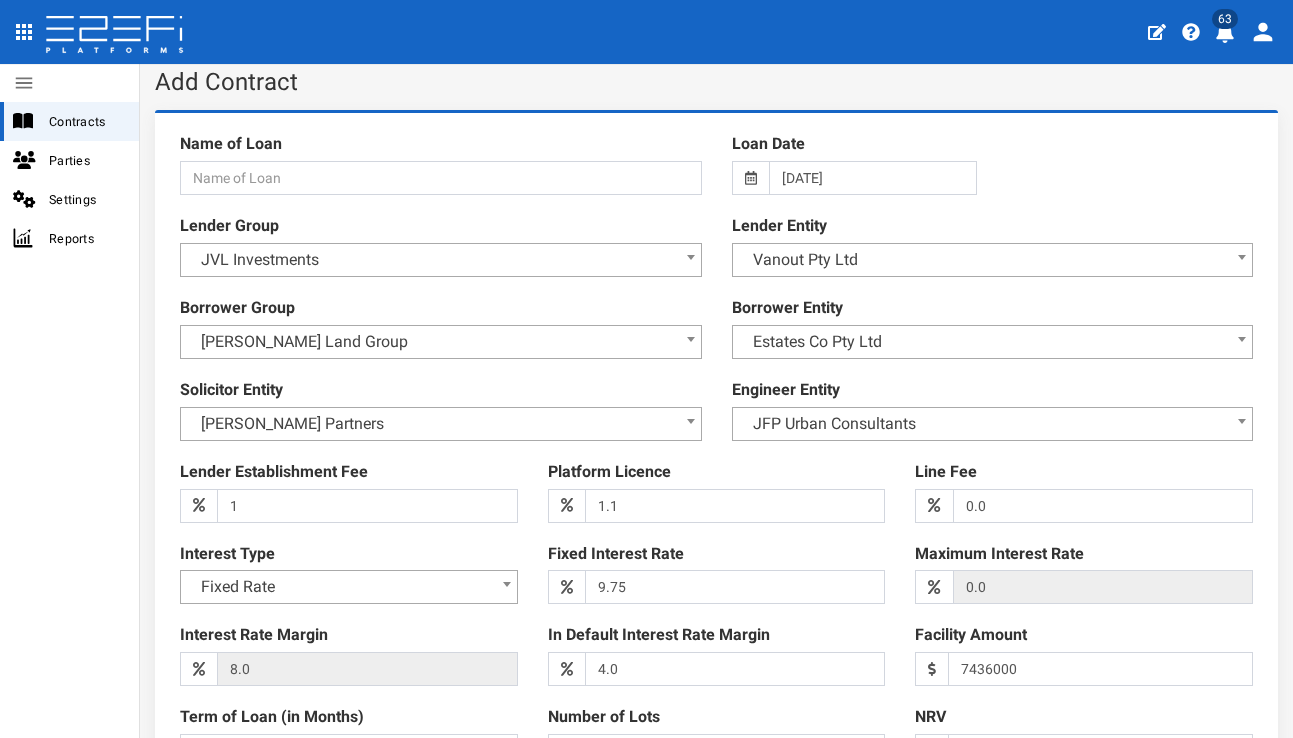 scroll, scrollTop: 0, scrollLeft: 0, axis: both 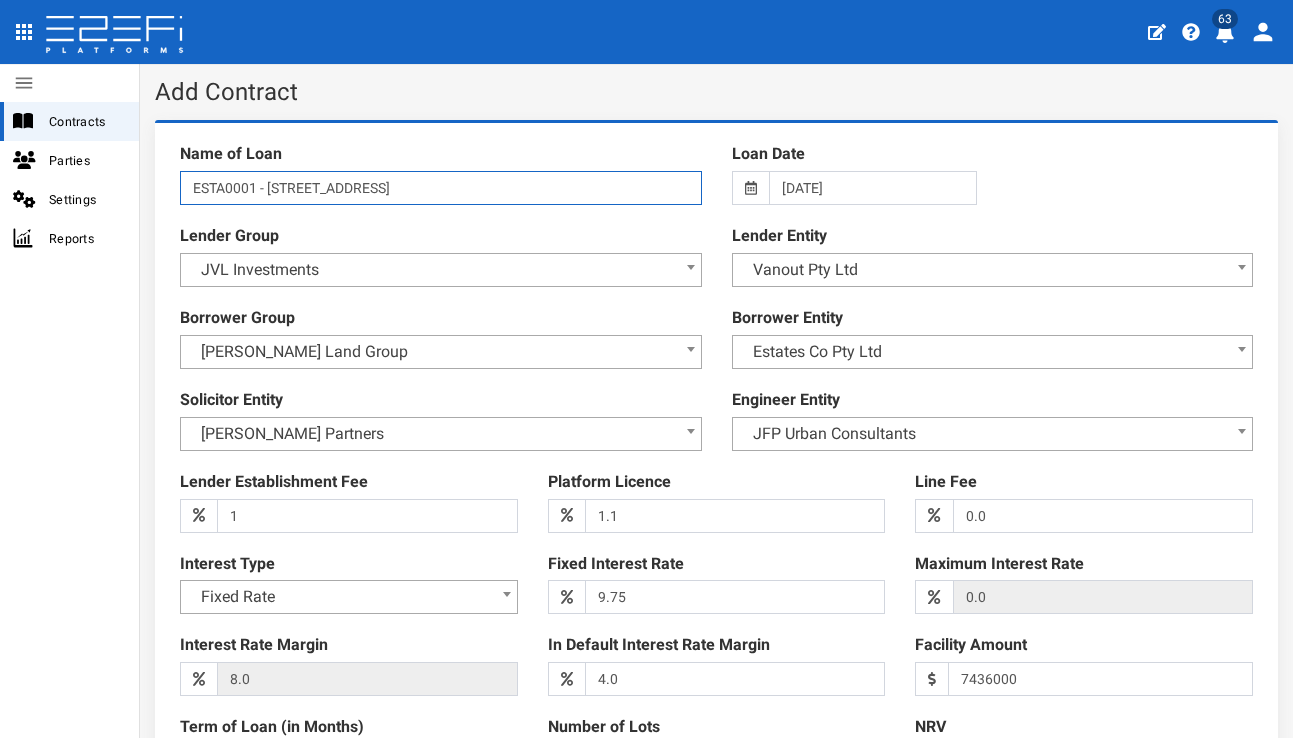 type on "ESTA0001 - [STREET_ADDRESS]" 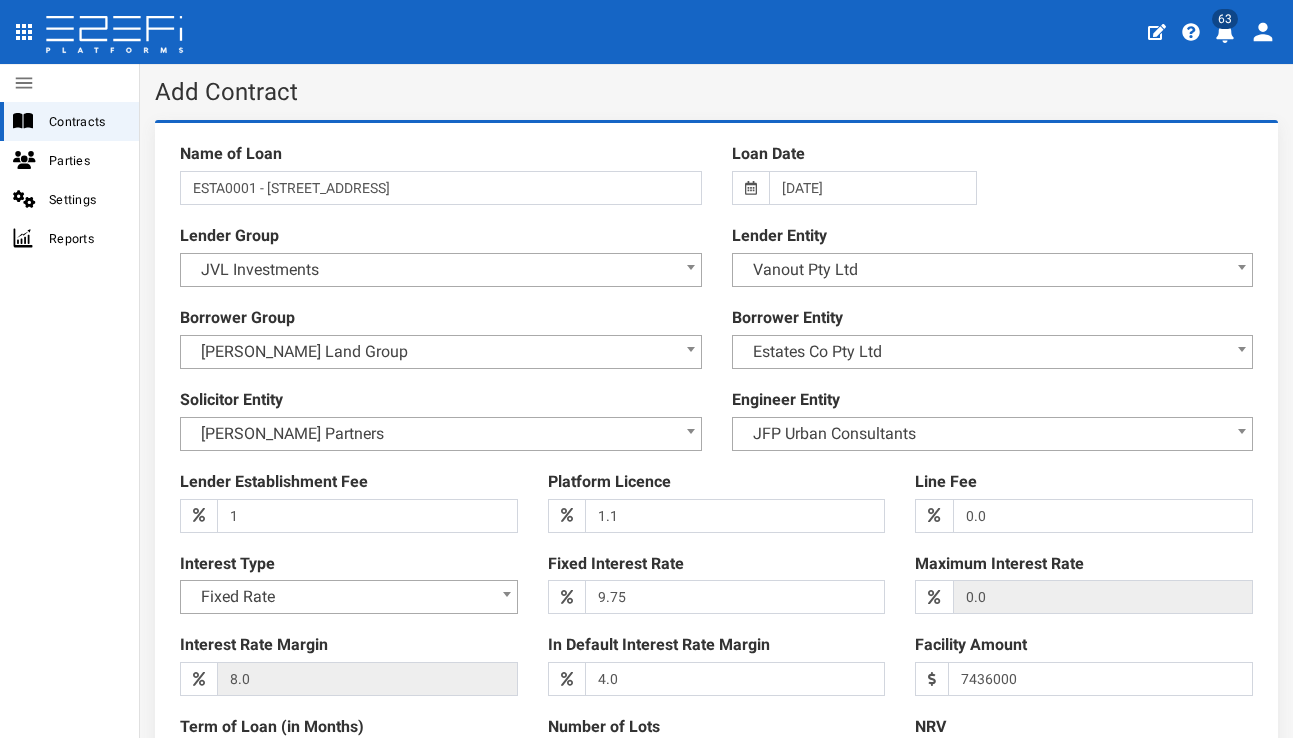 click at bounding box center [716, 501] 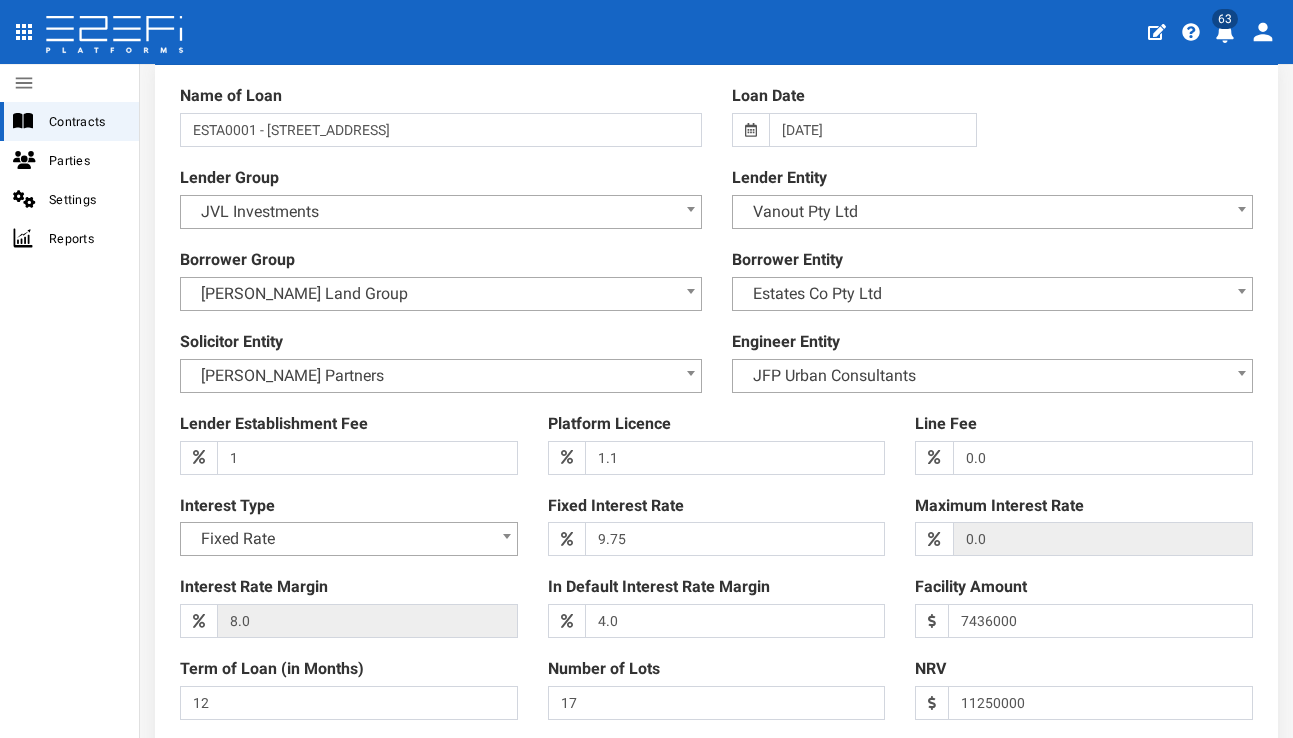 scroll, scrollTop: 37, scrollLeft: 0, axis: vertical 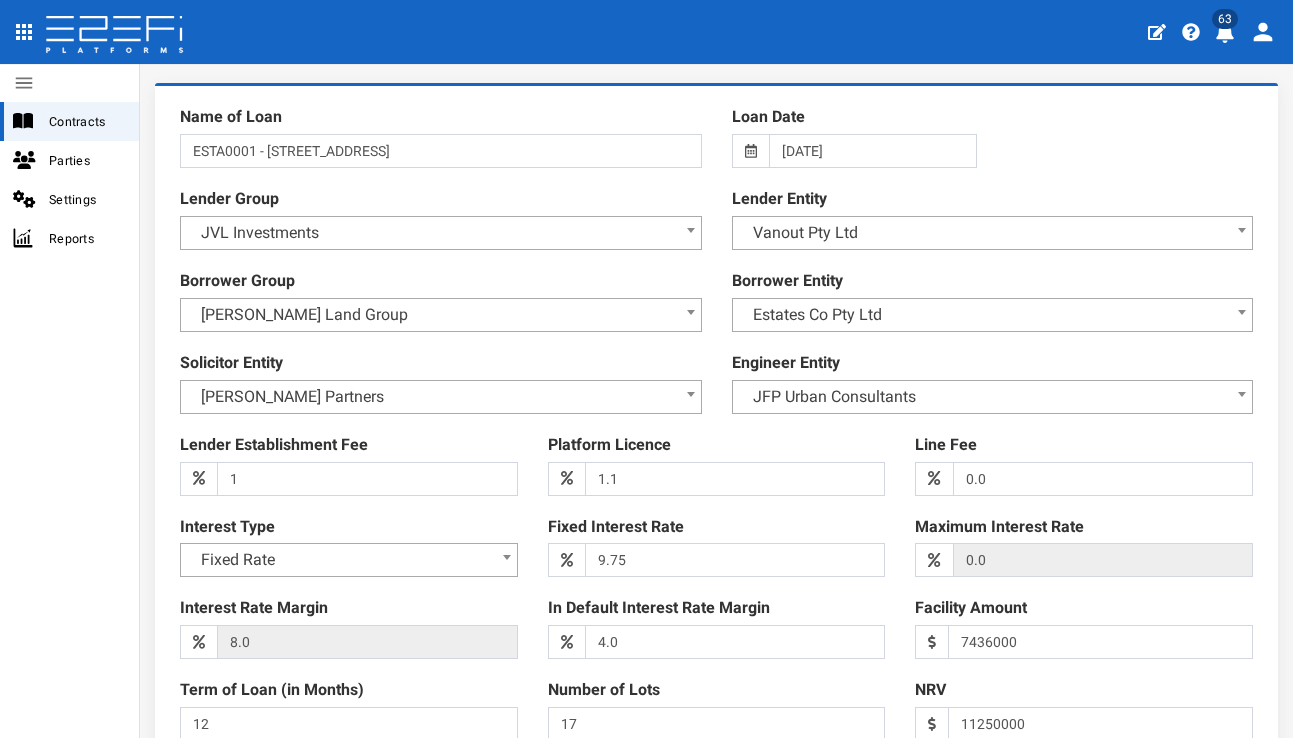 click at bounding box center [716, 464] 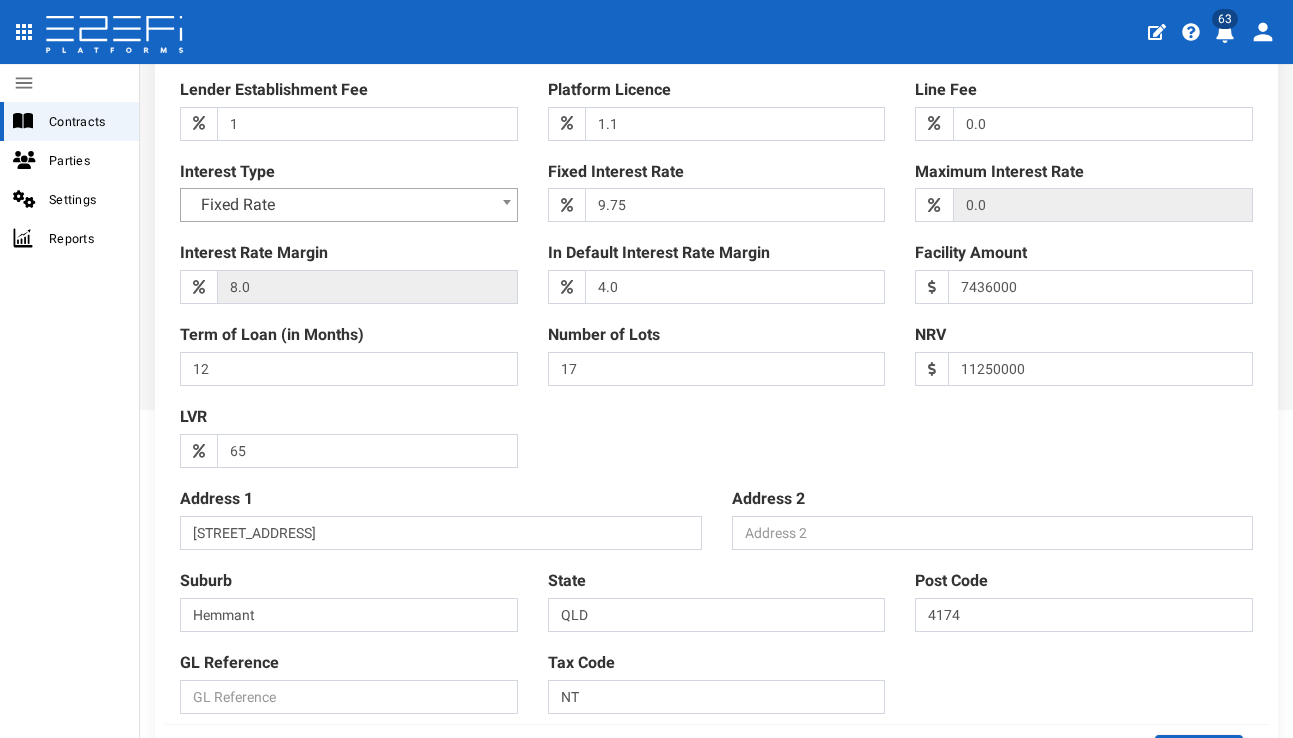 scroll, scrollTop: 518, scrollLeft: 0, axis: vertical 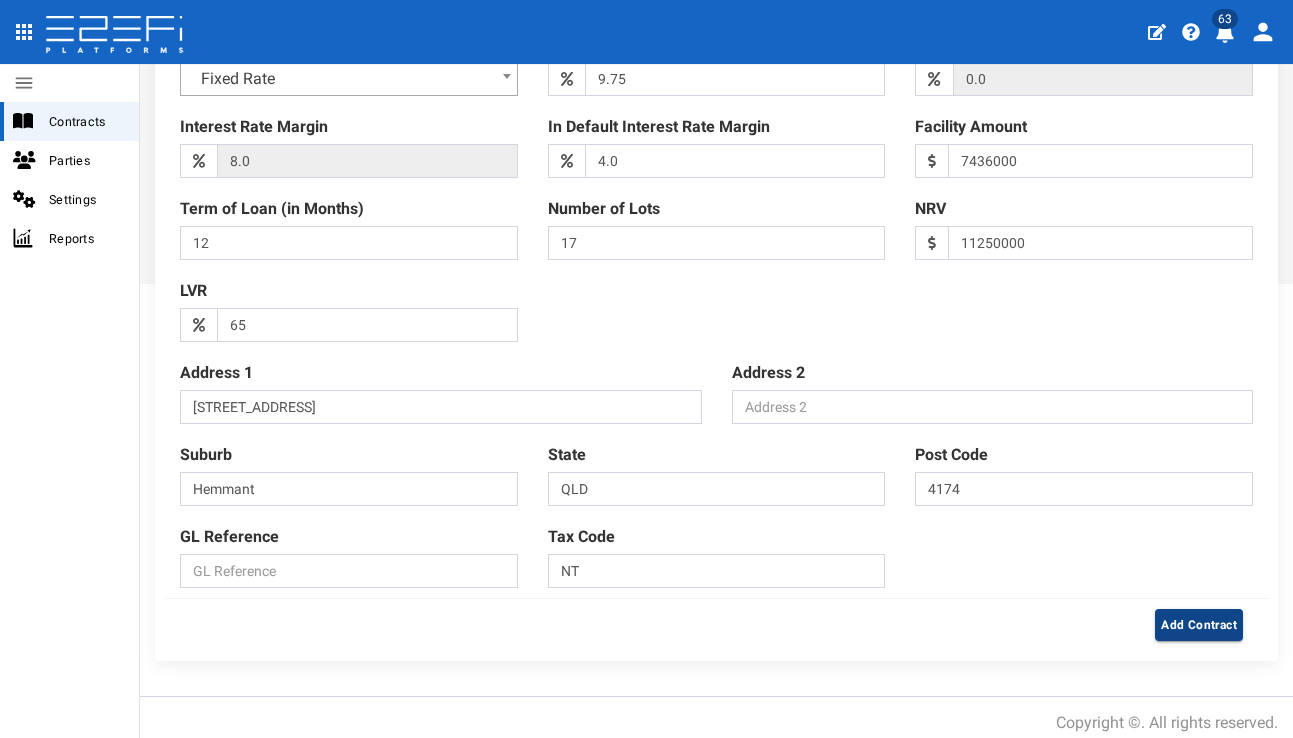 click on "Add Contract" at bounding box center (1199, 625) 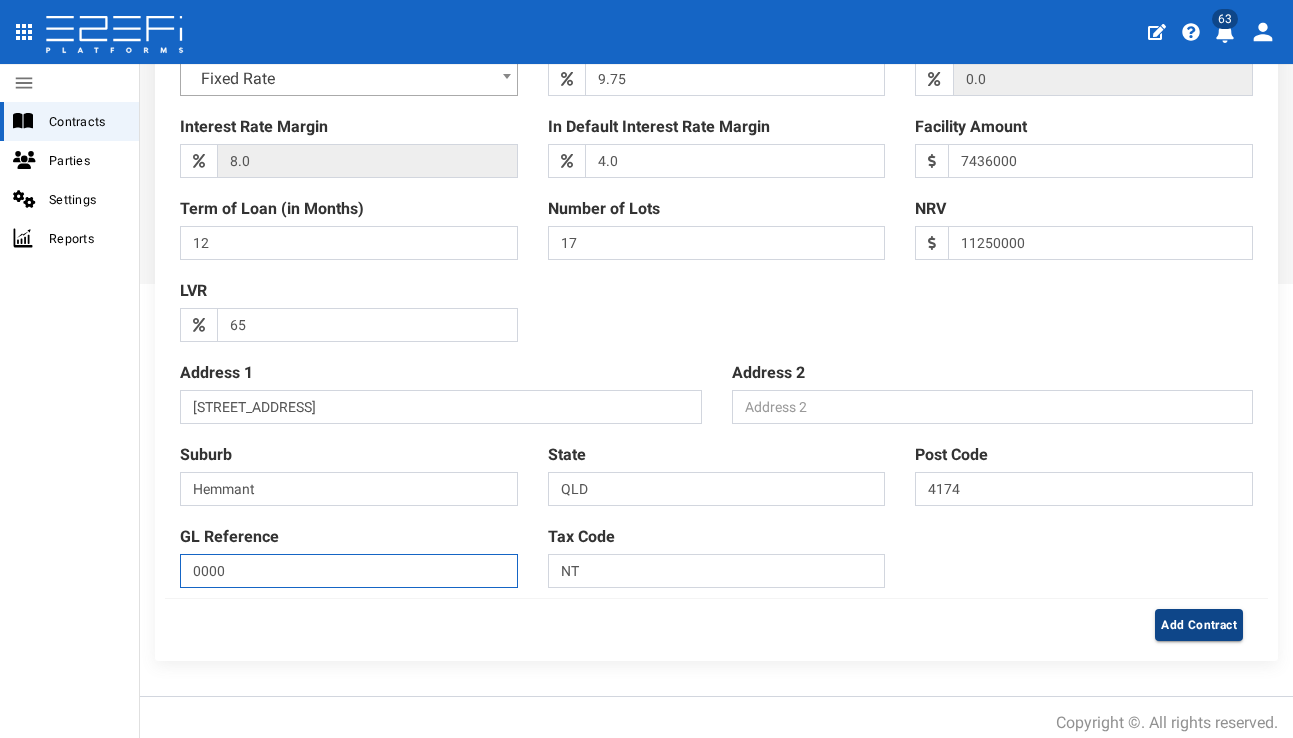 type on "0000" 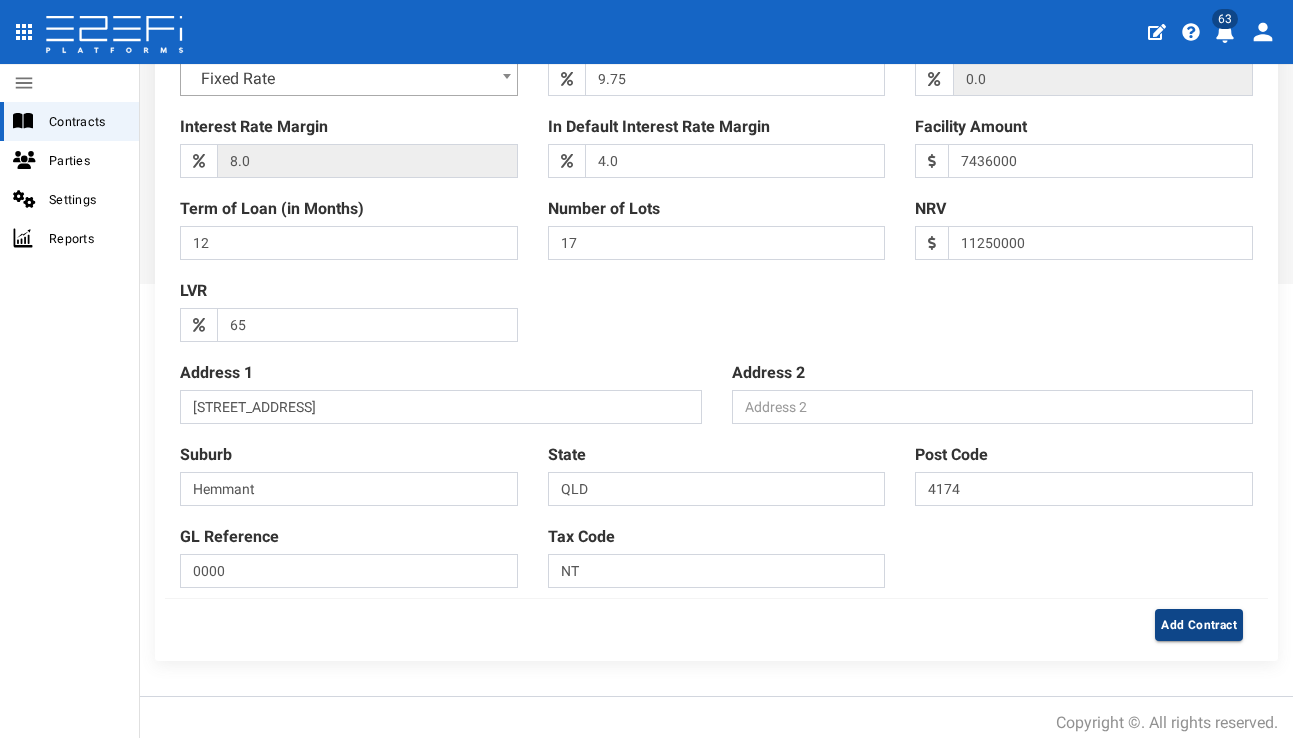 click on "Add Contract" at bounding box center [1199, 625] 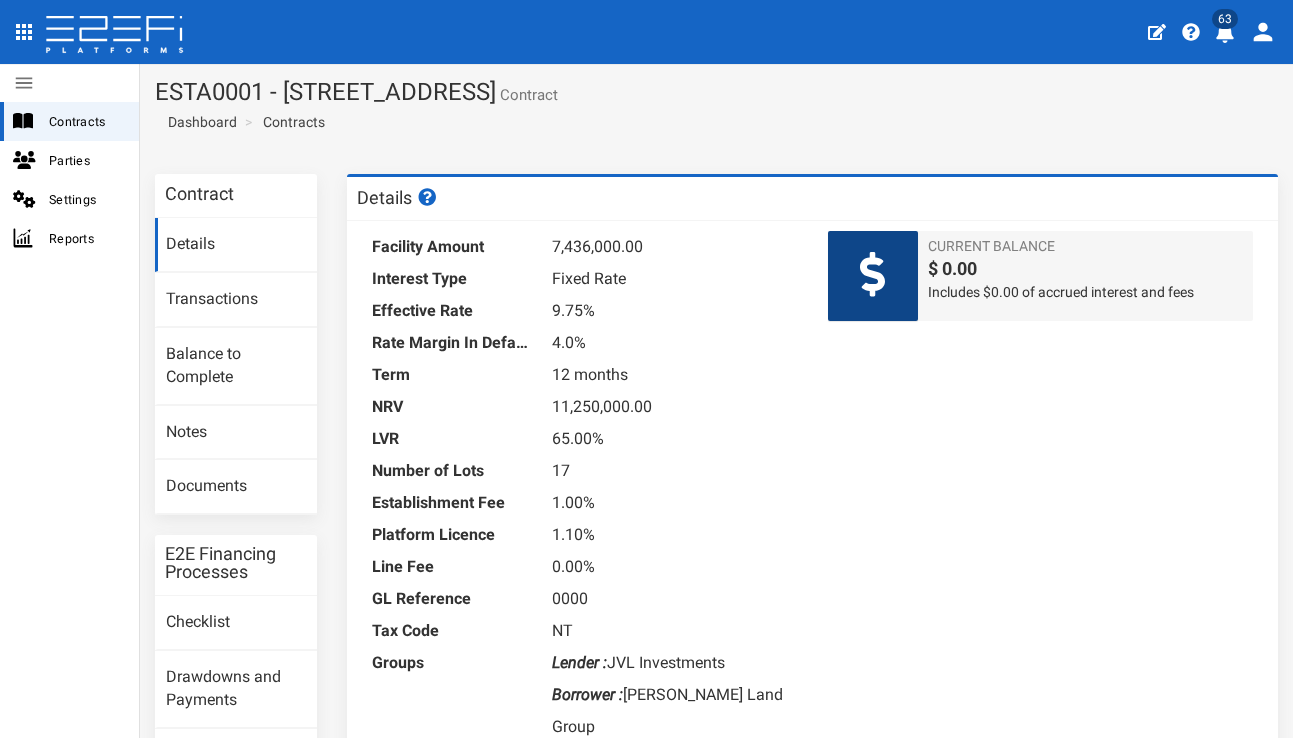 scroll, scrollTop: 0, scrollLeft: 0, axis: both 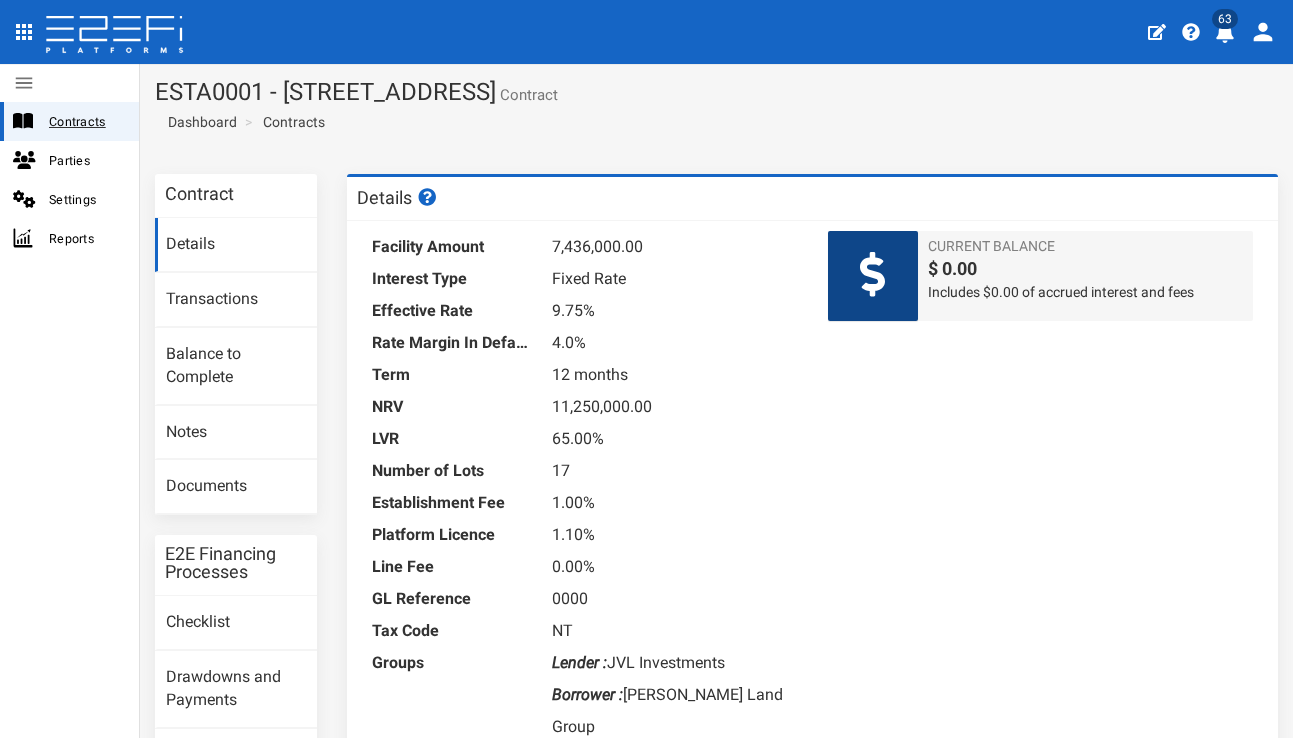 click on "Contracts" at bounding box center (86, 121) 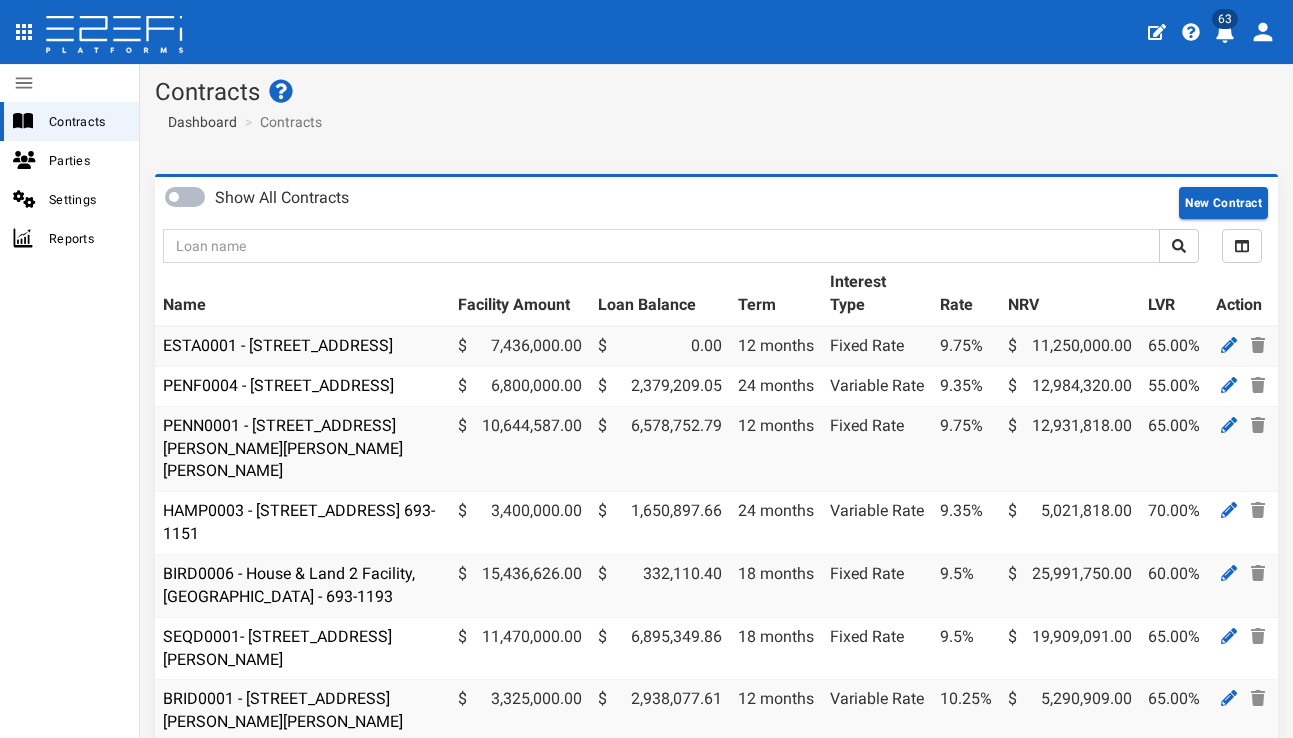 scroll, scrollTop: 0, scrollLeft: 0, axis: both 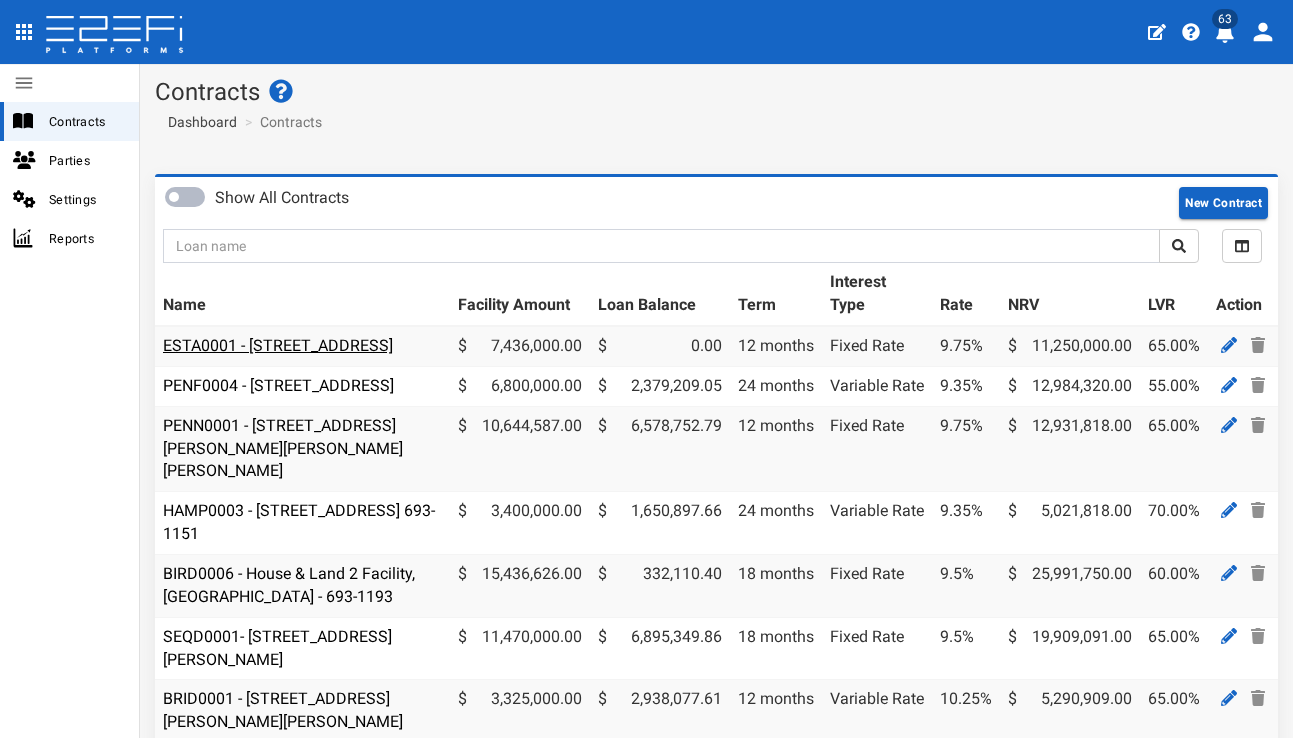 click on "ESTA0001 - [STREET_ADDRESS]" at bounding box center [278, 345] 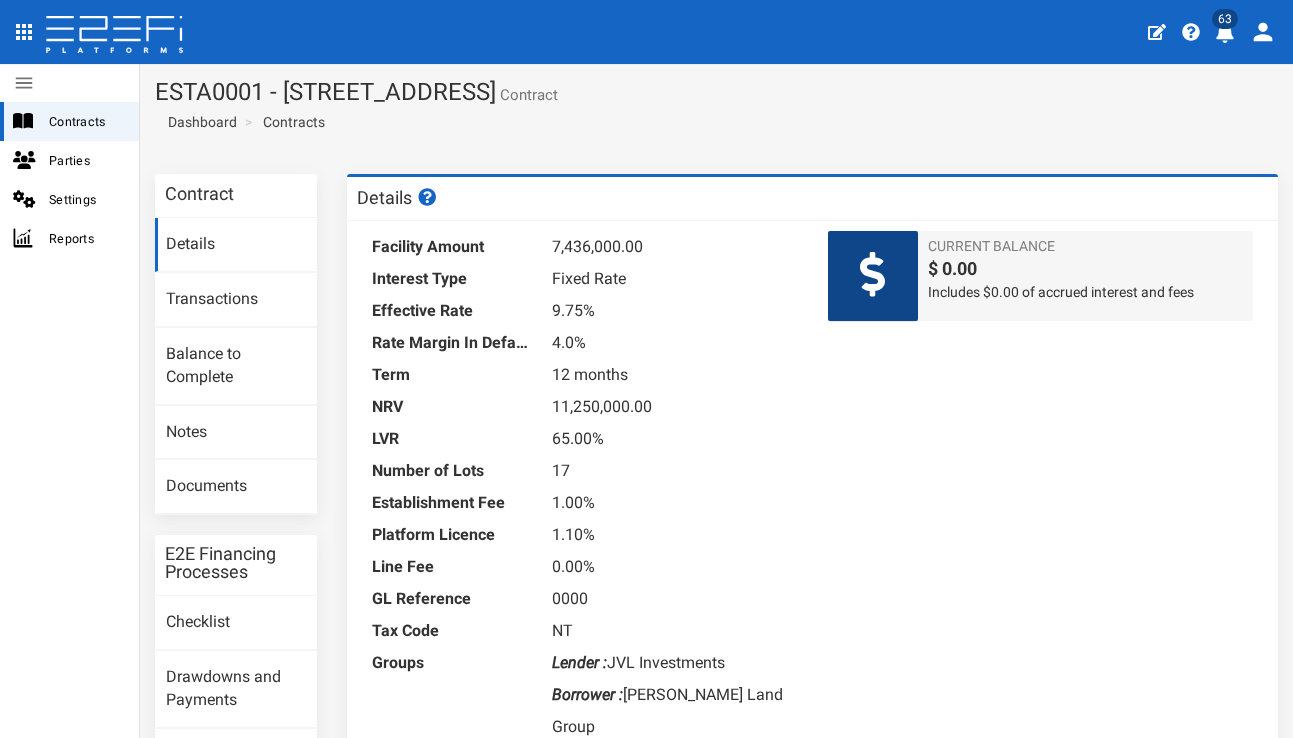 scroll, scrollTop: 0, scrollLeft: 0, axis: both 